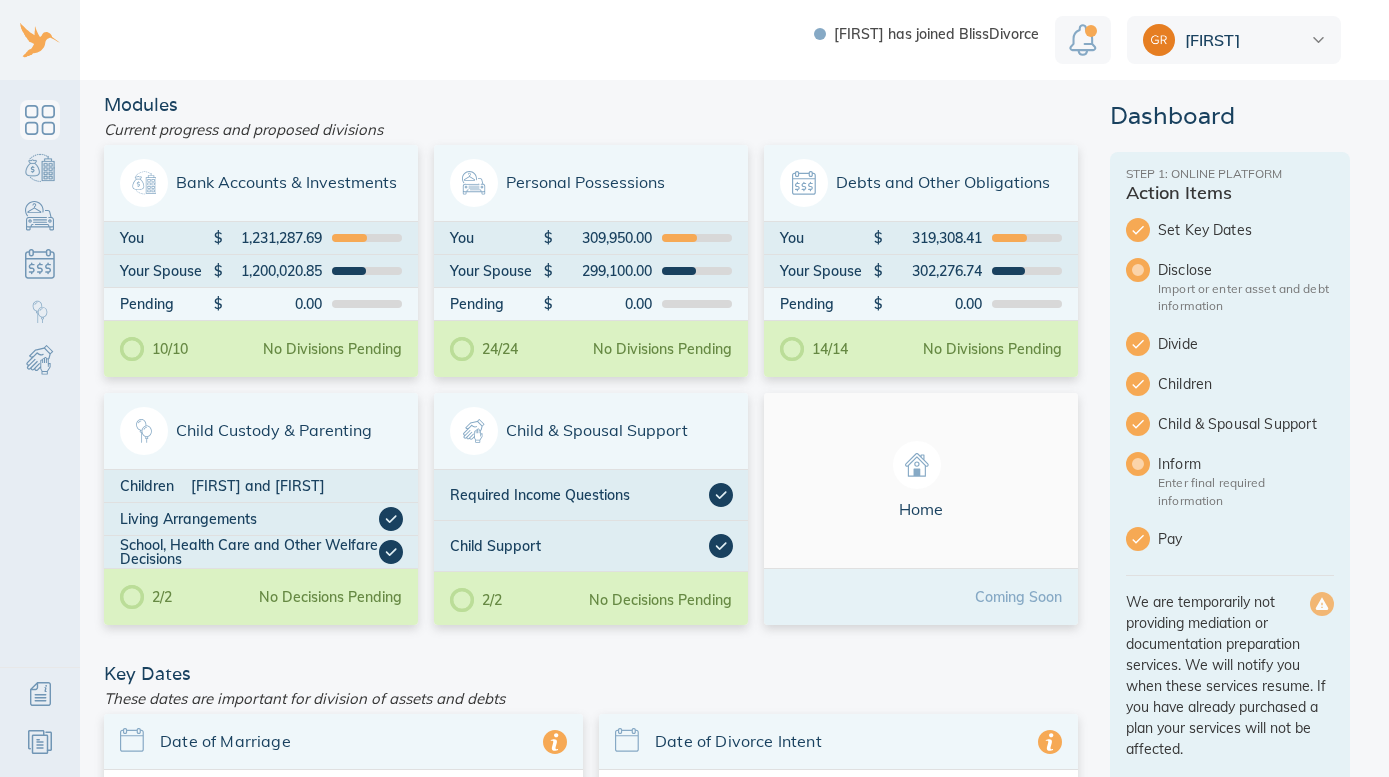 scroll, scrollTop: 0, scrollLeft: 0, axis: both 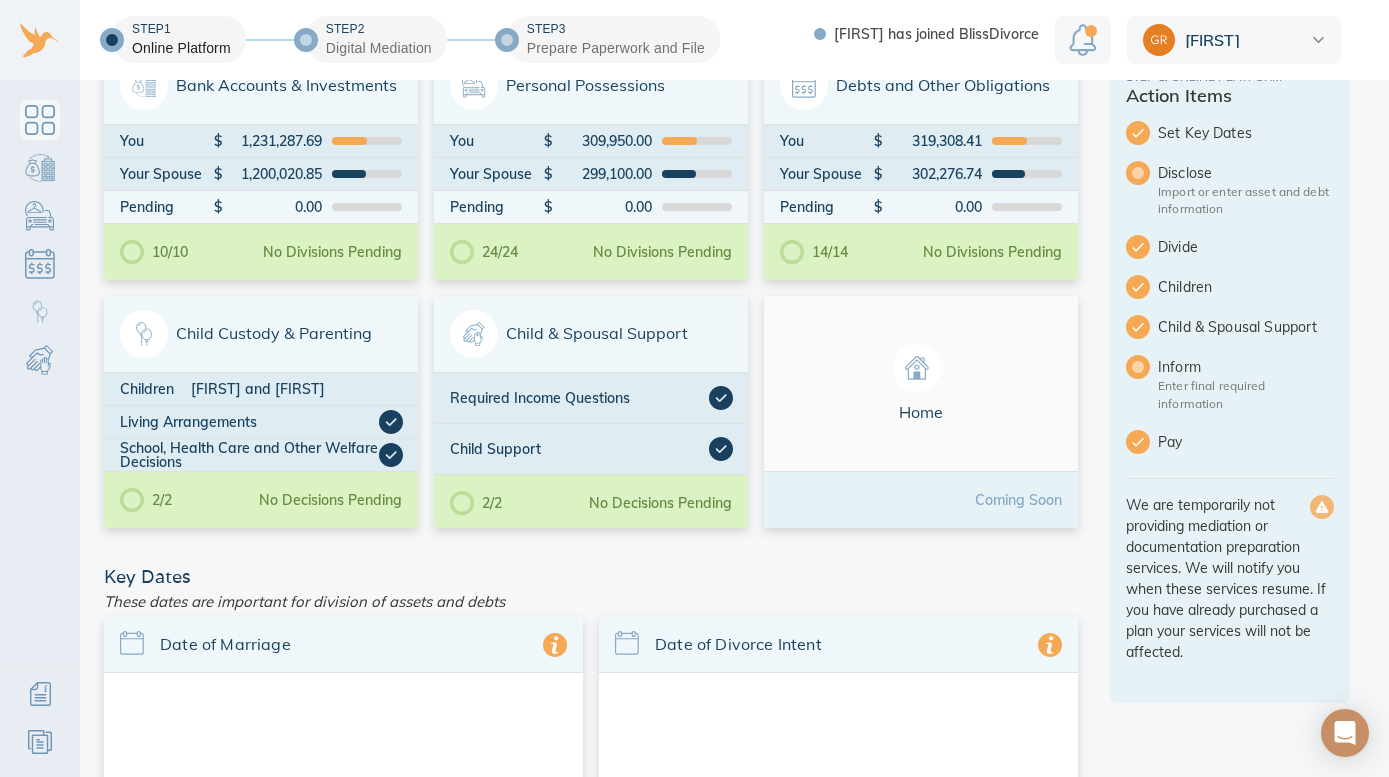 click 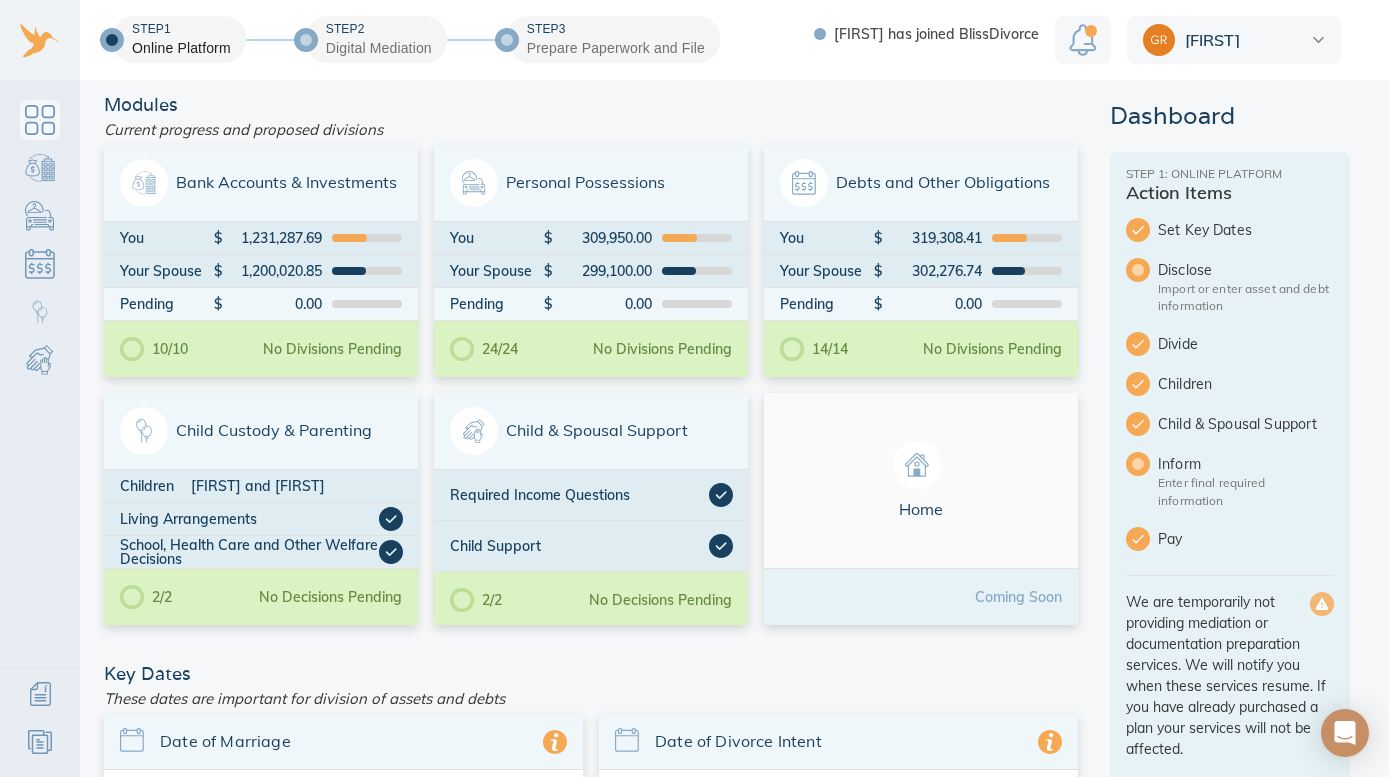 scroll, scrollTop: 0, scrollLeft: 0, axis: both 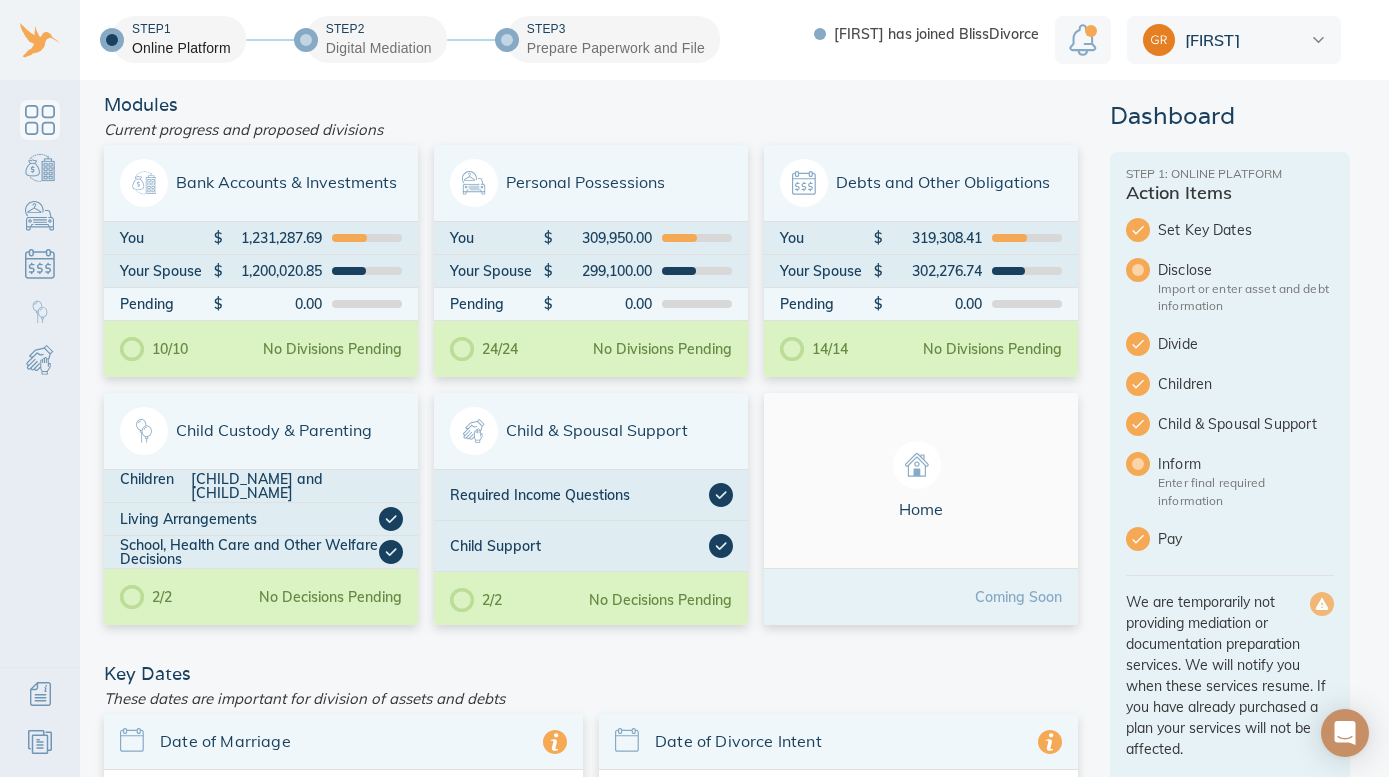 click on "Modules Current progress and proposed divisions Bank Accounts & Investments You $ 1,231,287.69 Your Spouse $ 1,200,020.85 Pending $ 0.00 10/10 No Divisions Pending Personal Possessions You $ 309,950.00 Your Spouse $ 299,100.00 Pending $ 0.00 24/24 No Divisions Pending Debts and Other Obligations You $ 319,308.41 Your Spouse $ 302,276.74 Pending $ 0.00 14/14 No Divisions Pending Child Custody & Parenting Children Angelina and Joel Living Arrangements School, Health Care and Other Welfare Decisions 2/2 No Decisions Pending Child & Spousal Support Required Income Questions Child Support 2/2 No Decisions Pending Home Coming Soon Key Dates These dates are important for division of assets and debts Date of Marriage 06/06/2006 Information from our Divorce Resource Center Date of Divorce Intent 08/05/2024 What is the "Date of Divorce Intent"? Other Issues Are there any other issues you would like addressed in your divorce agreement? Please provide as many details as you can Attach Document Save Dashboard Action Items" at bounding box center (734, 755) 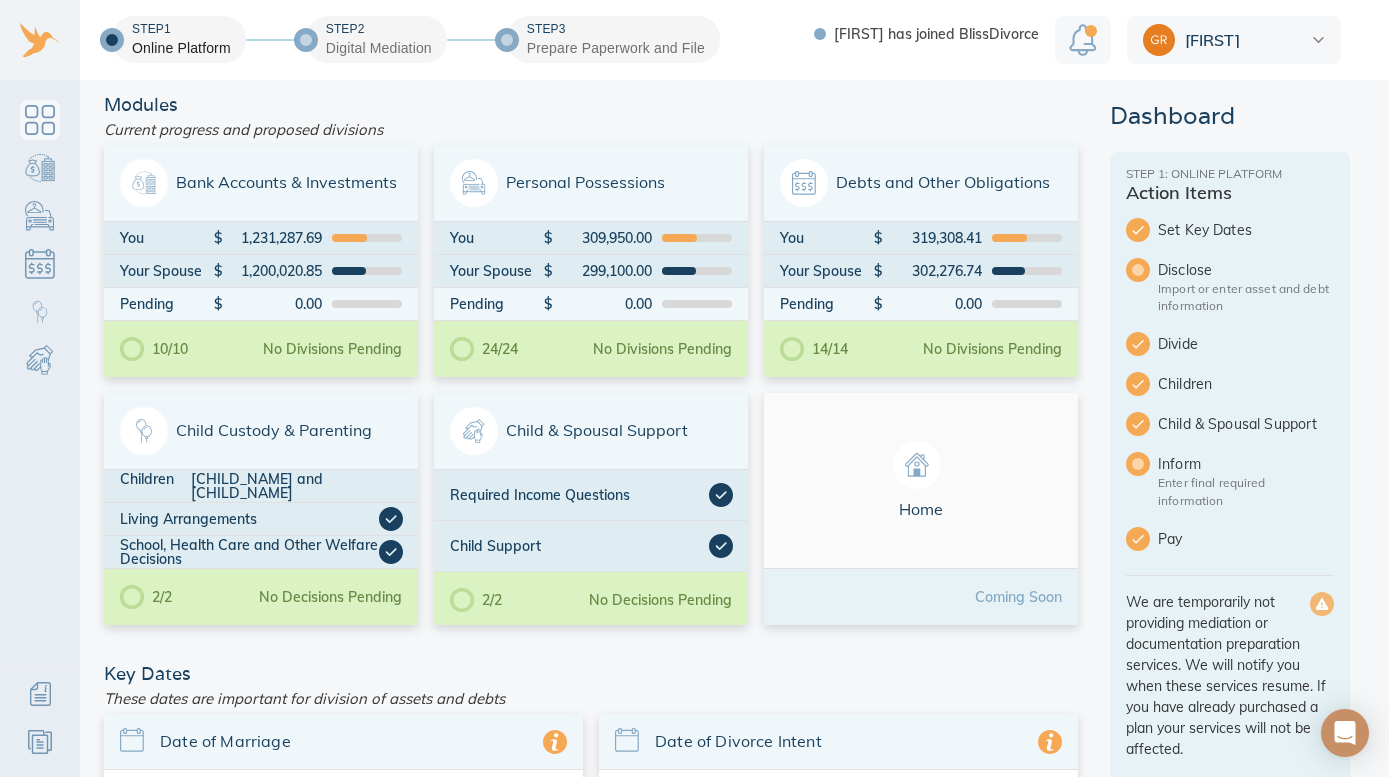scroll, scrollTop: 0, scrollLeft: 0, axis: both 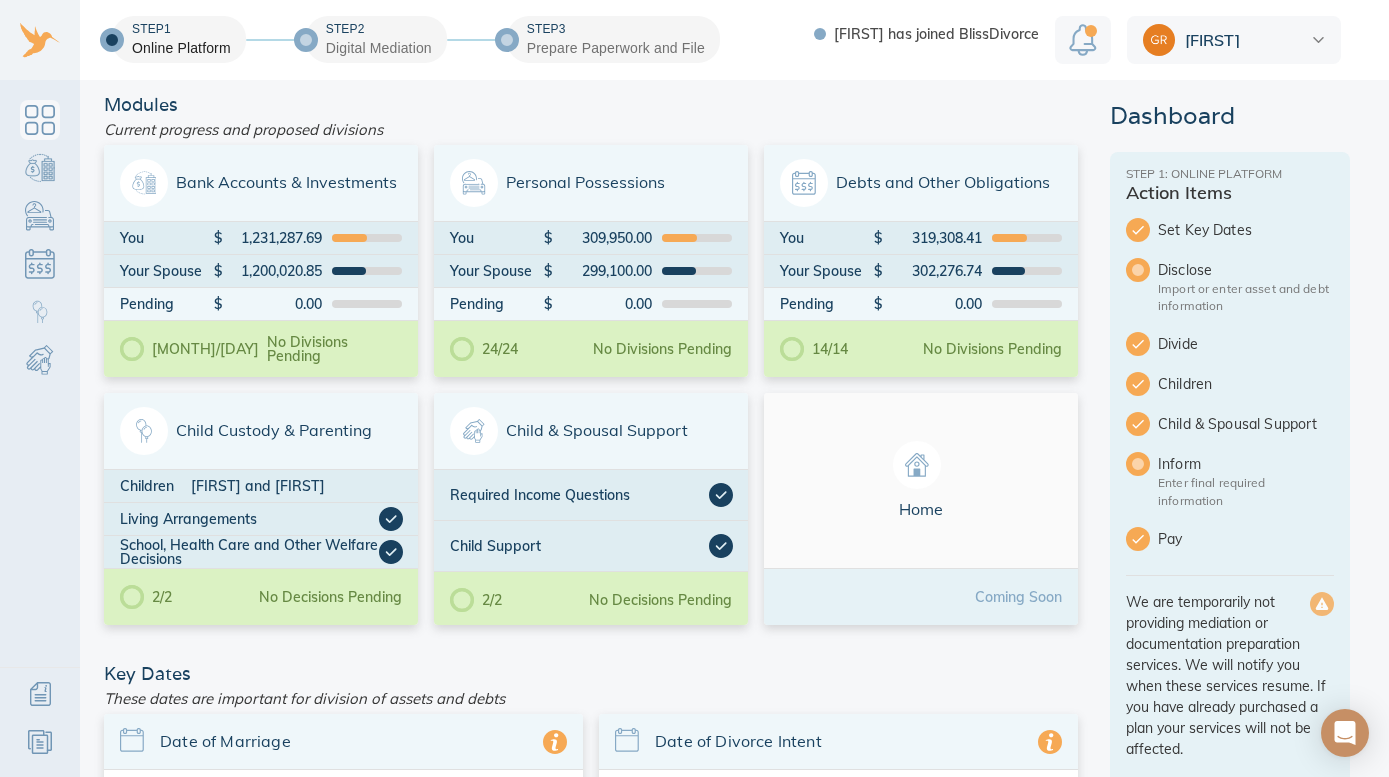 click at bounding box center (40, 120) 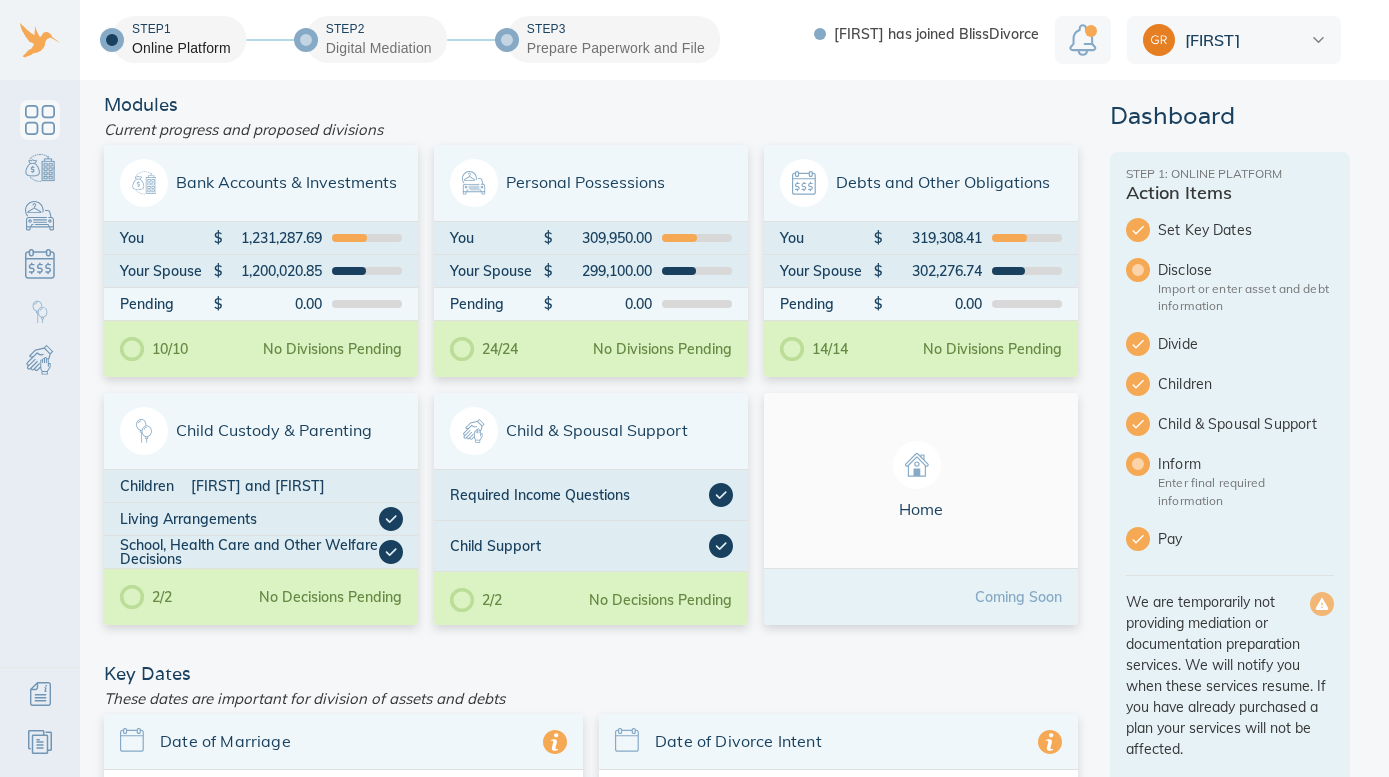 scroll, scrollTop: 0, scrollLeft: 0, axis: both 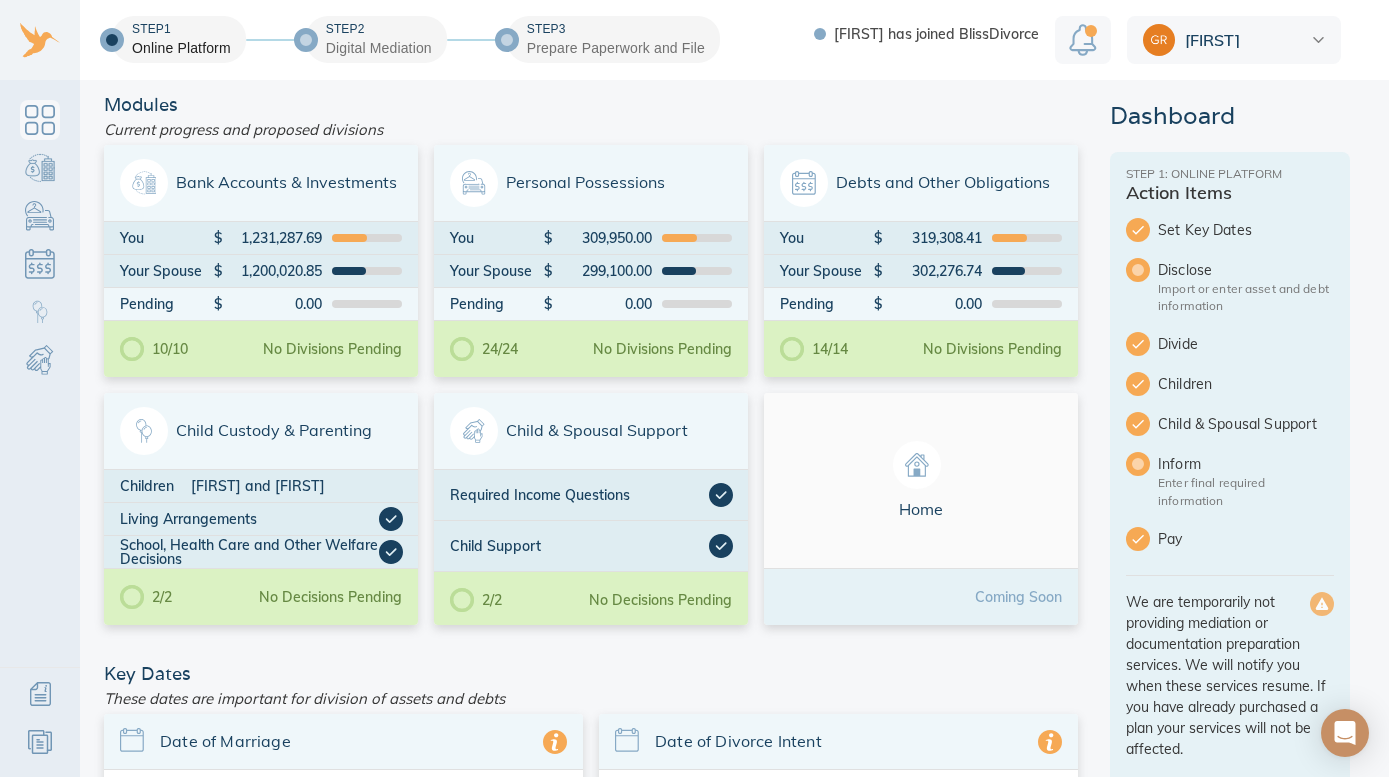 click on "Key Dates" at bounding box center (591, 674) 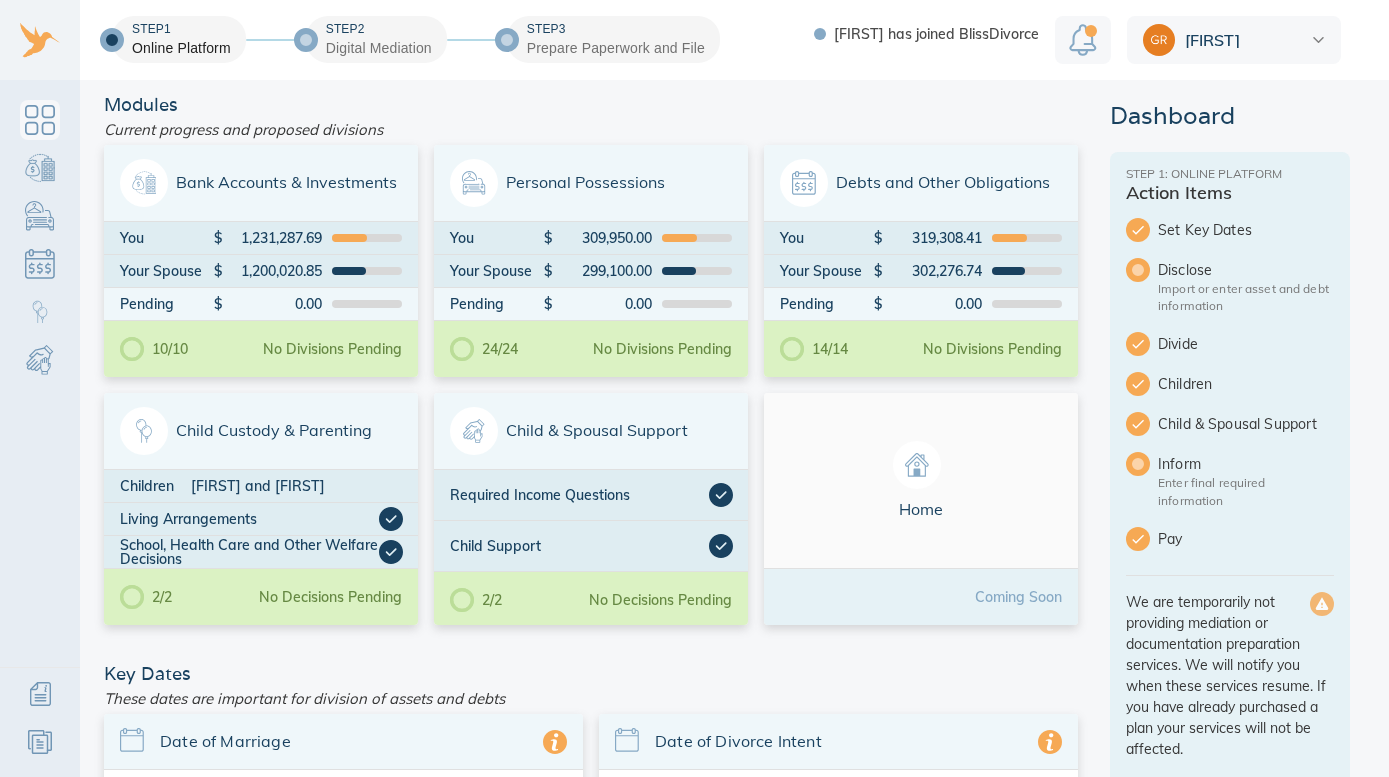 scroll, scrollTop: 0, scrollLeft: 0, axis: both 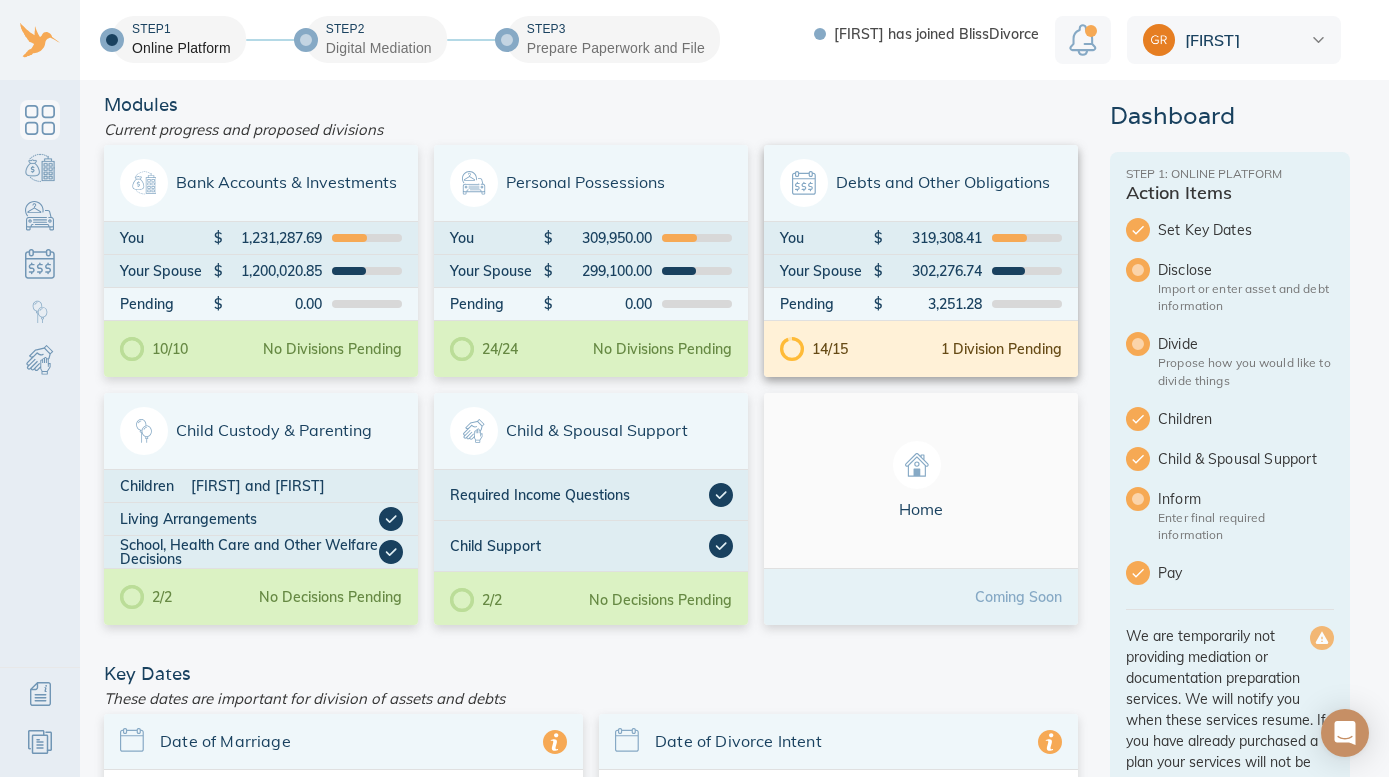 click on "14/15 1 Division Pending" at bounding box center [921, 349] 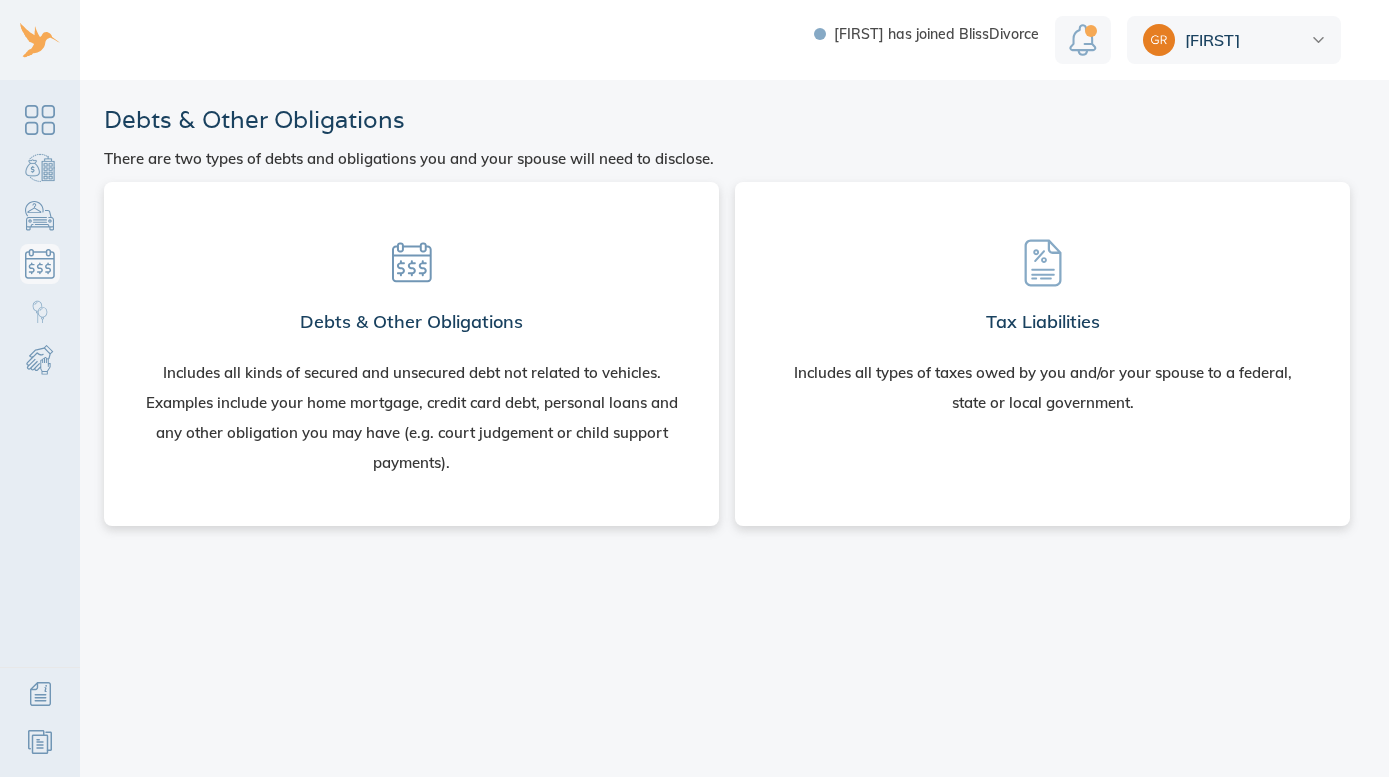 scroll, scrollTop: 0, scrollLeft: 0, axis: both 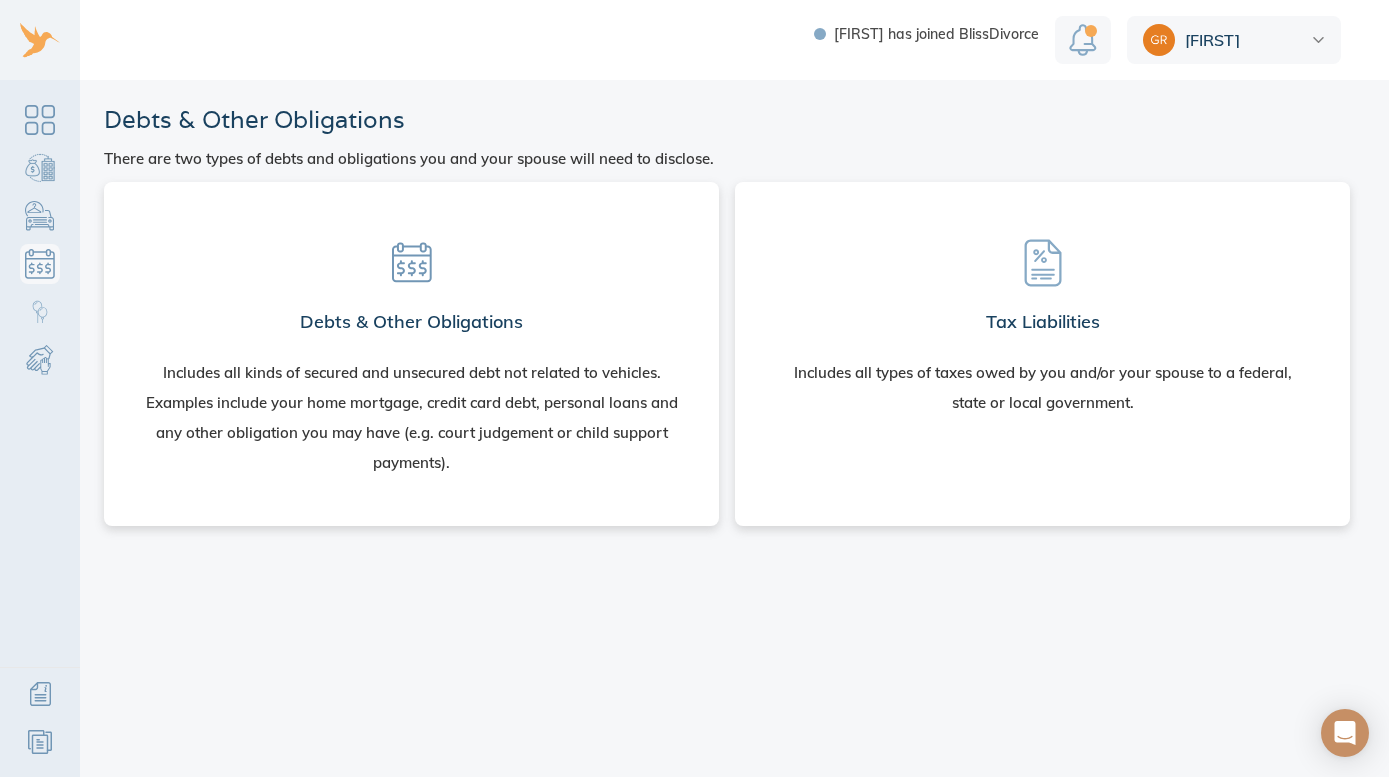 click on "Debts & Other Obligations Includes all kinds of secured and unsecured debt not related to vehicles. Examples include your [HOME] mortgage, credit card debt, personal loans and any other obligation you may have (e.g. court judgement or child support payments)." at bounding box center [411, 350] 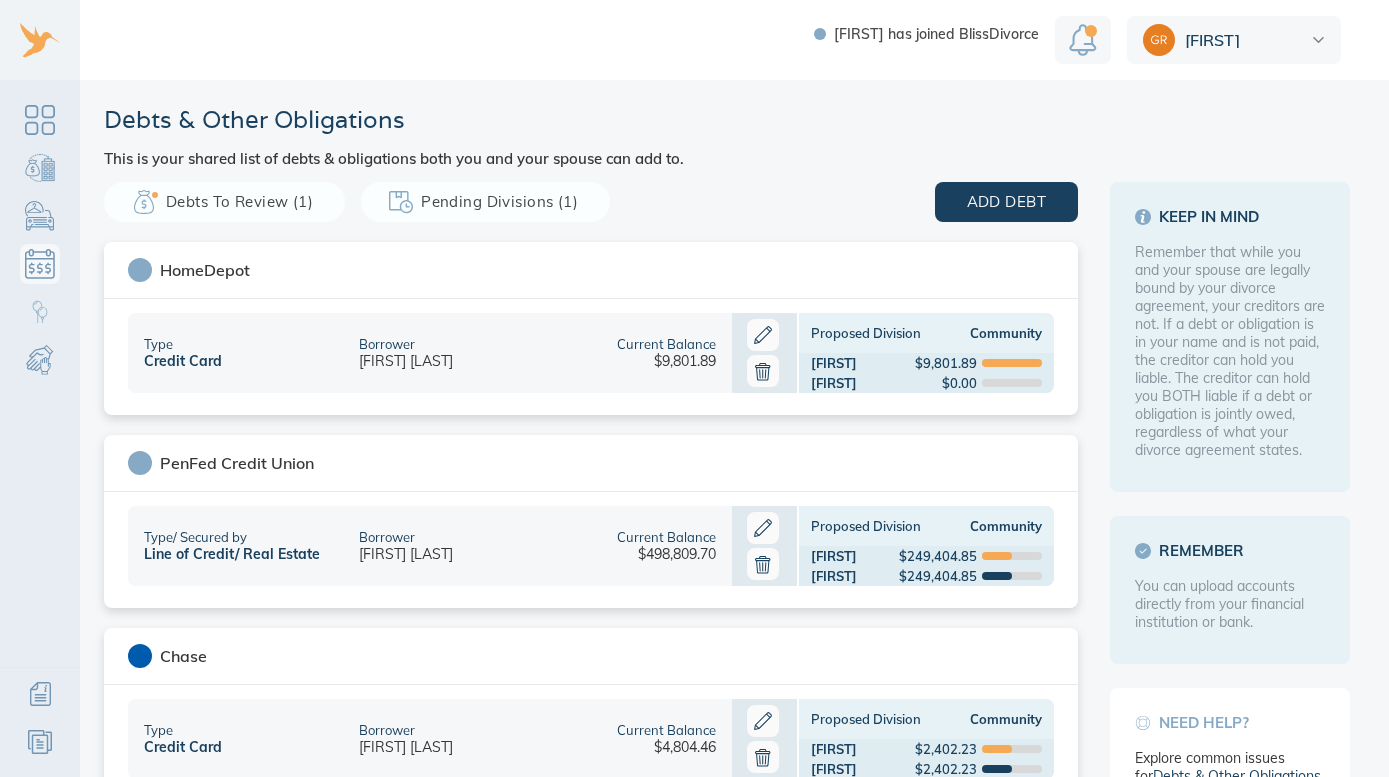 scroll, scrollTop: 0, scrollLeft: 0, axis: both 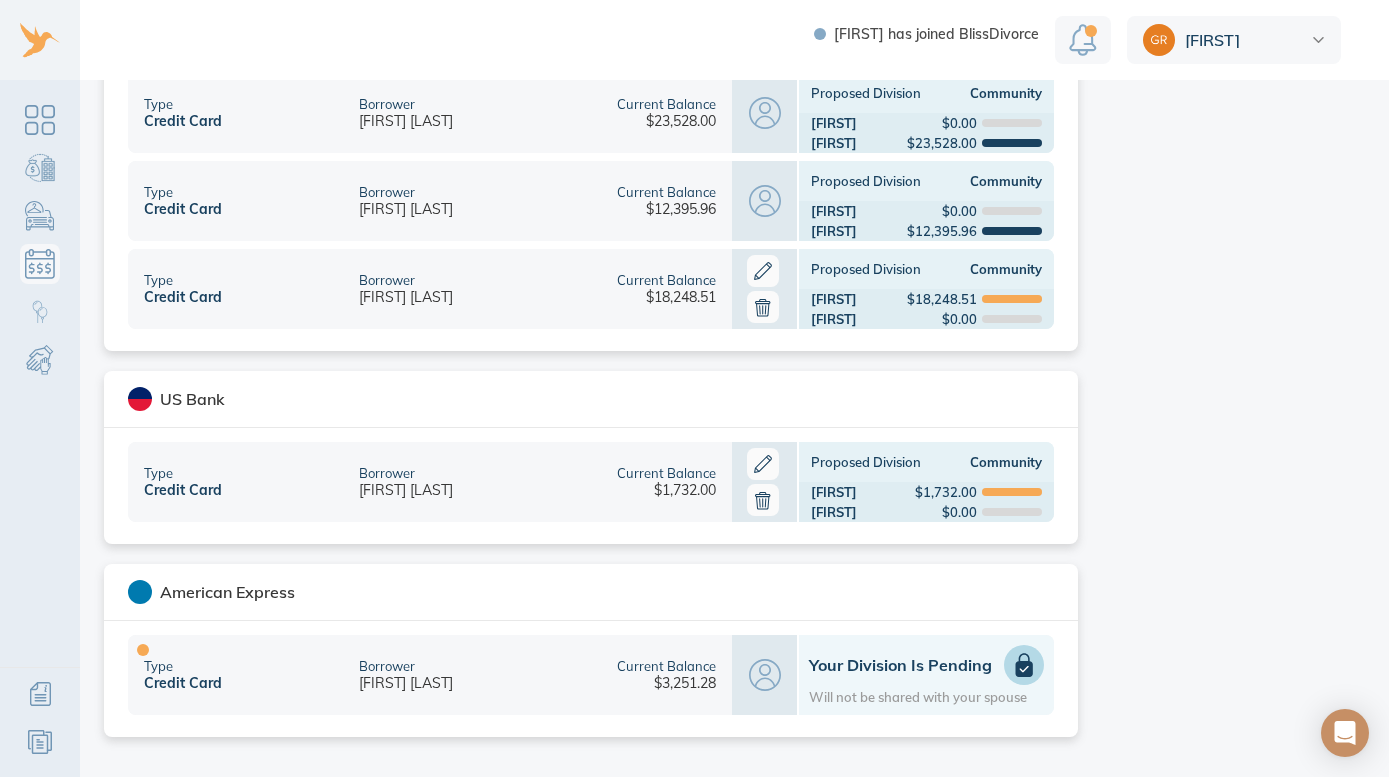 click on "Your Division is Pending" at bounding box center (926, 665) 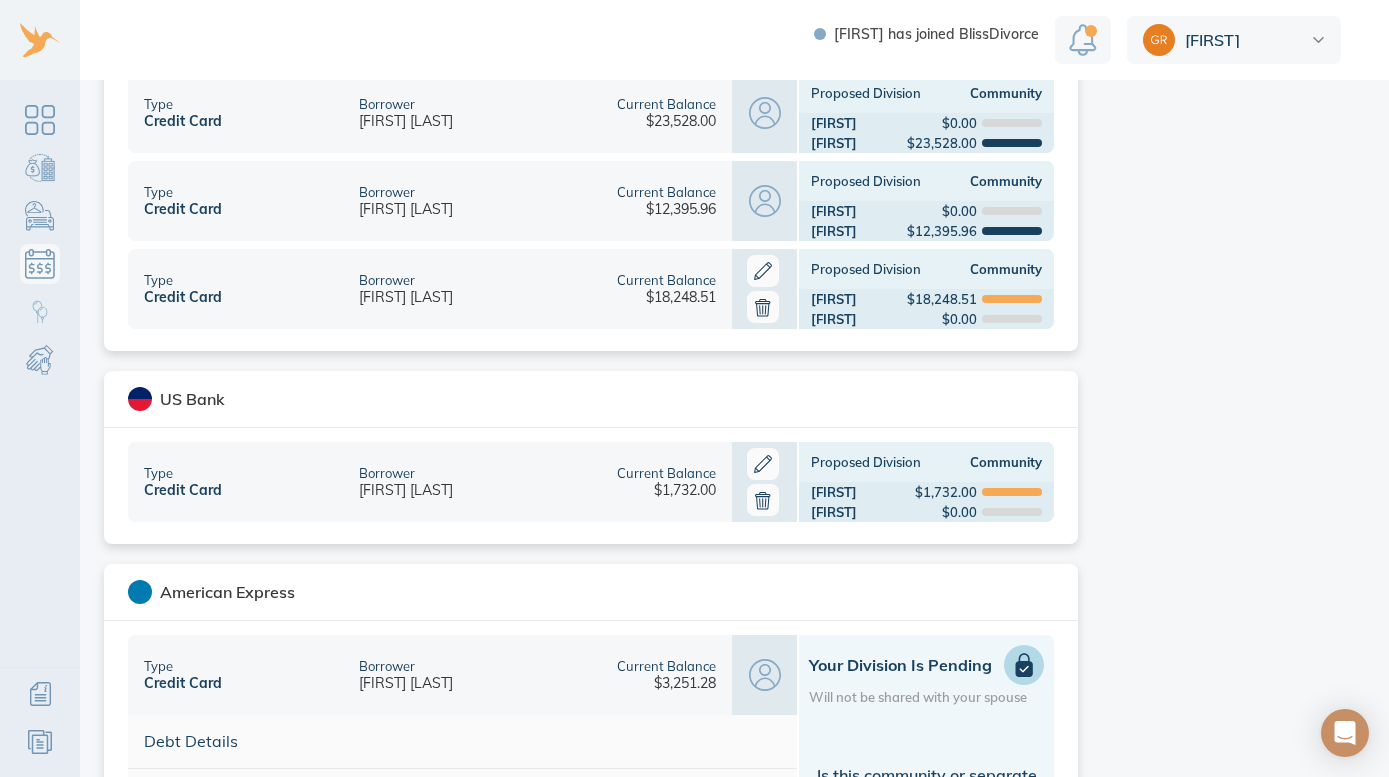 scroll, scrollTop: 2342, scrollLeft: 0, axis: vertical 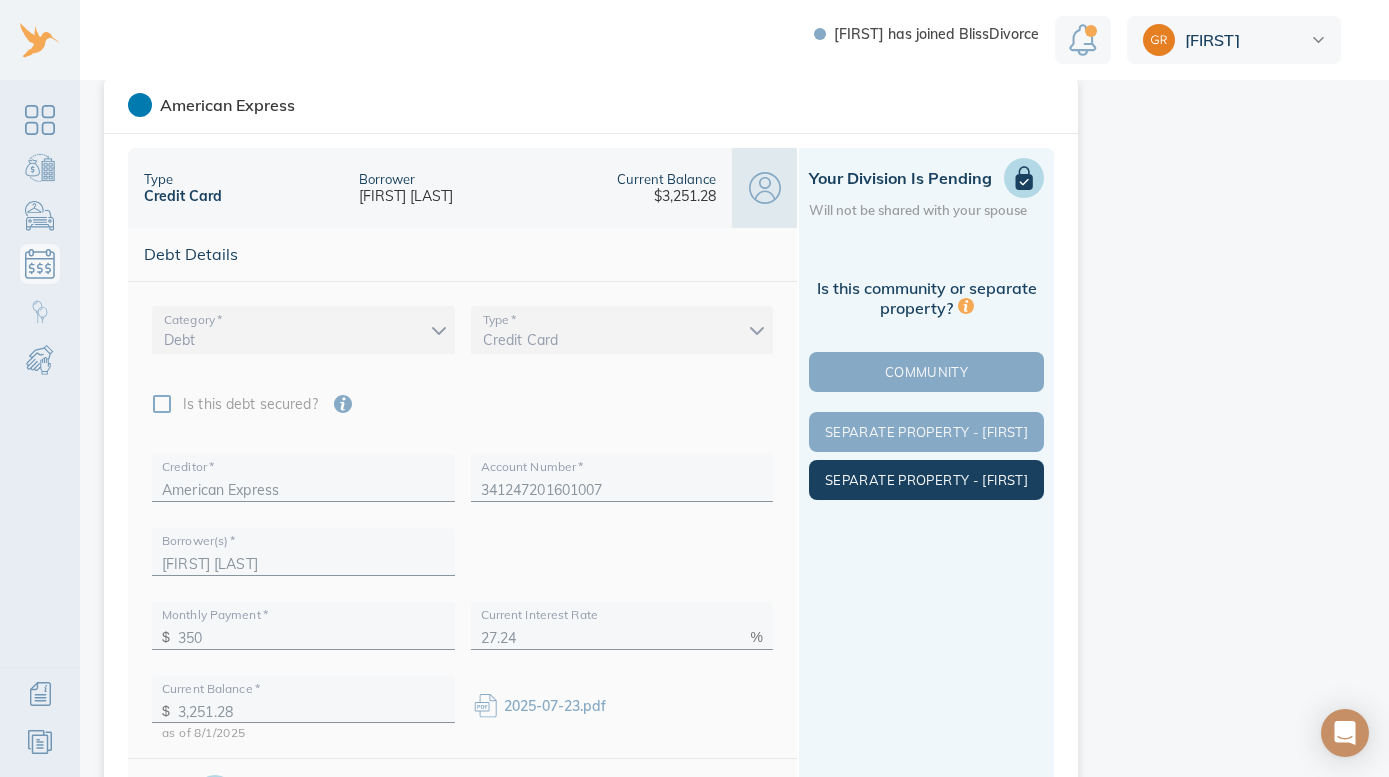 click on "Separate Property - Linnea" at bounding box center [926, 480] 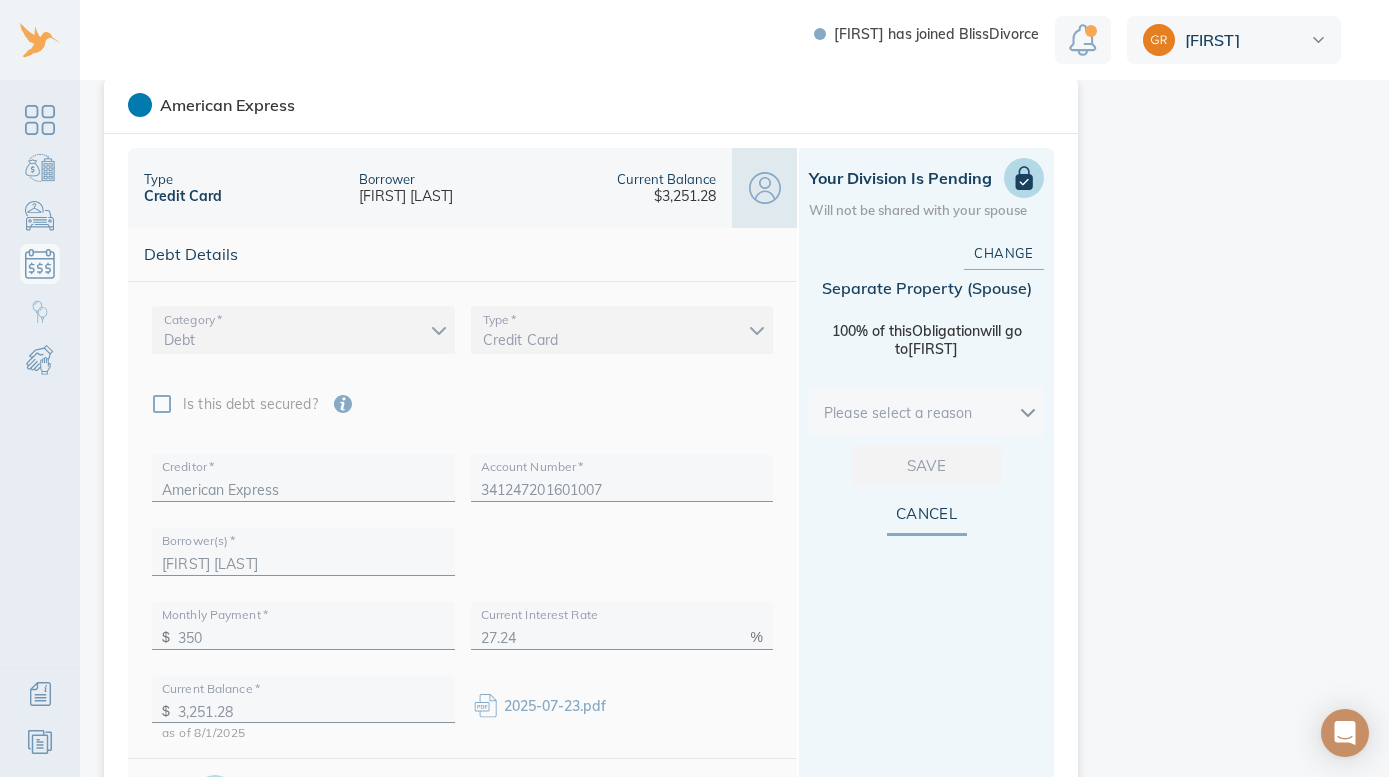 click on "Linnea    has joined BlissDivorce Michael
Debts & Other Obligations This is your shared list of debts & obligations both you and your spouse can add to. Add Obligation The easiest and most accurate way to add a debt is to securely import data from your financial institution. Privacy and security are our top priority. We do not store your login information. We use trusted technology to securely import data. Import Loading debts & other obligations please wait You can also add your debt manually add manually Debts to Review (0) Pending Divisions (1) add debt HomeDepot Type Credit Card Borrower Michael Greenzeiger Current Balance $9,801.89 Proposed Division Community Michael $9,801.89 Linnea $0.00 PenFed Credit Union Type  / Secured by Line of Credit  / Real Estate Borrower Michael Greenzeiger Current Balance $498,809.70 Proposed Division Community Michael $249,404.85 Linnea $249,404.85 Chase Type Credit Card Borrower Michael Greenzeiger Current Balance $4,804.46 Proposed Division Community Michael *" at bounding box center (694, 388) 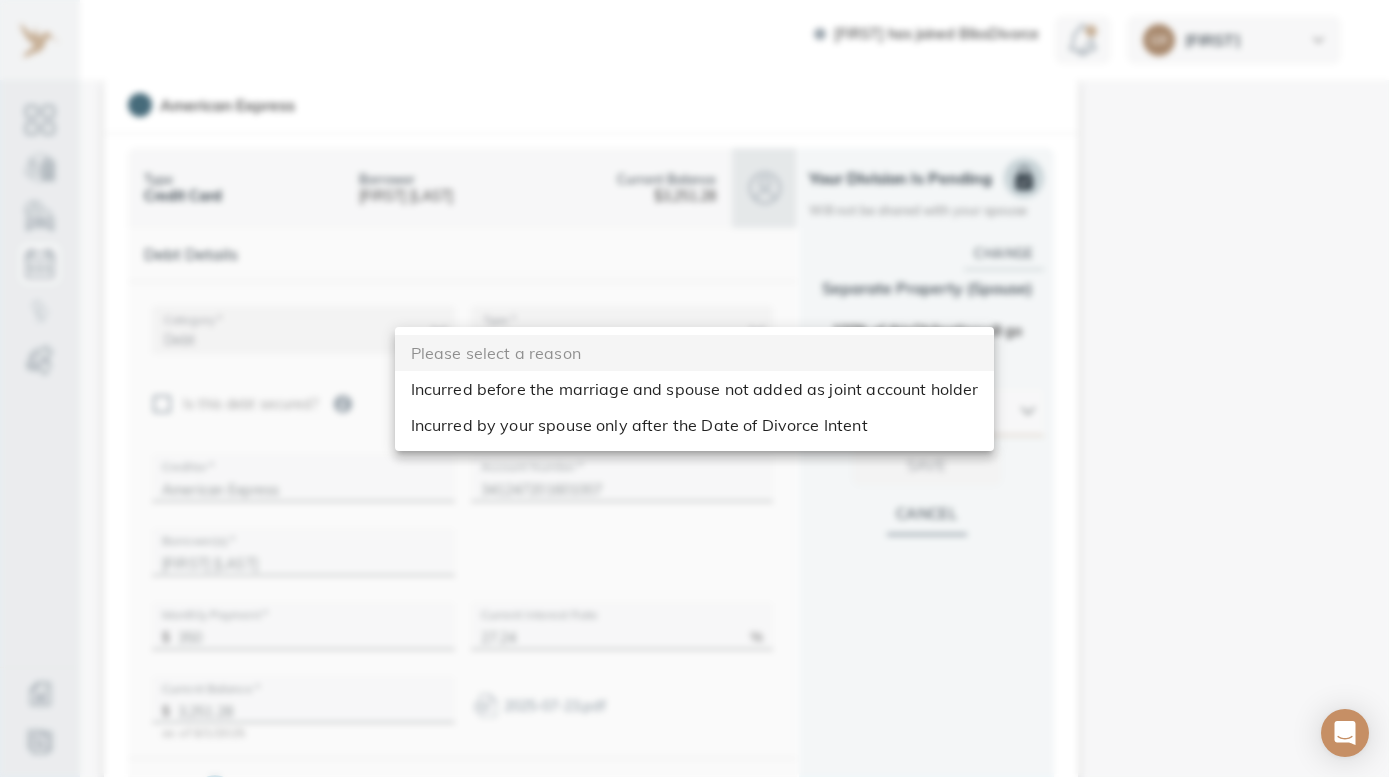 click on "Incurred by your spouse only after the Date of Divorce Intent" at bounding box center (695, 425) 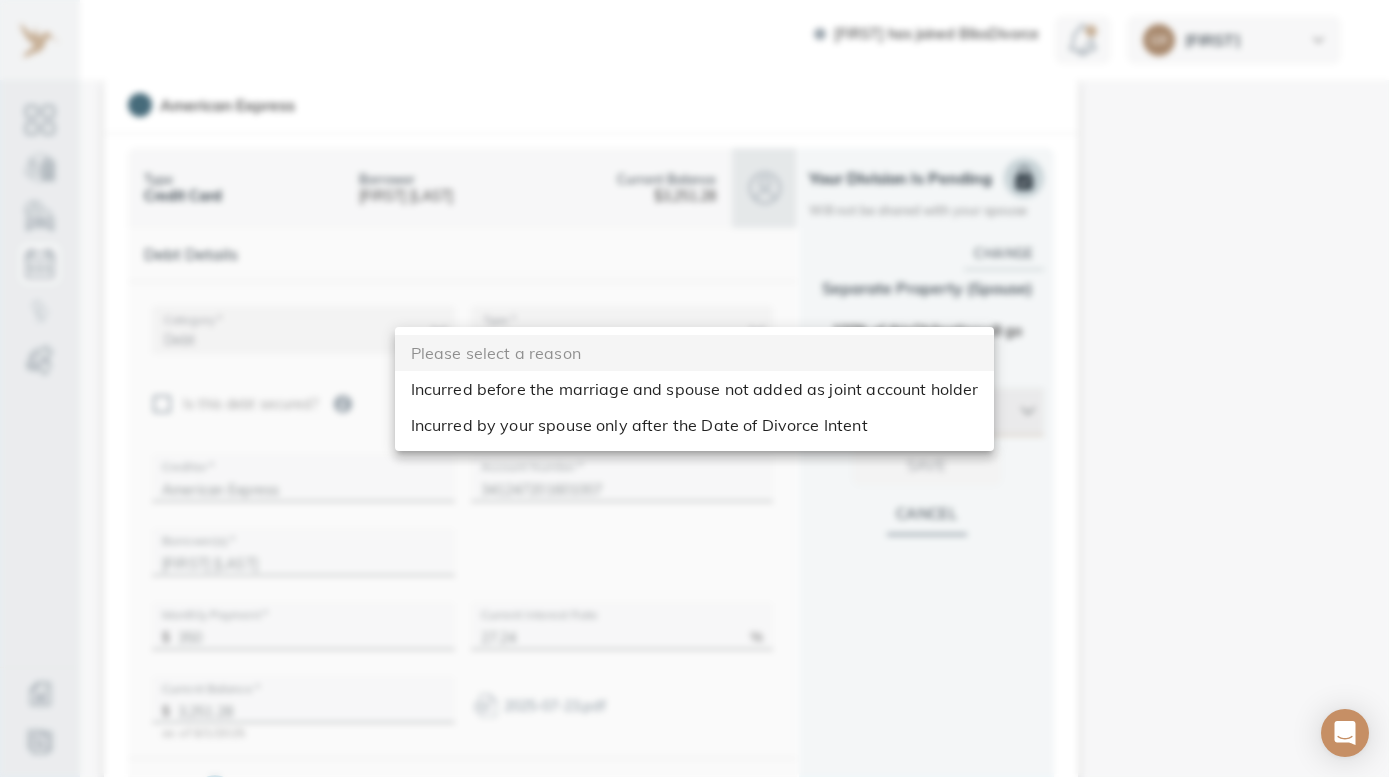 type on "after_dos" 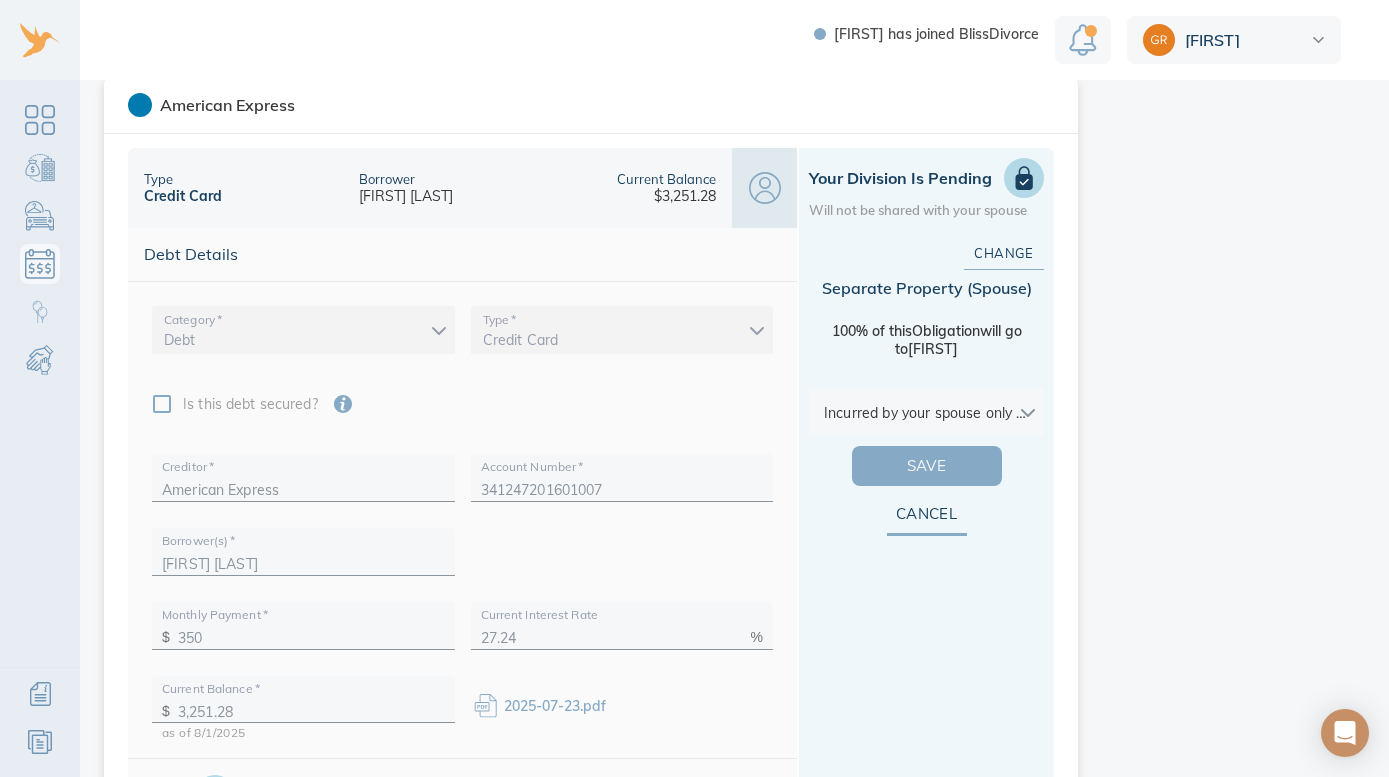 click on "Save" at bounding box center [927, 466] 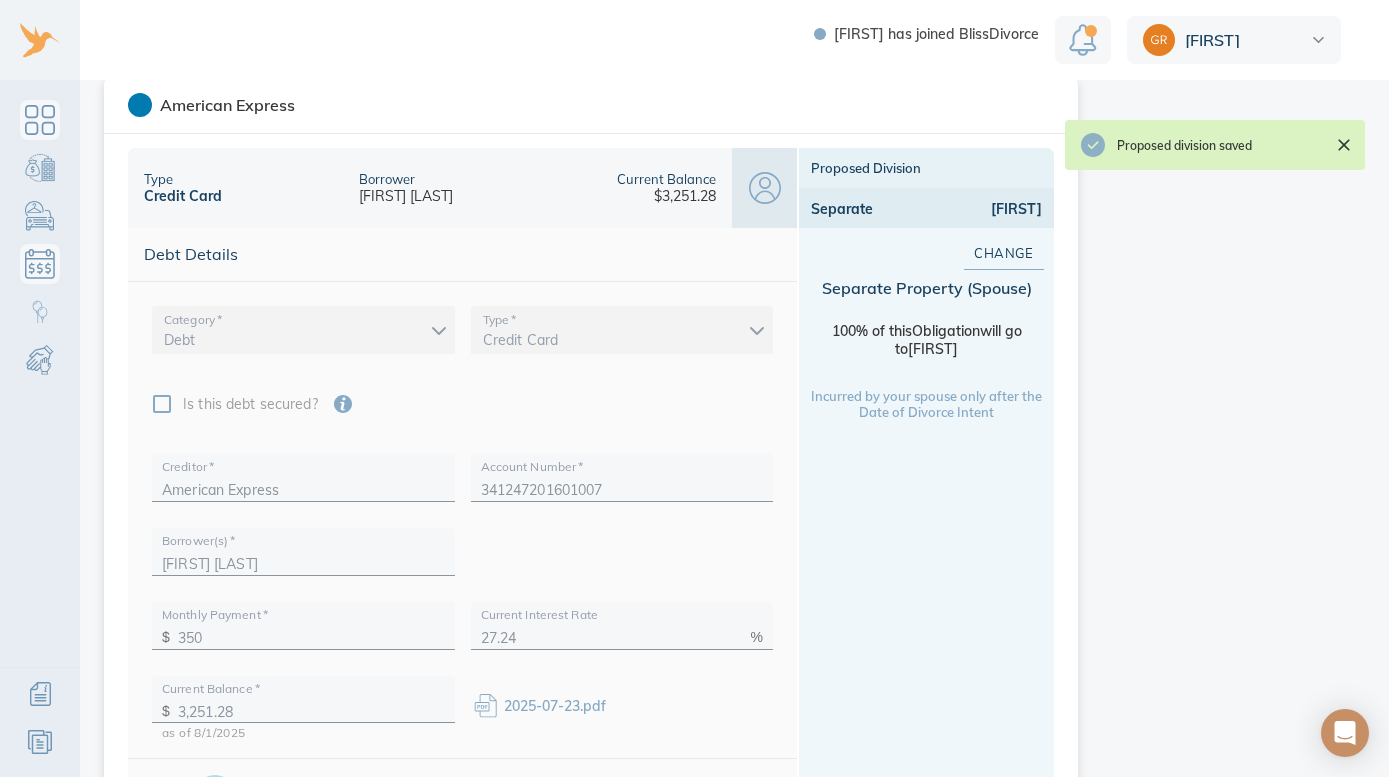 click at bounding box center [40, 120] 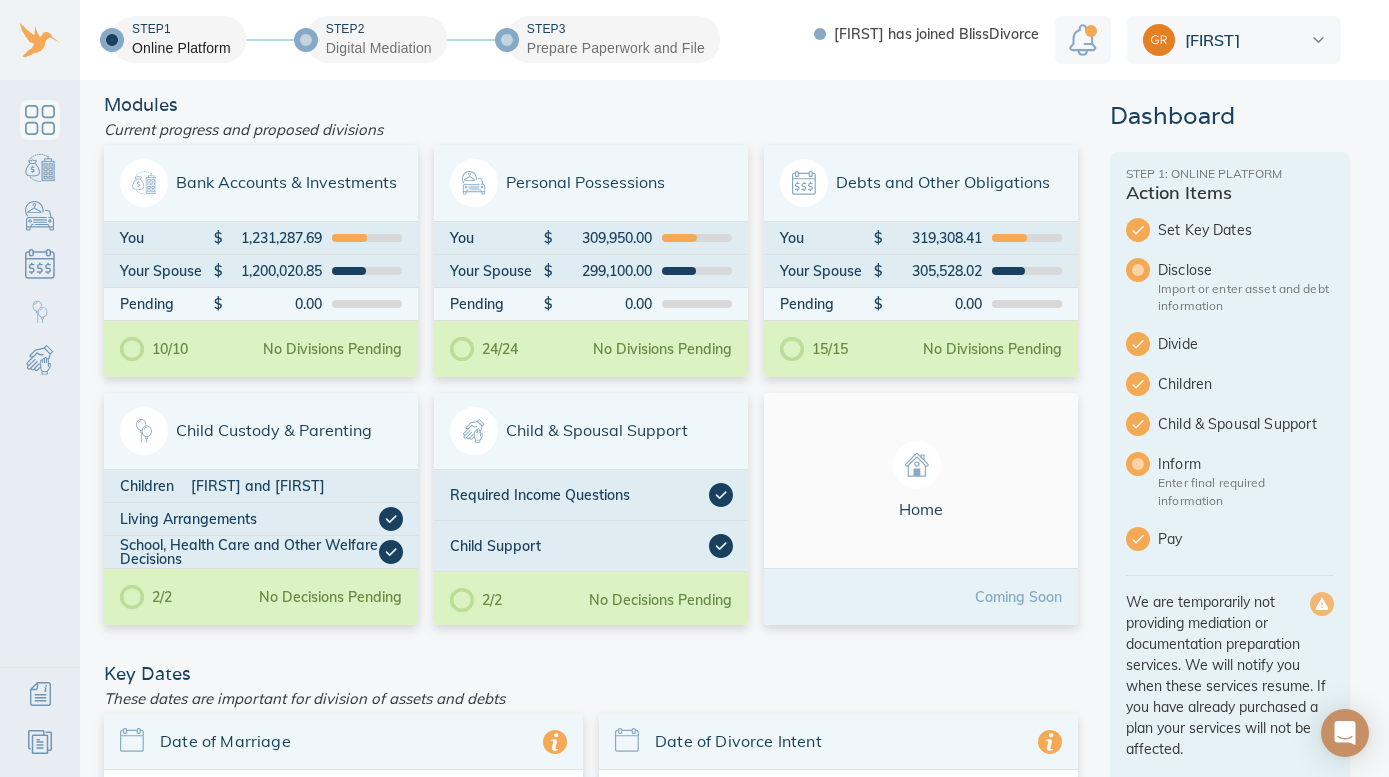 scroll, scrollTop: 0, scrollLeft: 0, axis: both 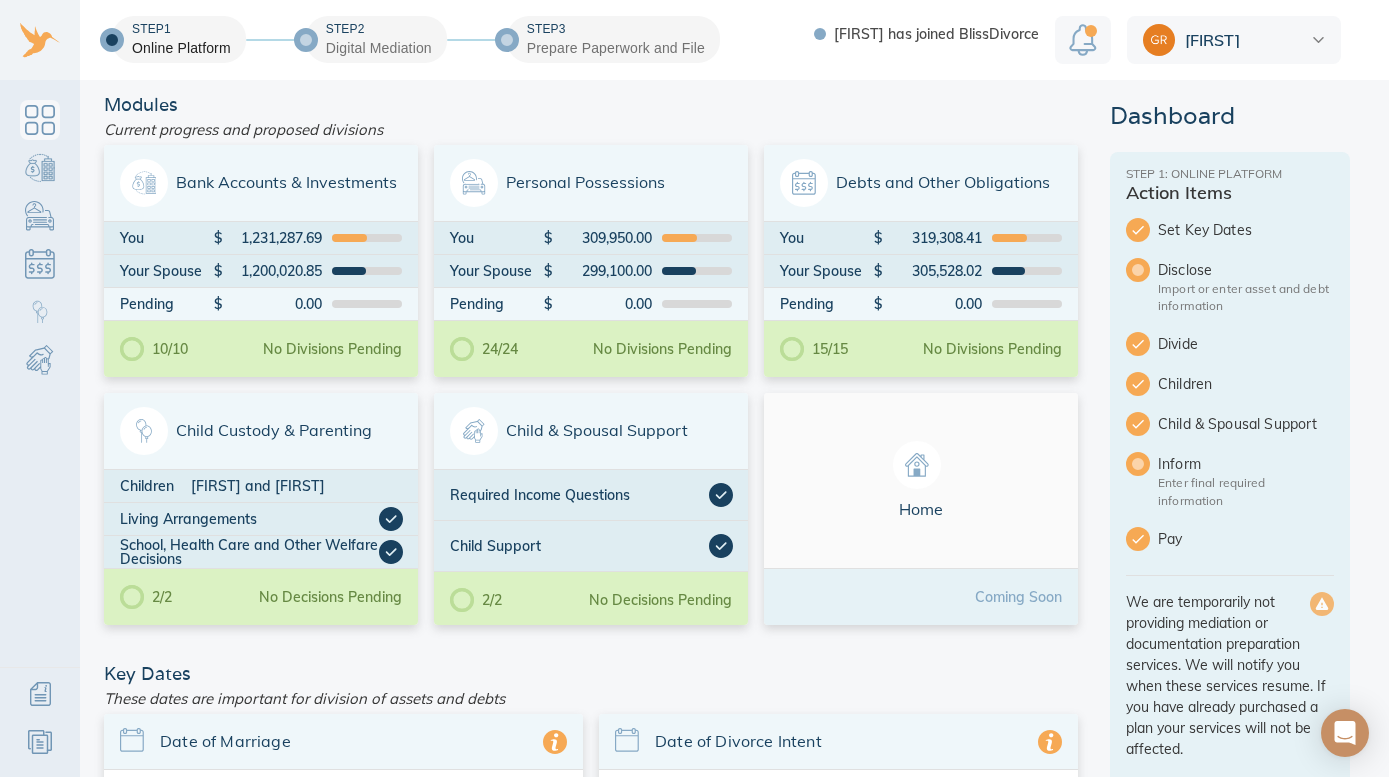 click on "Current progress and proposed divisions" at bounding box center [591, 129] 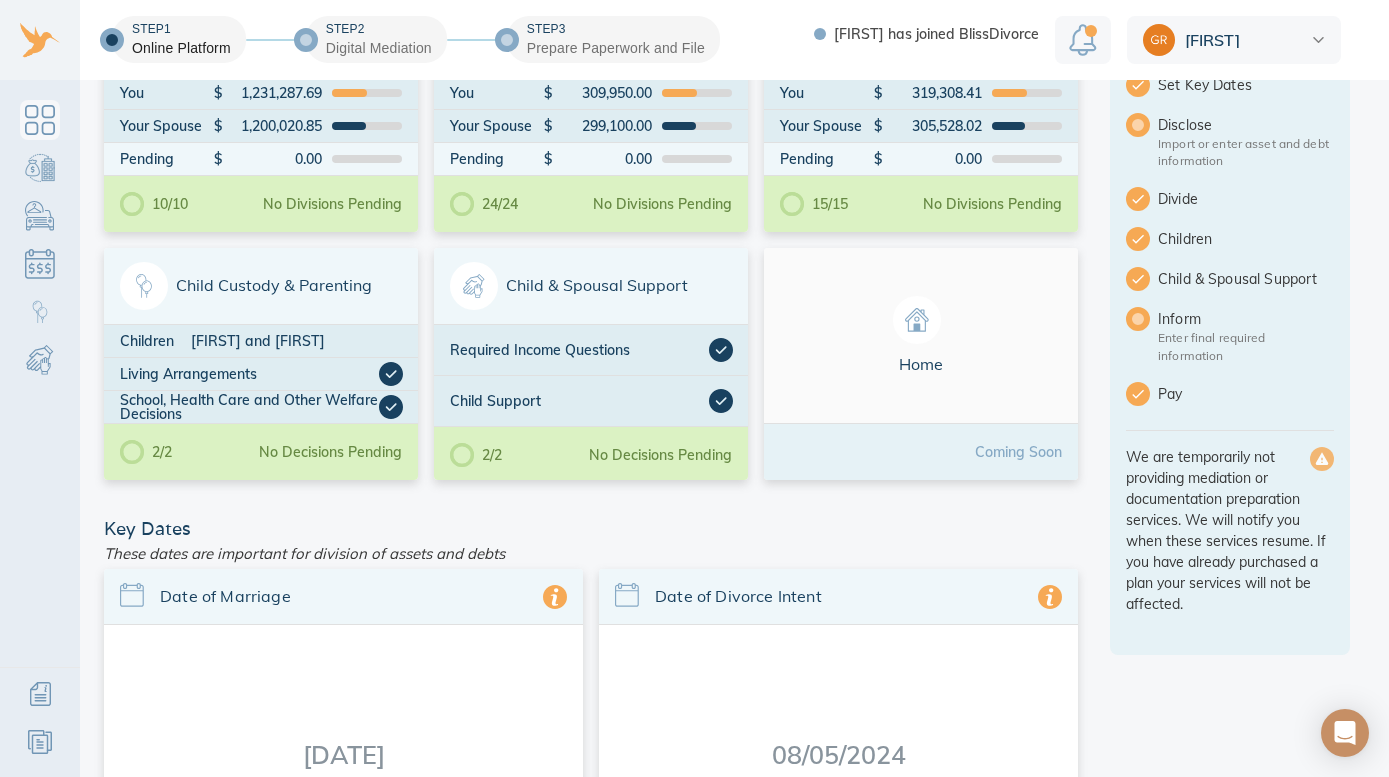 click 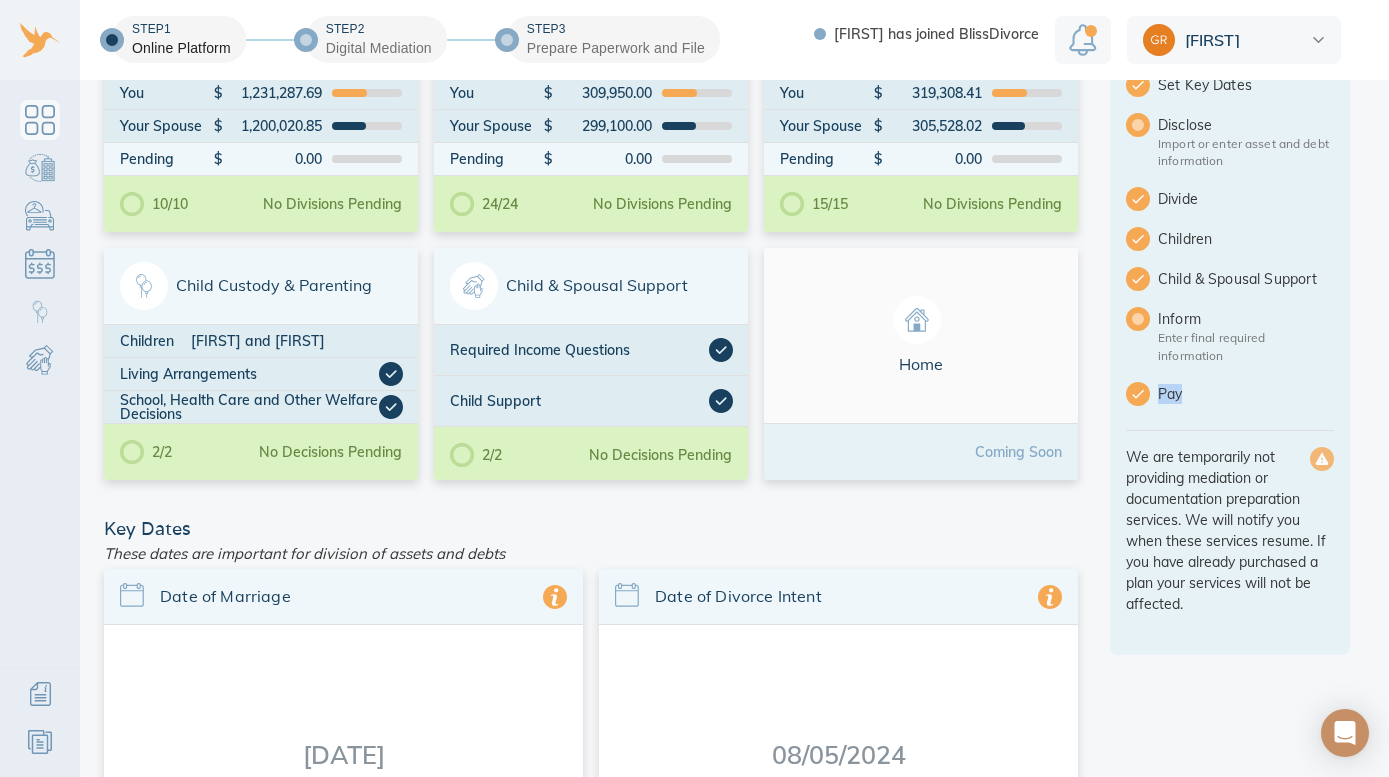click 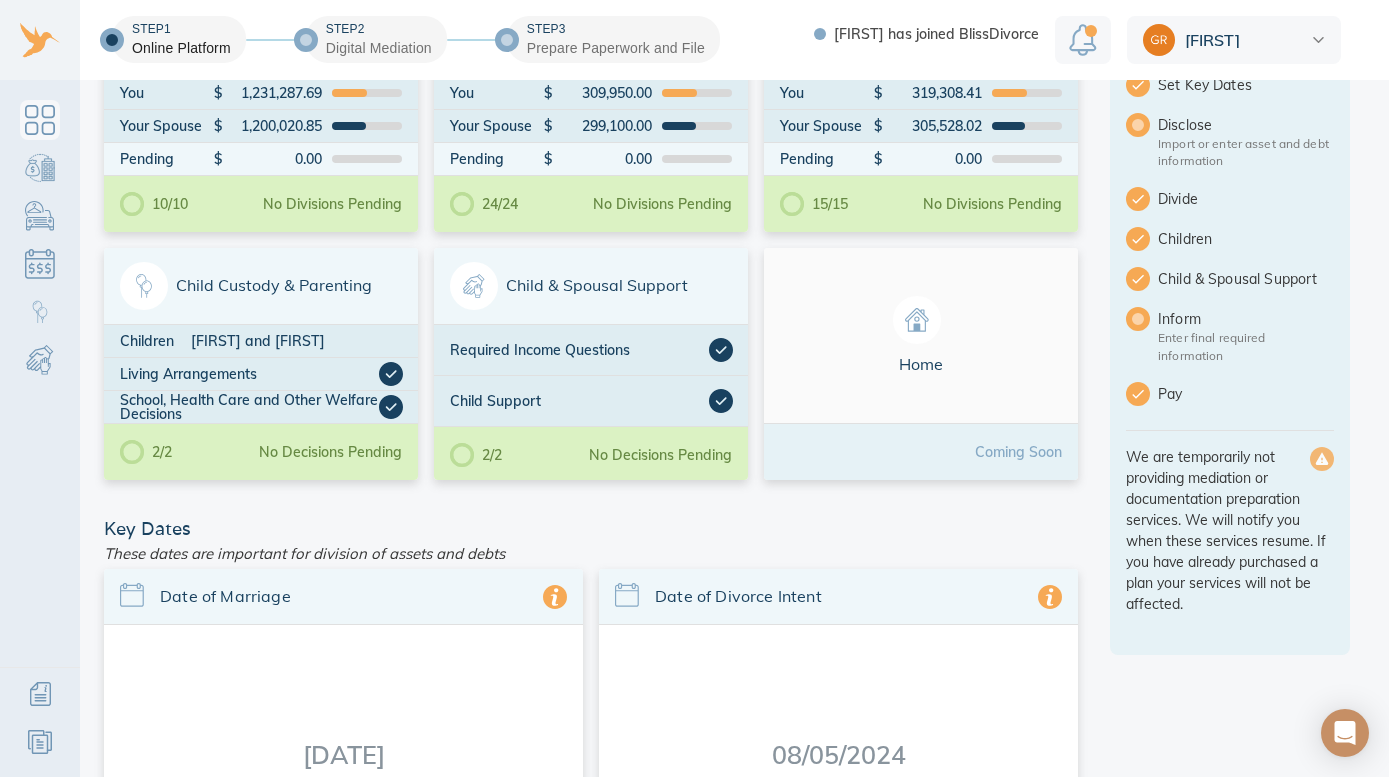 click at bounding box center (1138, 319) 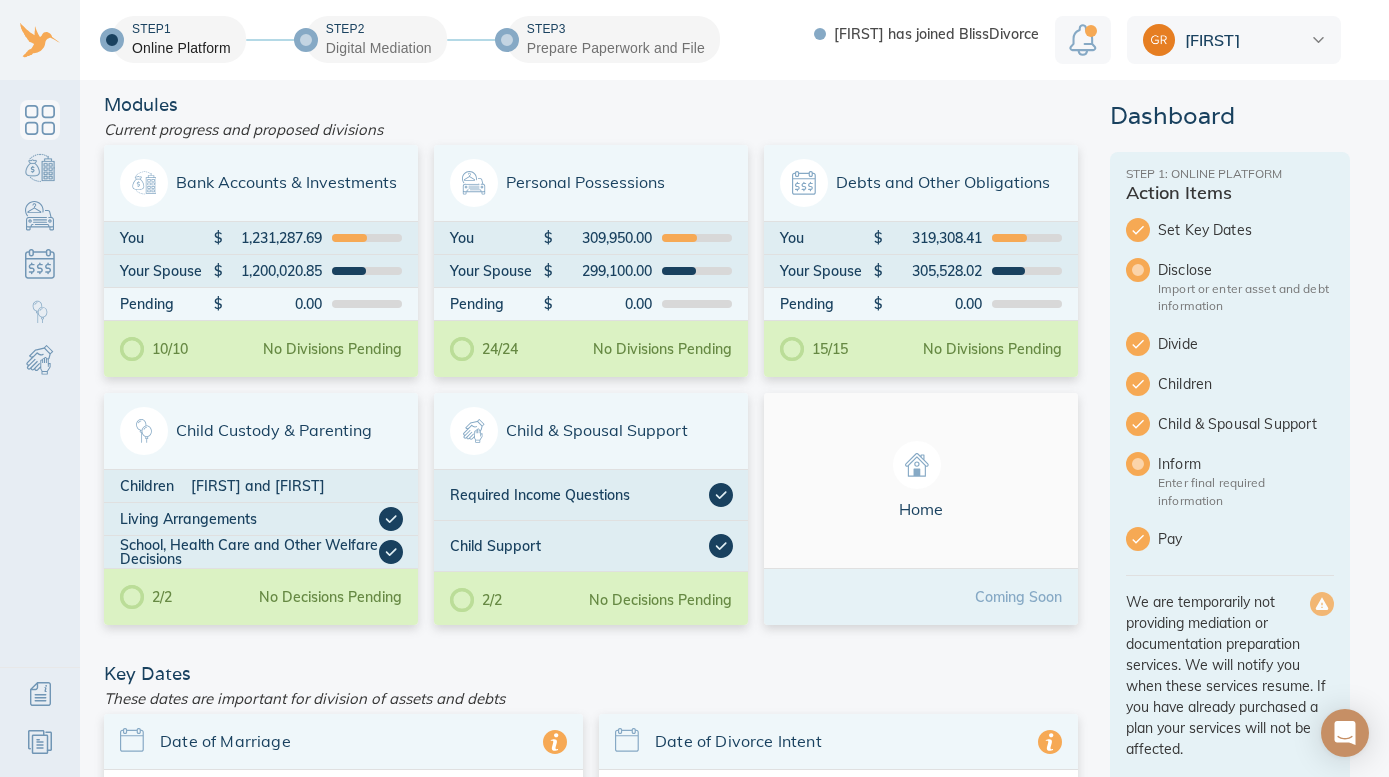 scroll, scrollTop: 0, scrollLeft: 0, axis: both 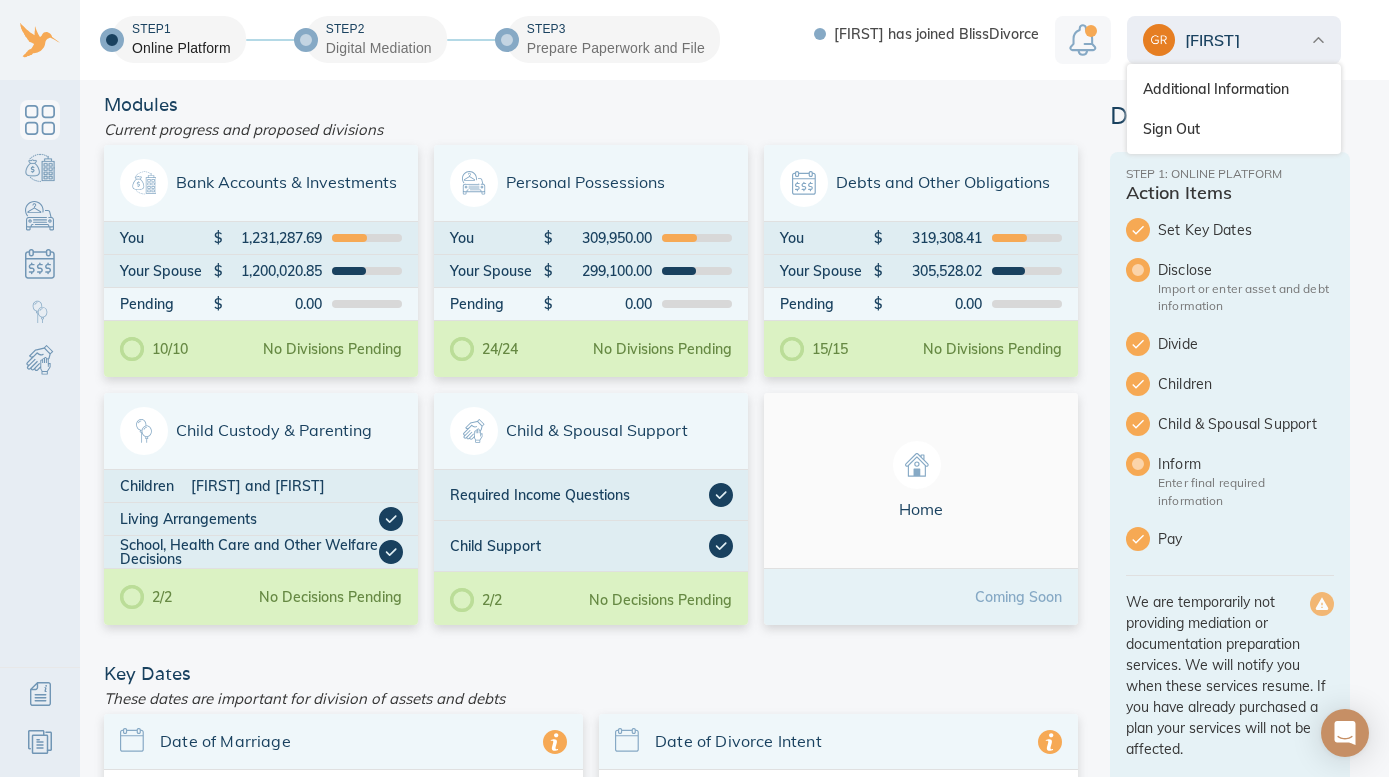 click on "Step  1 Online Platform Step  2 Digital Mediation Step  3 Prepare Paperwork and File Linnea    has joined BlissDivorce Michael Additional Information Sign Out" at bounding box center (694, 40) 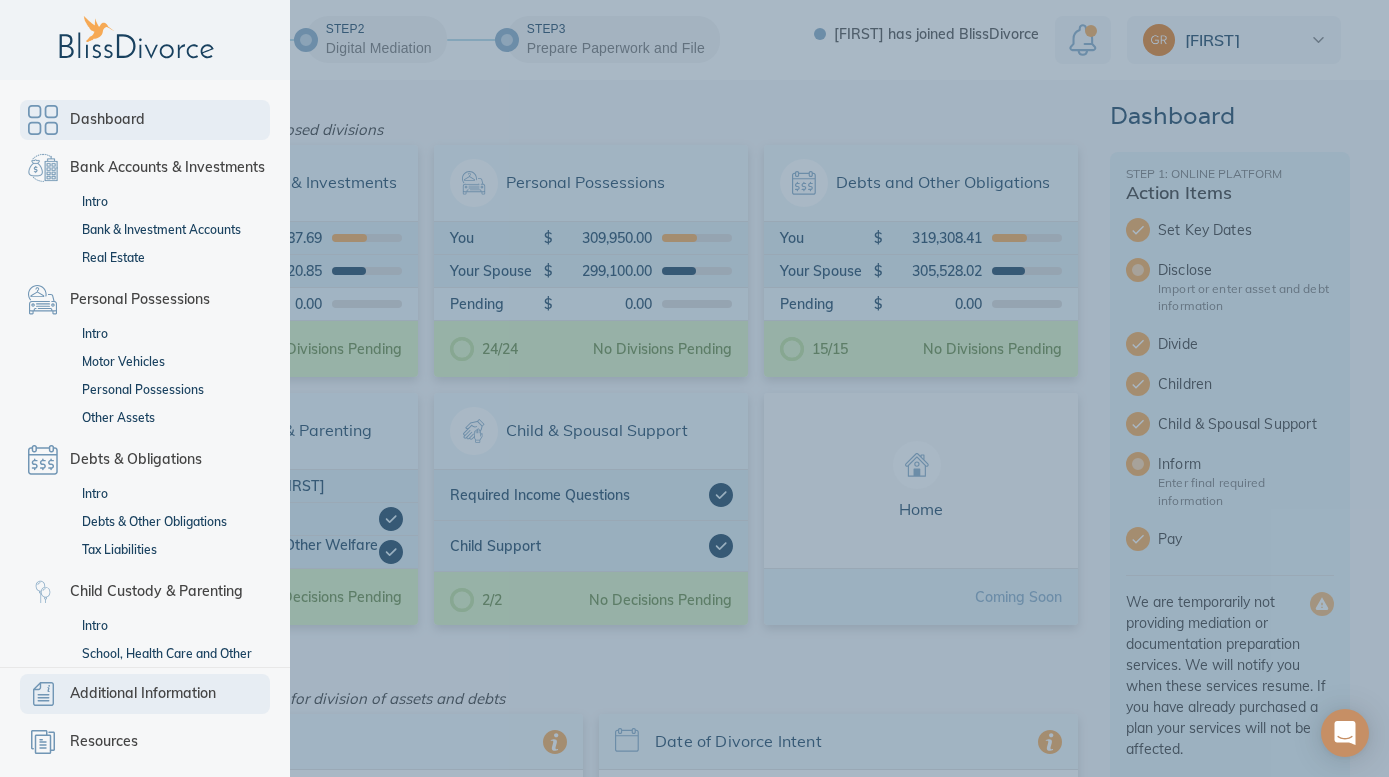 scroll, scrollTop: 0, scrollLeft: 0, axis: both 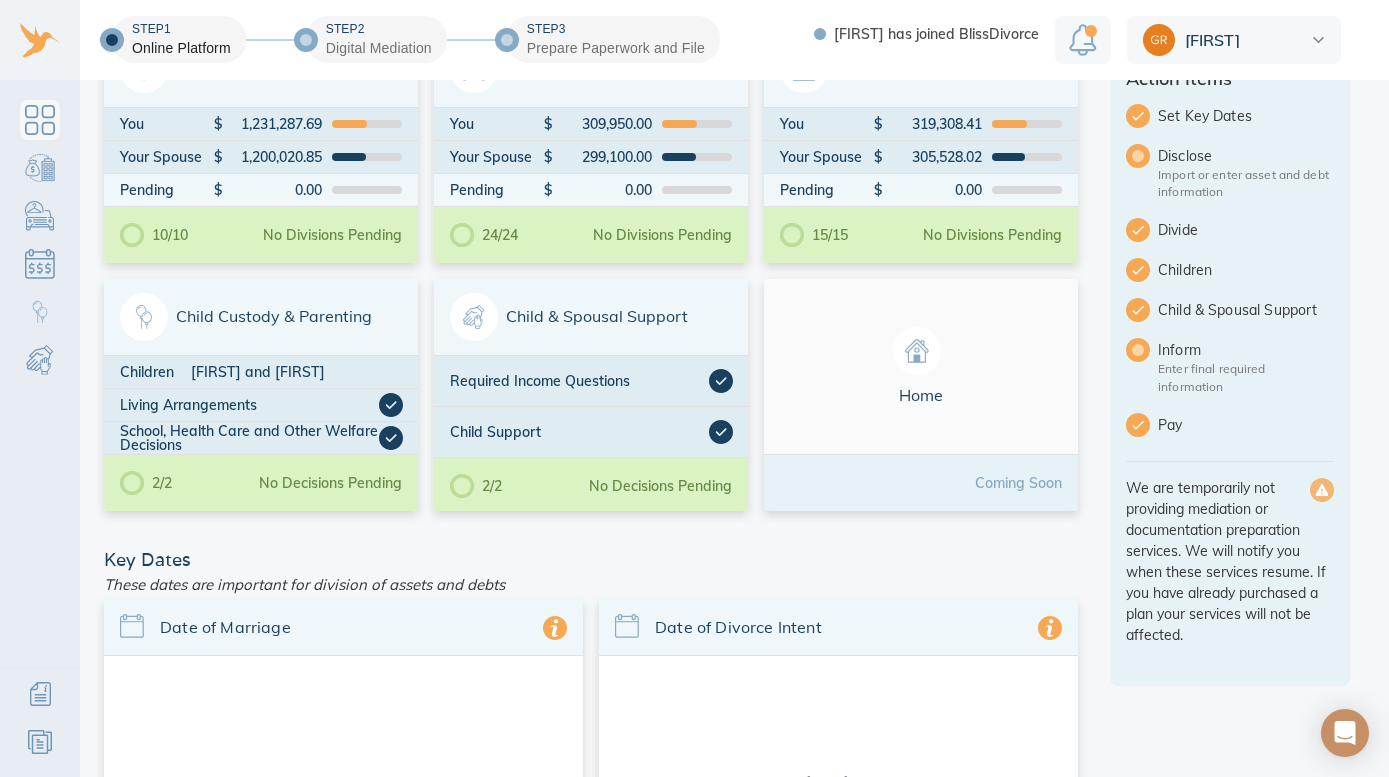 click at bounding box center [1138, 350] 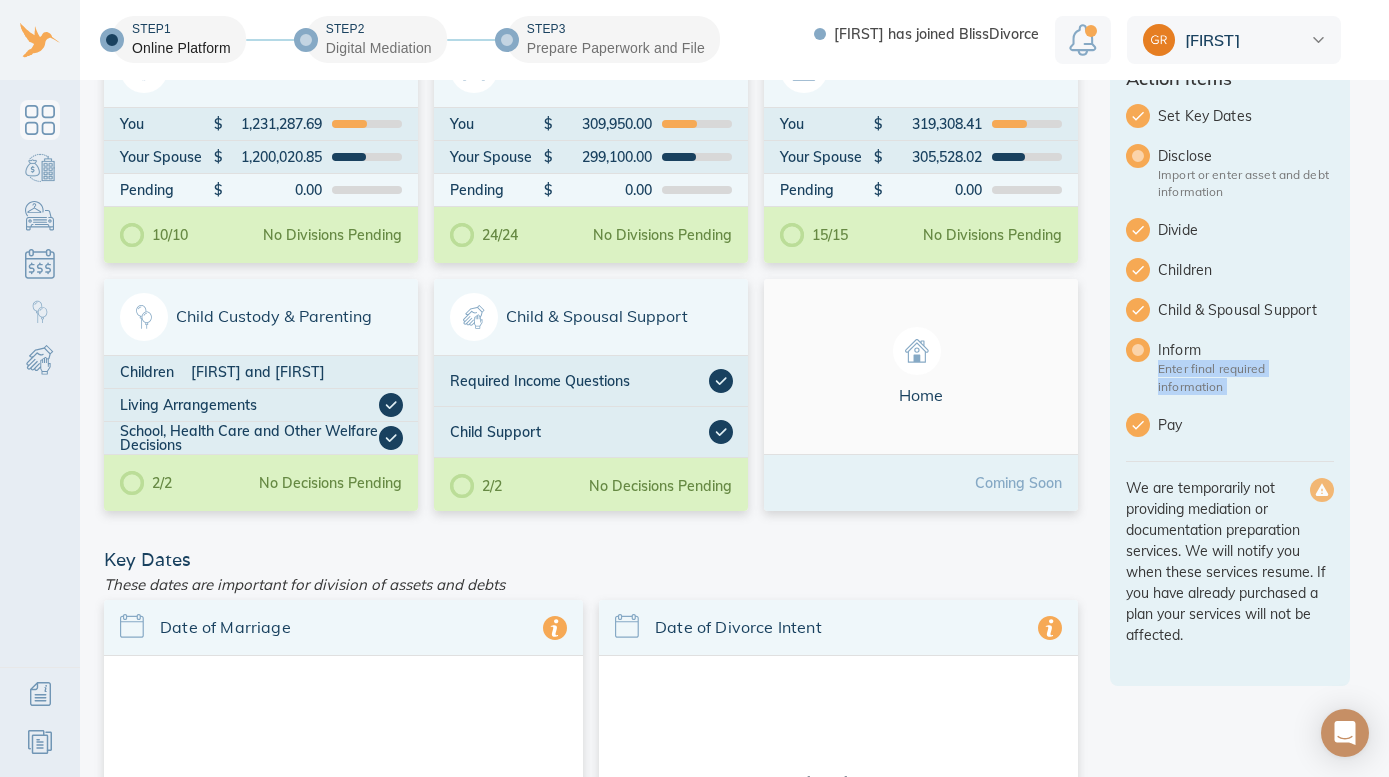 click on "Enter final required information" at bounding box center (1246, 377) 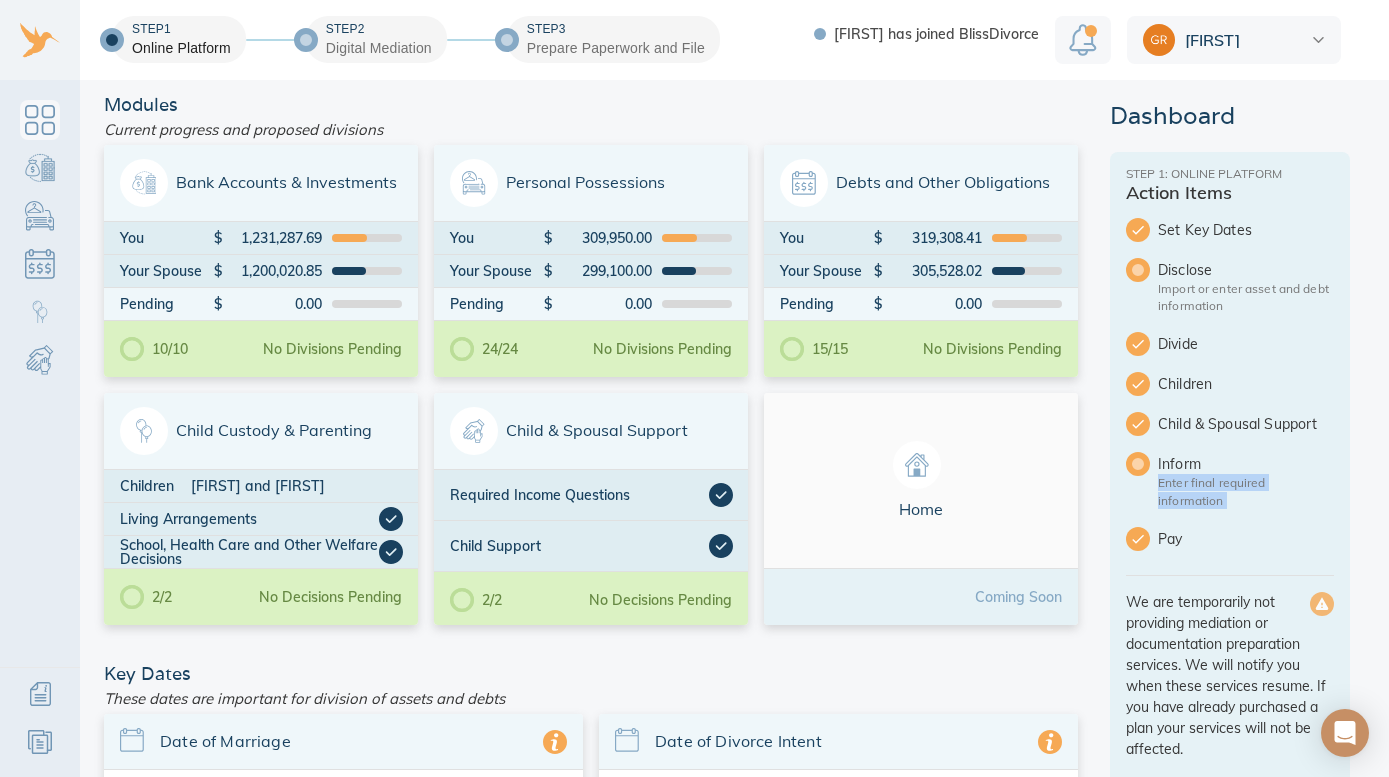 scroll, scrollTop: 0, scrollLeft: 0, axis: both 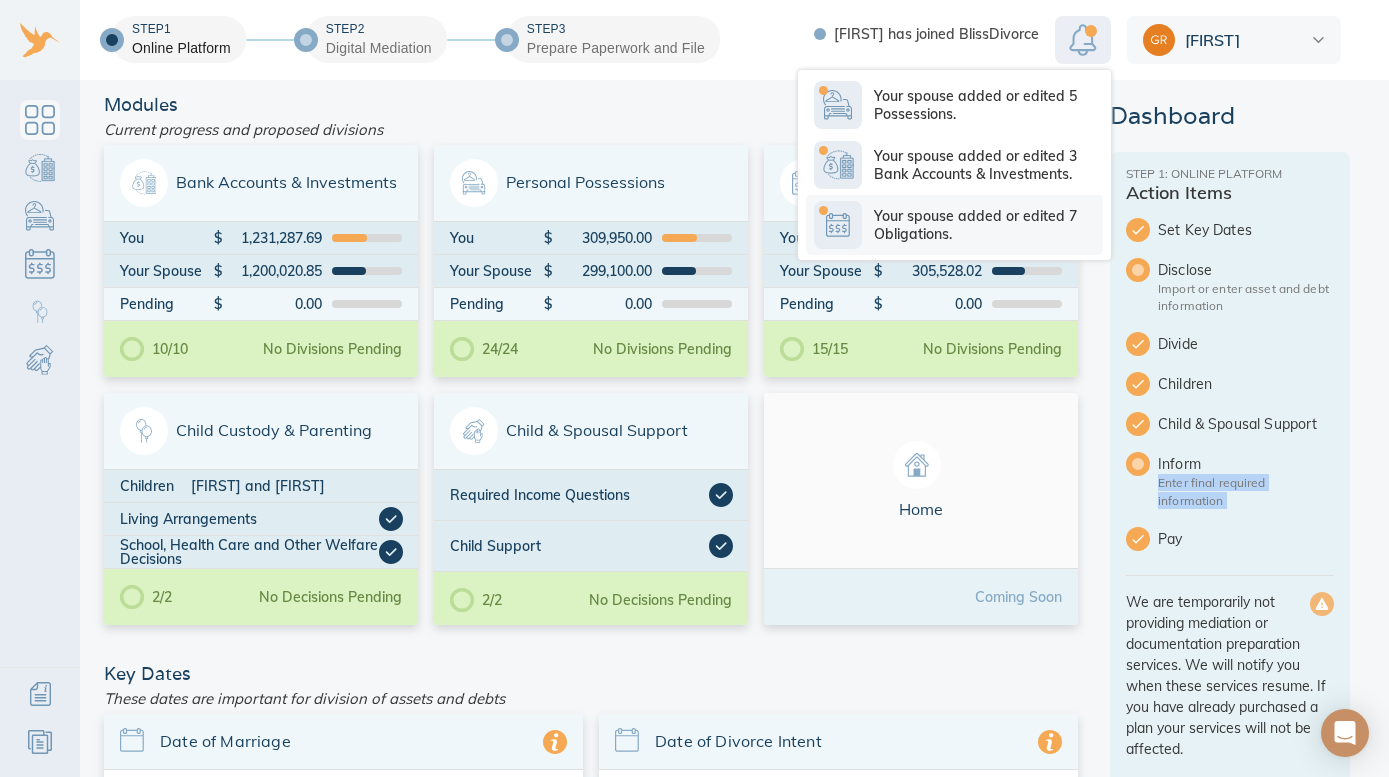 click on "Your spouse added or edited 7 Obligations." at bounding box center (988, 225) 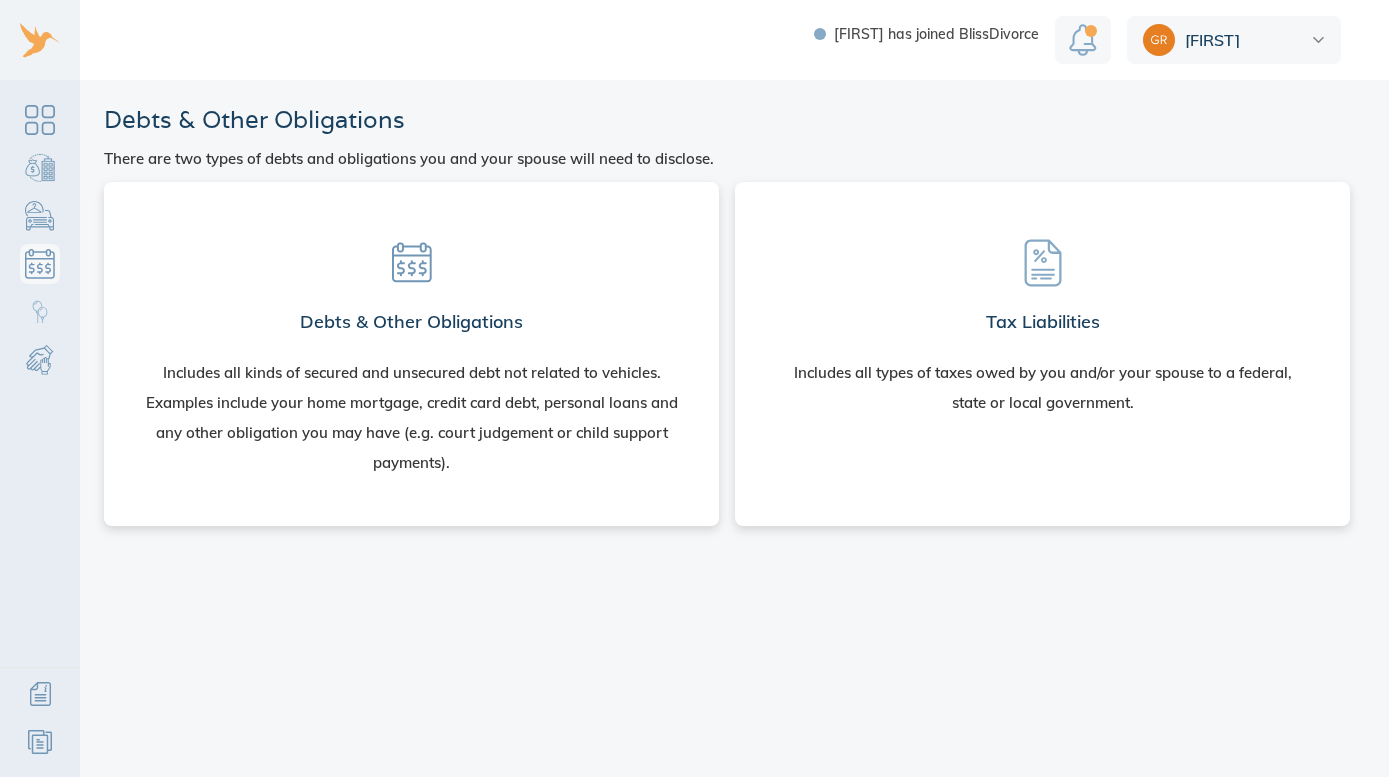 scroll, scrollTop: 0, scrollLeft: 0, axis: both 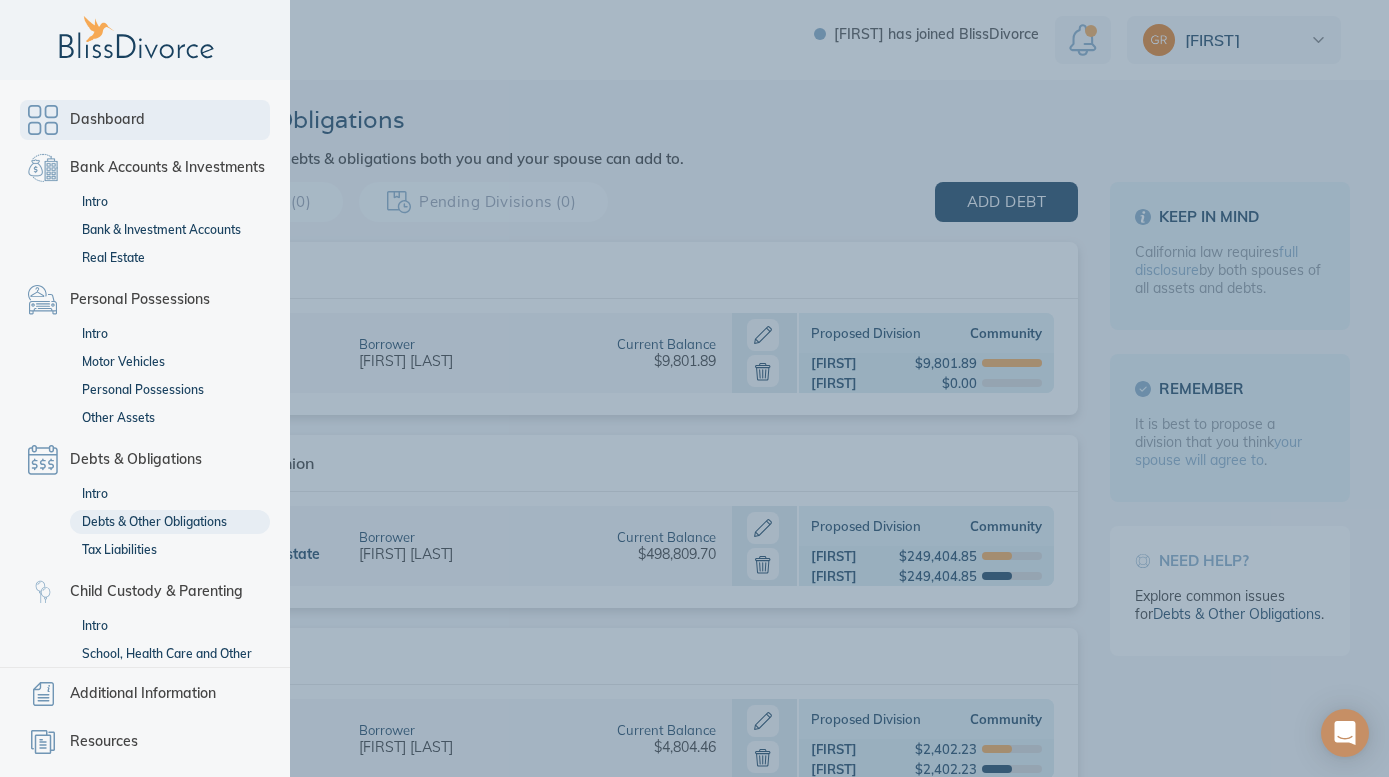 click on "Dashboard" at bounding box center (107, 120) 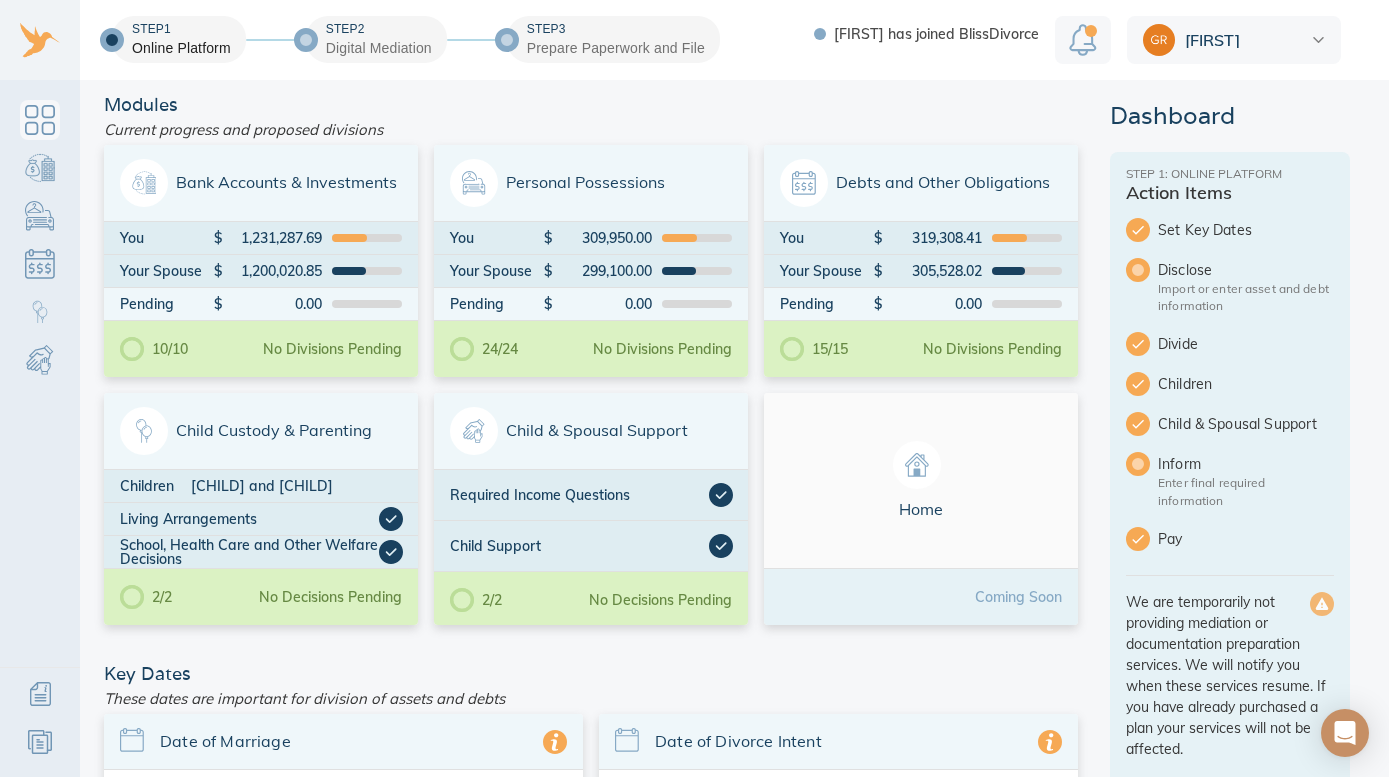 scroll, scrollTop: 0, scrollLeft: 0, axis: both 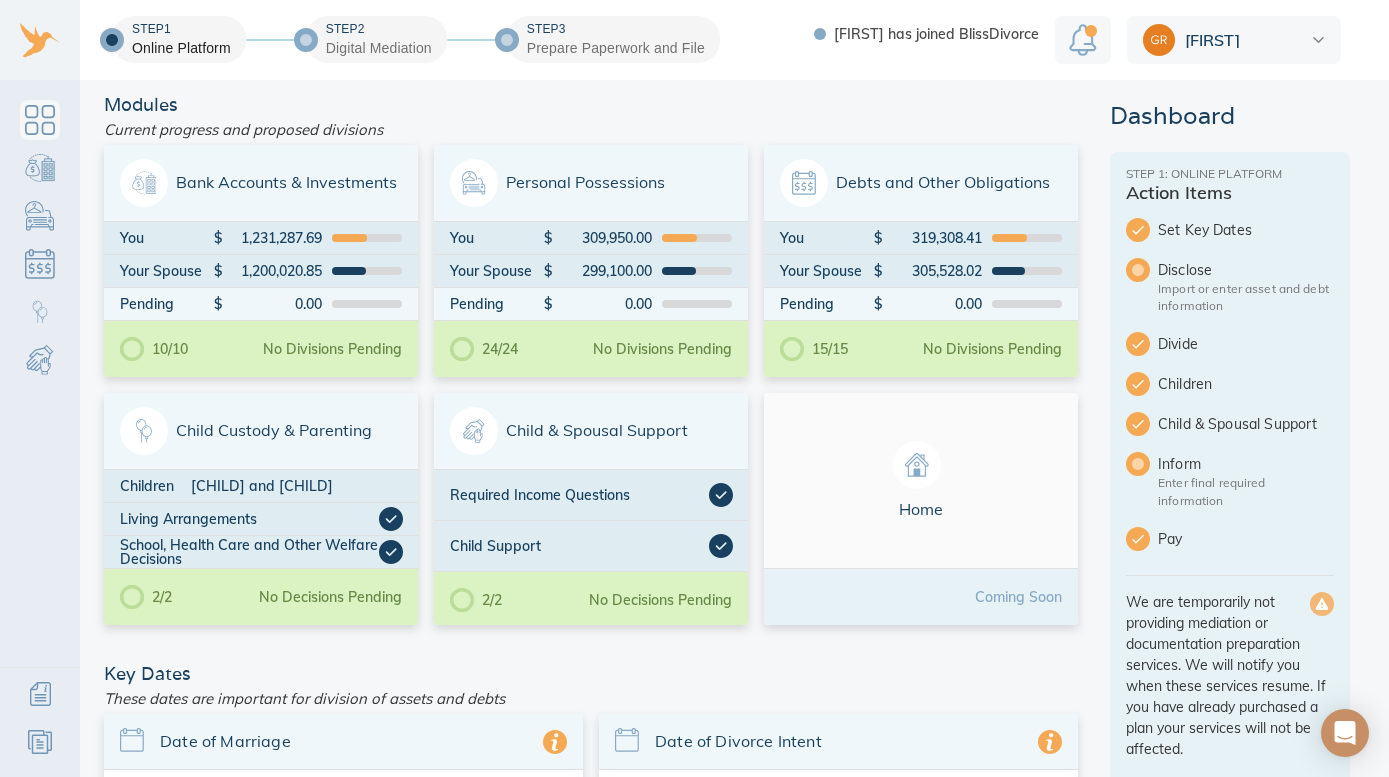 click on "Modules Current progress and proposed divisions Bank Accounts & Investments You $ 1,231,287.69 Your Spouse $ 1,200,020.85 Pending $ 0.00 10/10 No Divisions Pending Personal Possessions You $ 309,950.00 Your Spouse $ 299,100.00 Pending $ 0.00 24/24 No Divisions Pending Debts and Other Obligations You $ 319,308.41 Your Spouse $ 305,528.02 Pending $ 0.00 15/15 No Divisions Pending Child Custody & Parenting Children Angelina and Joel Living Arrangements School, Health Care and Other Welfare Decisions 2/2 No Decisions Pending Child & Spousal Support Required Income Questions Child Support 2/2 No Decisions Pending Home Coming Soon Key Dates These dates are important for division of assets and debts Date of Marriage 06/06/2006 Information from our Divorce Resource Center Date of Divorce Intent 08/05/2024 What is the "Date of Divorce Intent"? Other Issues Are there any other issues you would like addressed in your divorce agreement? Please provide as many details as you can Attach Document Save" at bounding box center [591, 767] 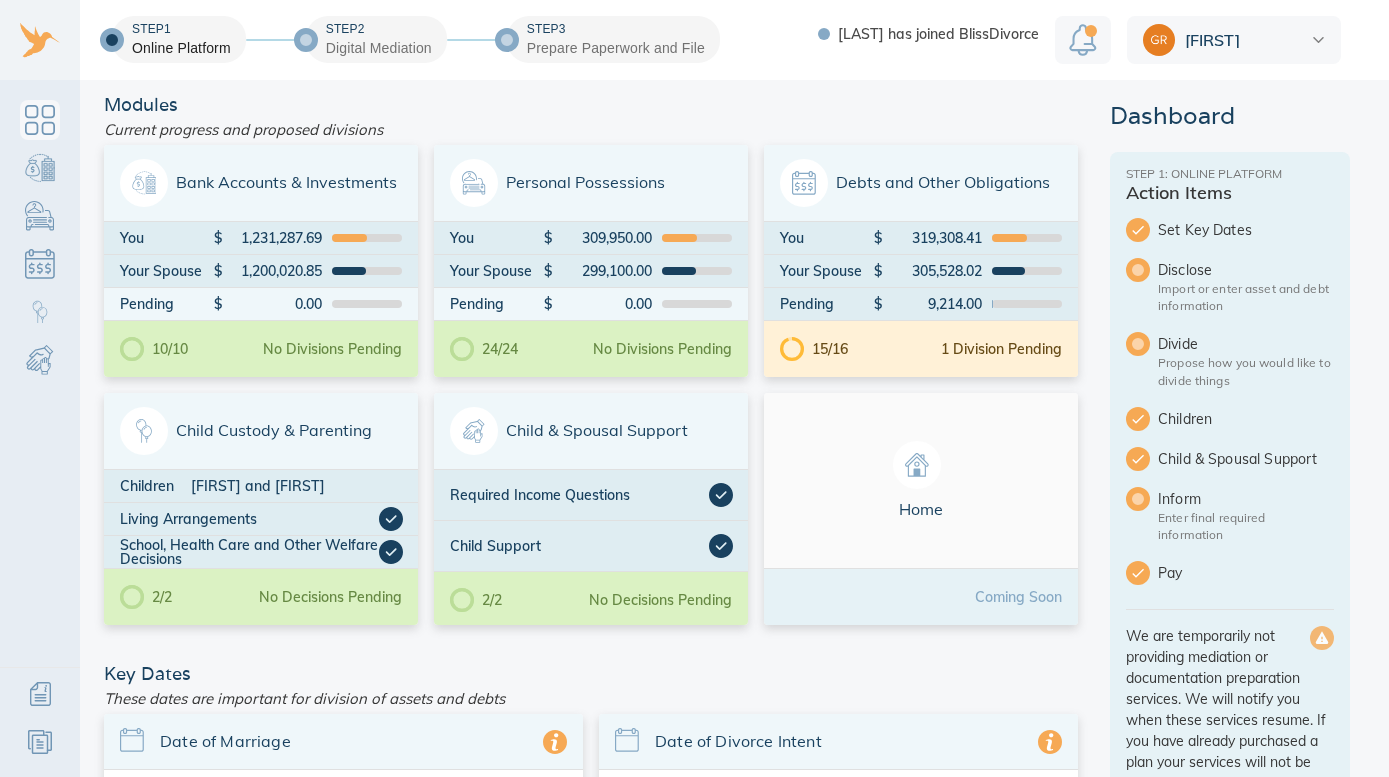 scroll, scrollTop: 0, scrollLeft: 0, axis: both 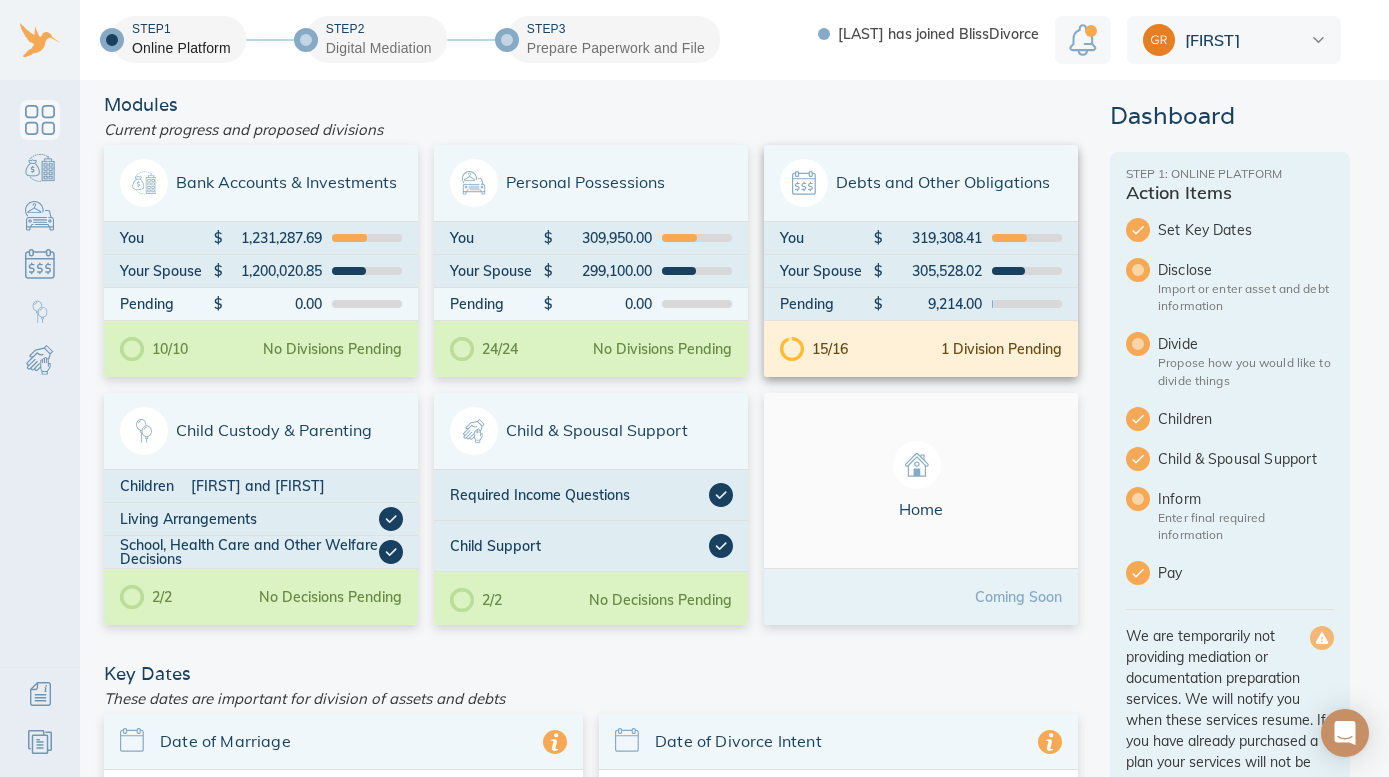 click on "15/16 1 Division Pending" at bounding box center (921, 349) 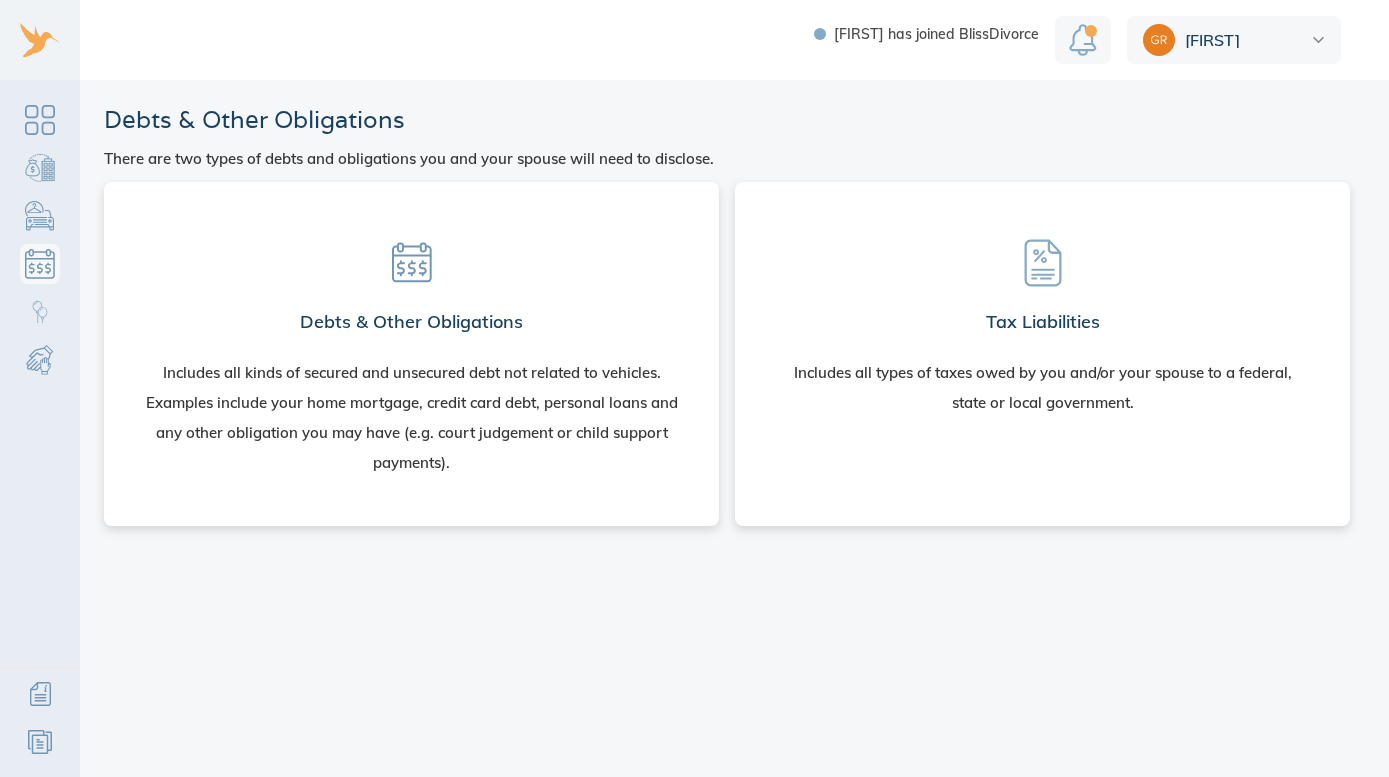 scroll, scrollTop: 0, scrollLeft: 0, axis: both 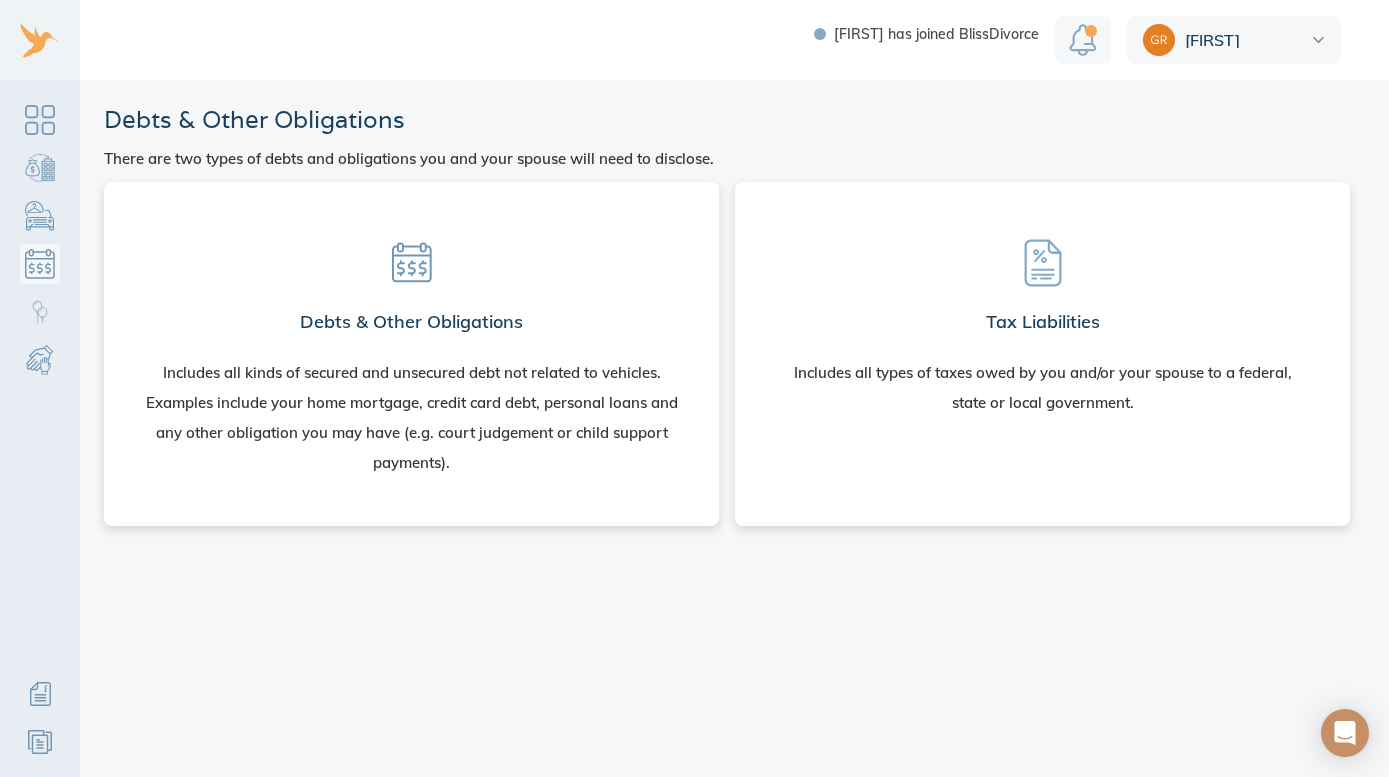 click on "Includes all kinds of secured and unsecured debt not related to vehicles. Examples include your home mortgage, credit card debt, personal loans and any other obligation you may have (e.g. court judgement or child support payments)." at bounding box center (411, 418) 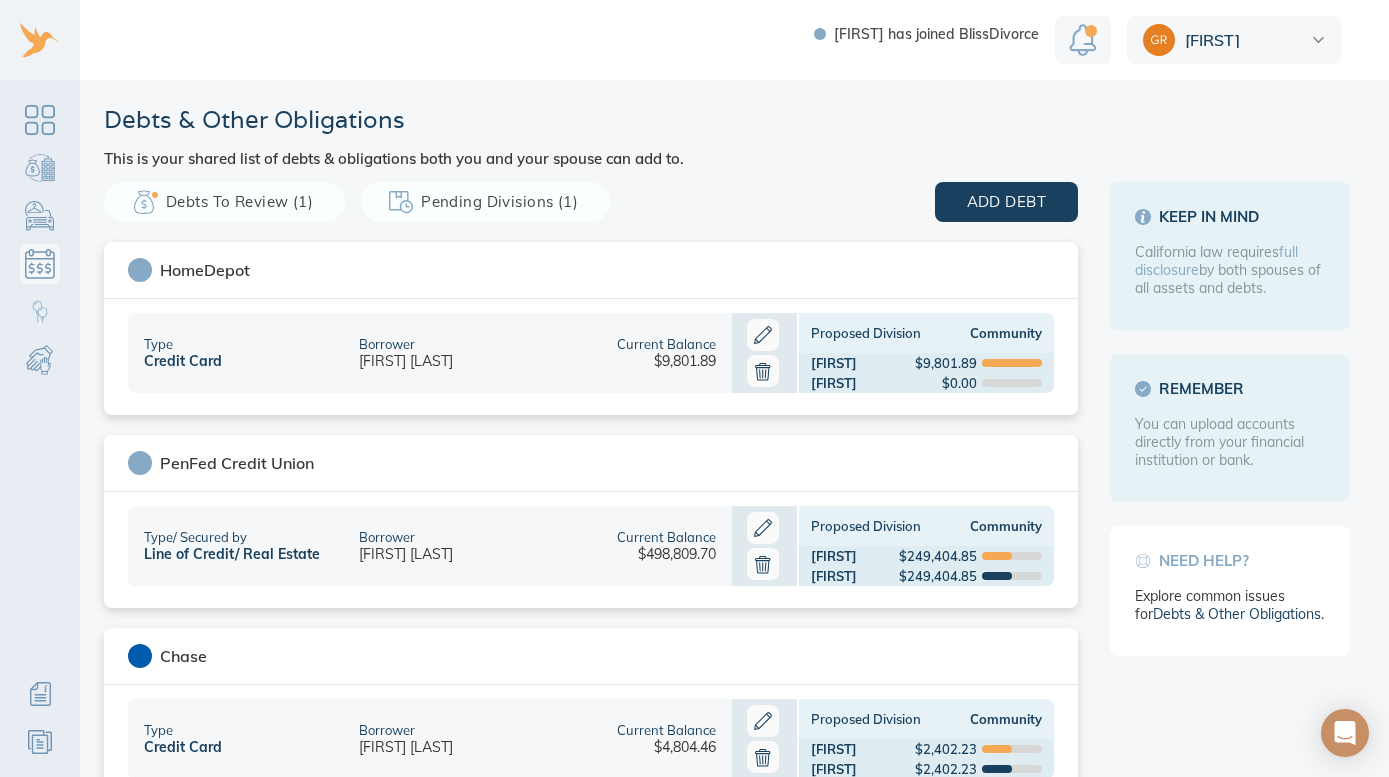 scroll, scrollTop: 0, scrollLeft: 0, axis: both 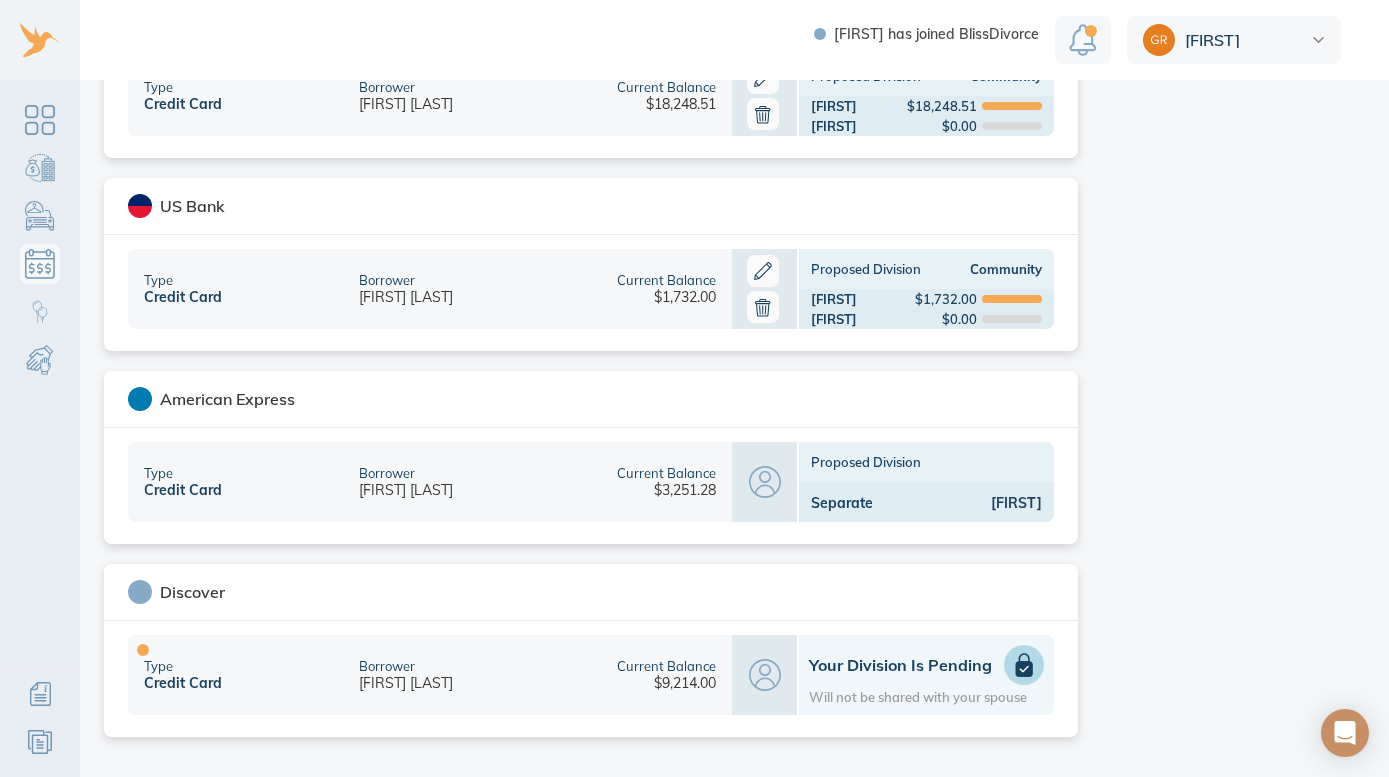 click on "Your Division is Pending" at bounding box center (926, 665) 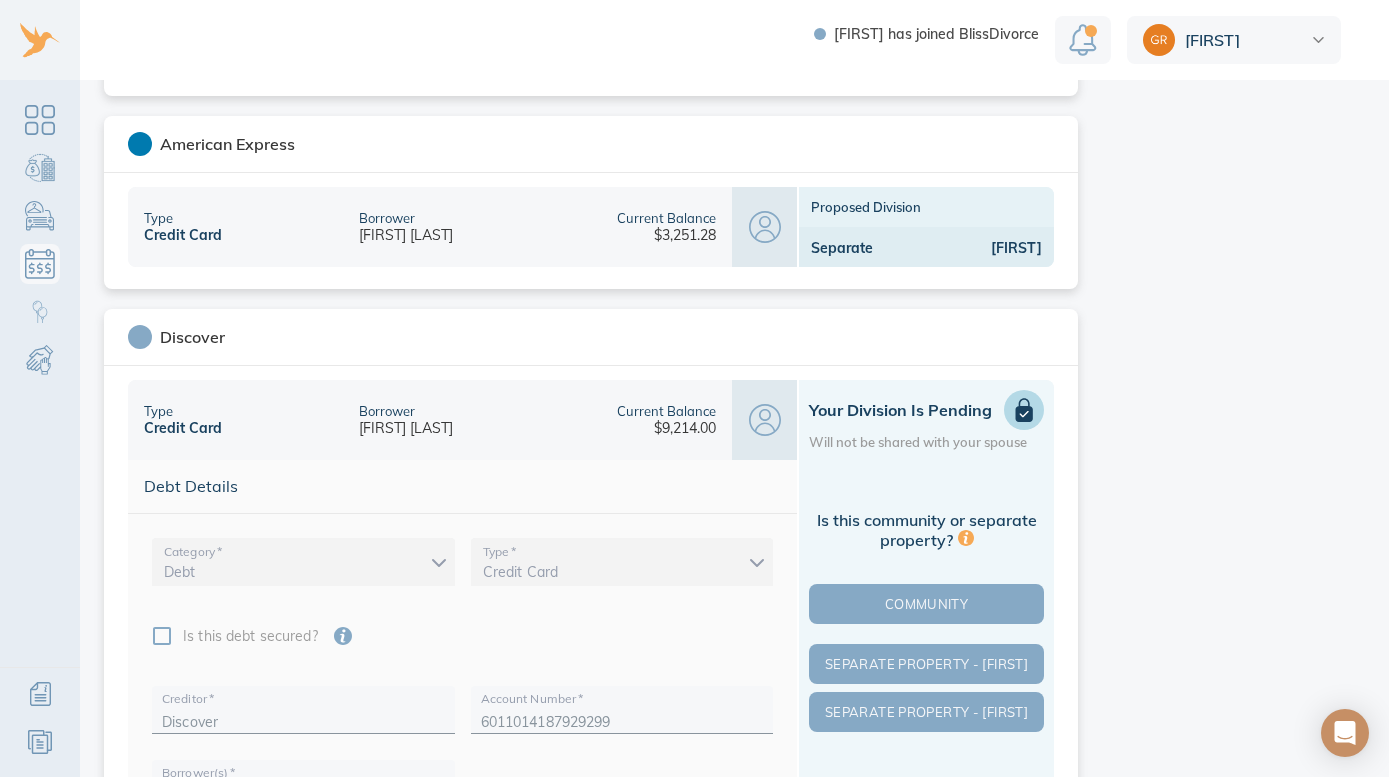 scroll, scrollTop: 2393, scrollLeft: 0, axis: vertical 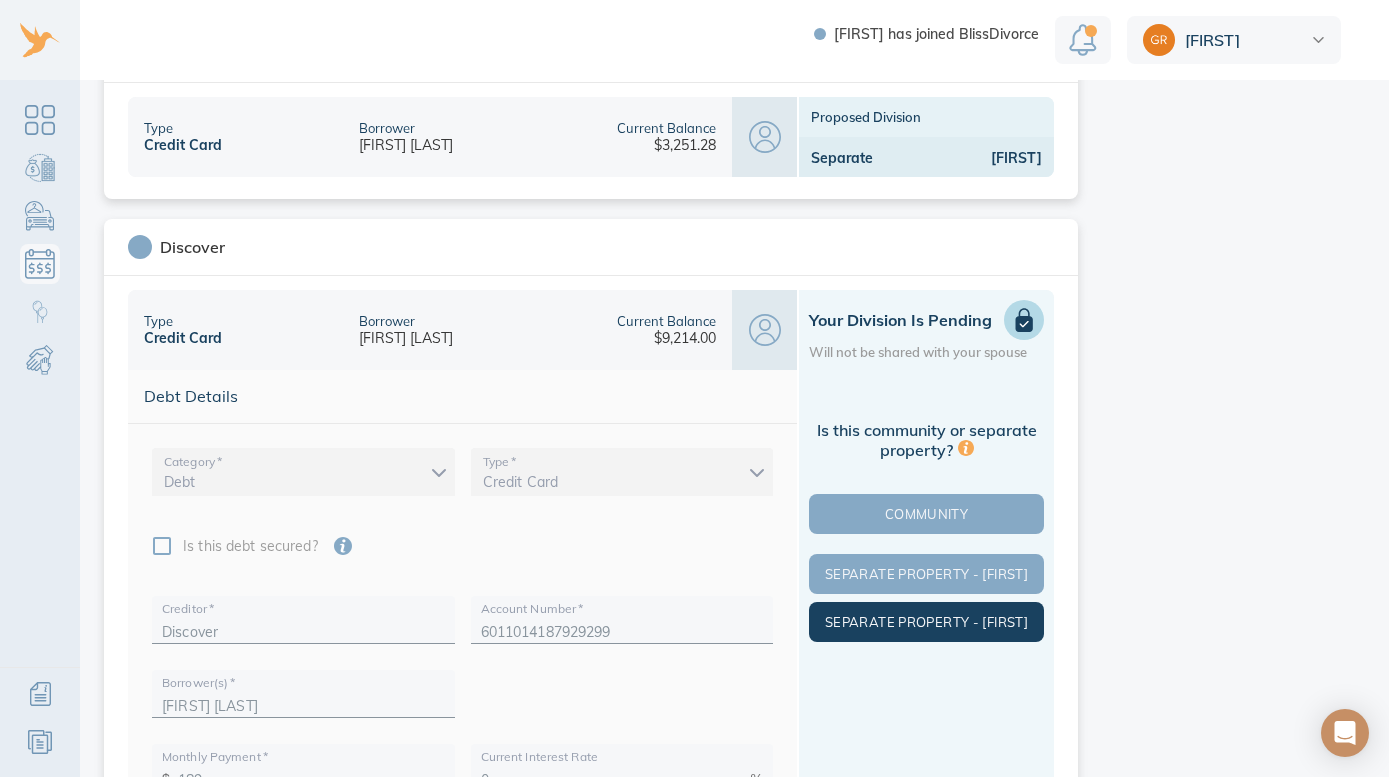click on "Separate Property - [FIRST]" at bounding box center [926, 622] 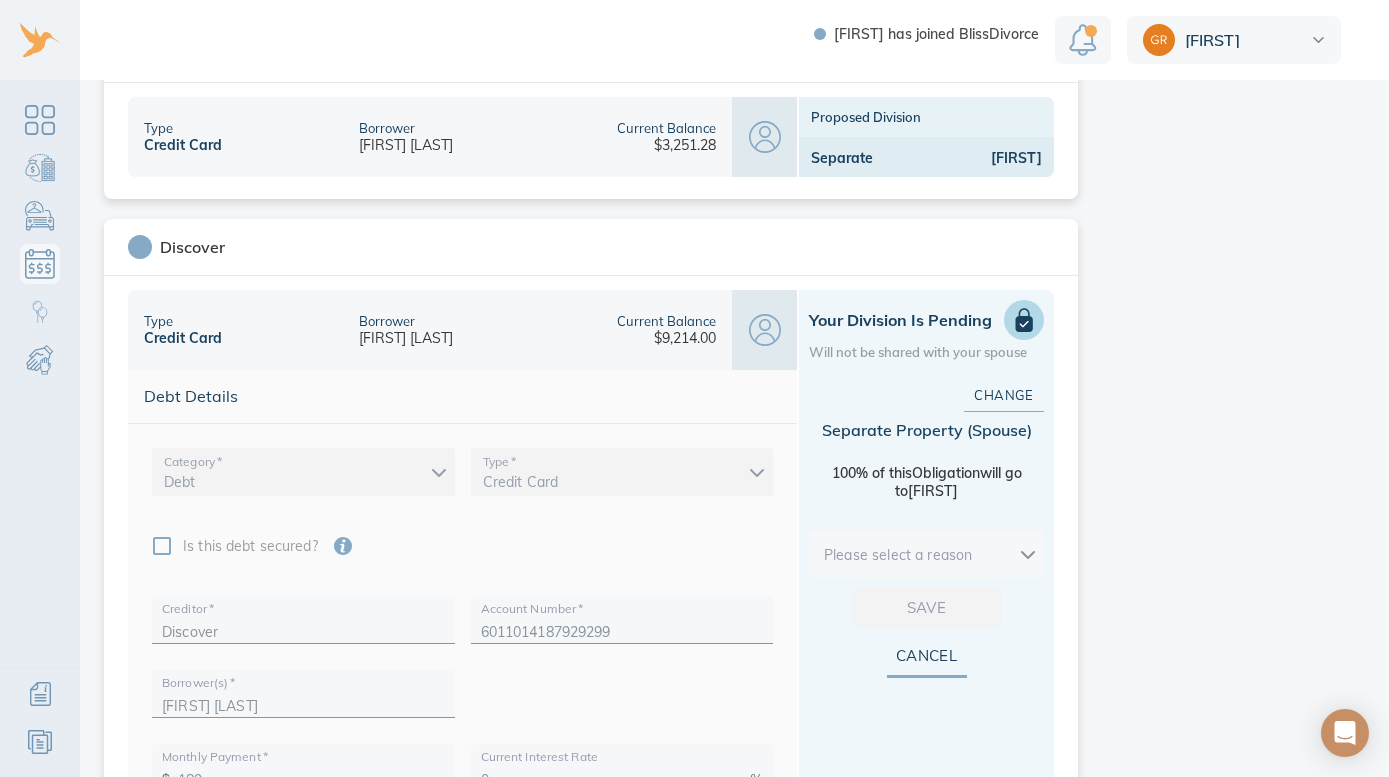 click on "[FIRST] has joined BlissDivorce [FIRST]
Debts & Other Obligations This is your shared list of debts & obligations both you and your spouse can add to. Add Obligation The easiest and most accurate way to add a debt is to securely import data from your financial institution. Privacy and security are our top priority. We do not store your login information. We use trusted technology to securely import data. Import Loading debts & other obligations please wait You can also add your debt manually add manually Debts to Review (0) Pending Divisions (1) add debt HomeDepot Type Credit Card Borrower [FIRST] [LAST] Current Balance $[AMOUNT] Proposed Division Community [FIRST] $[AMOUNT] [FIRST] $[AMOUNT] PenFed Credit Union Type  / Secured by Line of Credit  / Real Estate Borrower [FIRST] [LAST] Current Balance $[AMOUNT] Proposed Division Community [FIRST] $[AMOUNT] [FIRST] $[AMOUNT] Chase Type Credit Card Borrower [FIRST] [LAST] Current Balance $[AMOUNT] Proposed Division Community [FIRST] *" at bounding box center [694, 388] 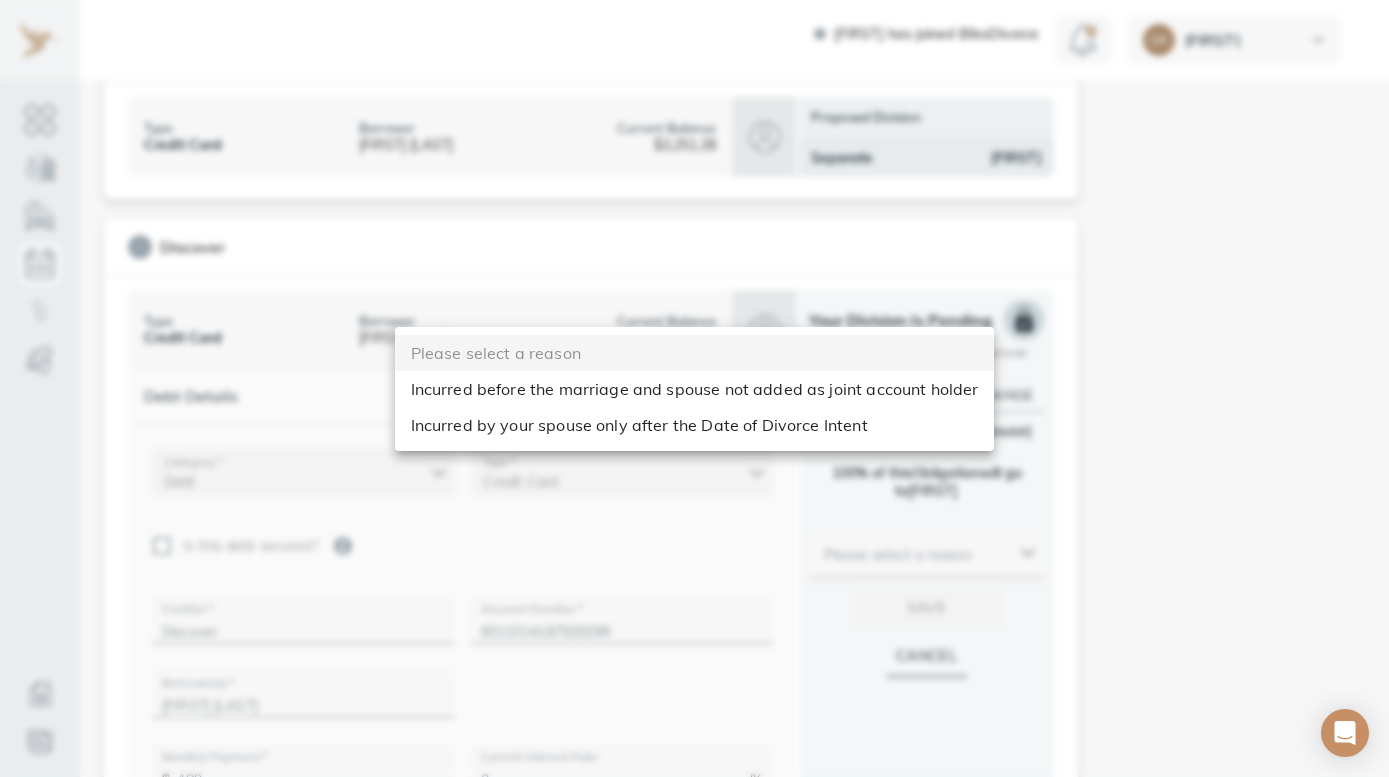 click on "Incurred by your spouse only after the Date of Divorce Intent" at bounding box center (695, 425) 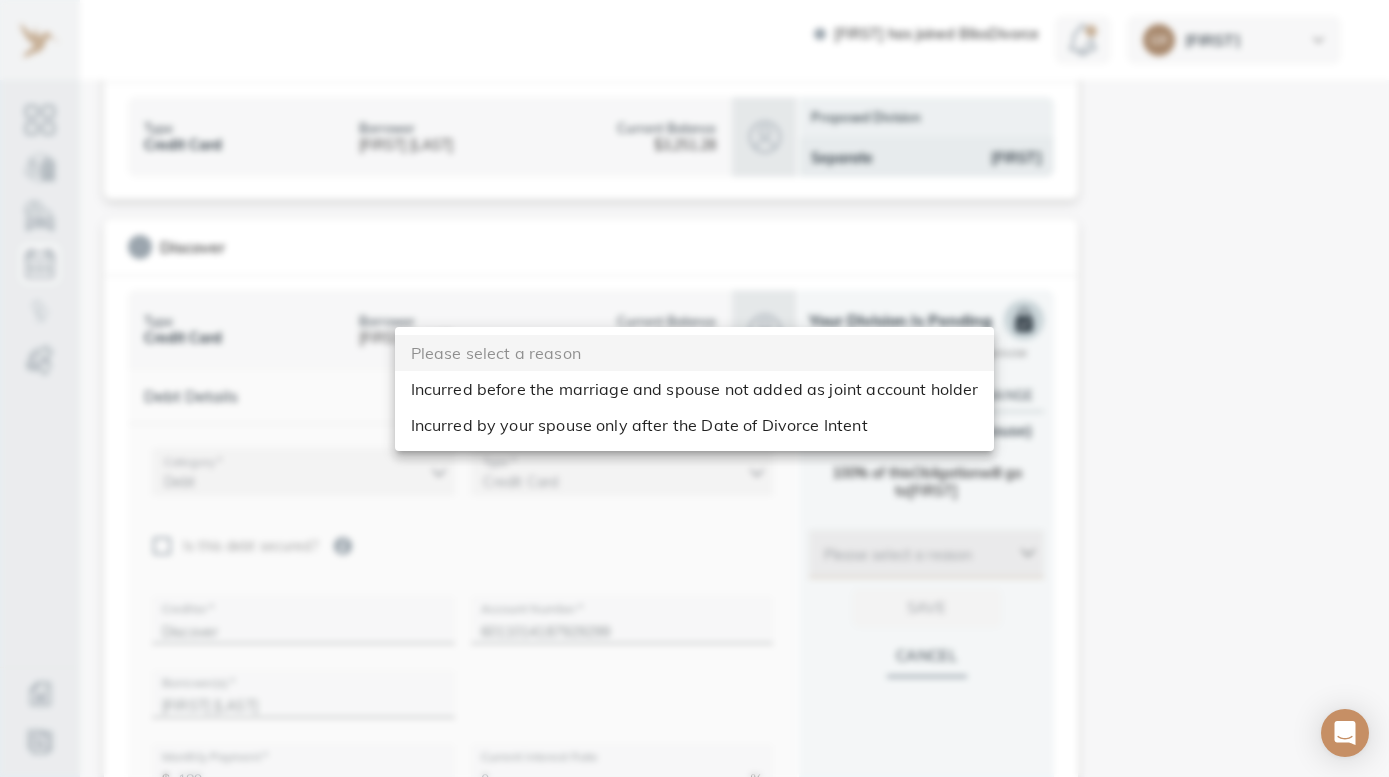 type on "after_dos" 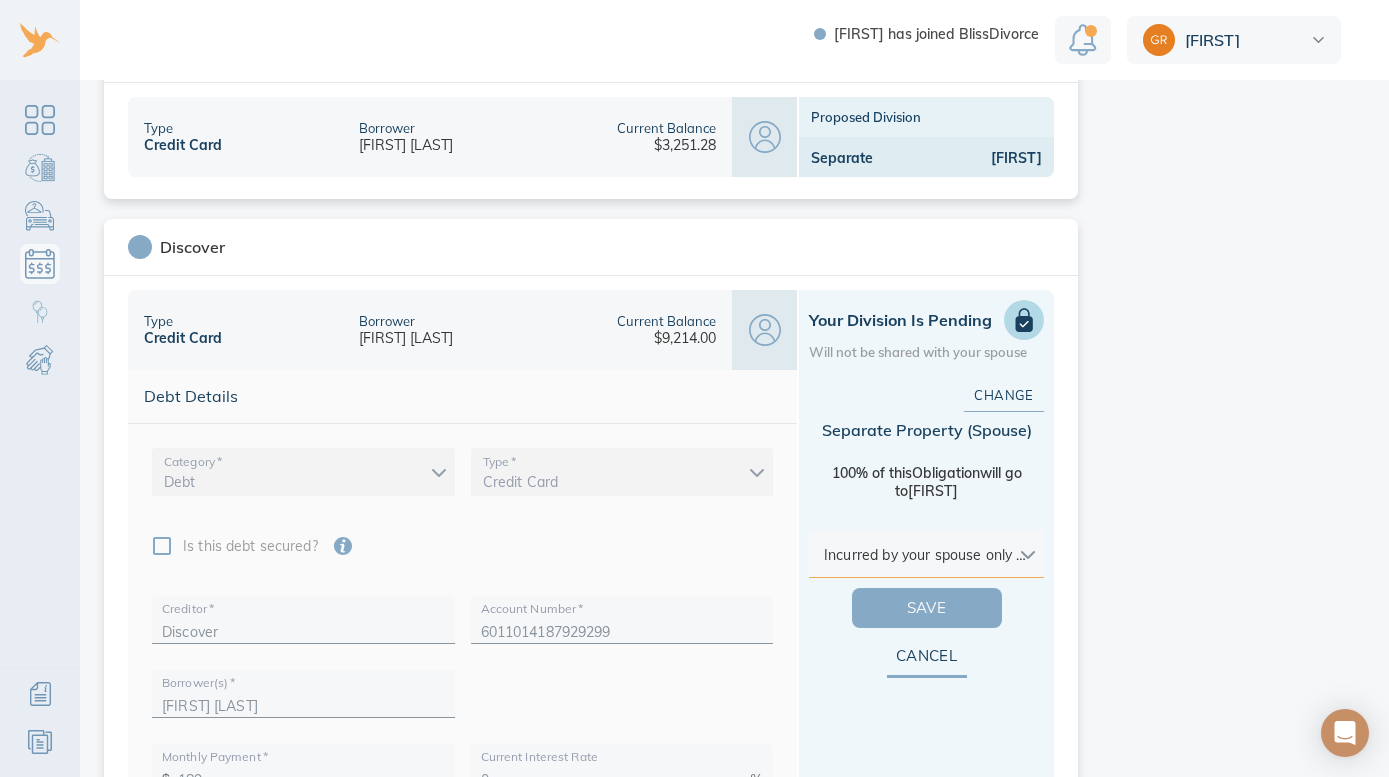 click on "Save" at bounding box center [927, 608] 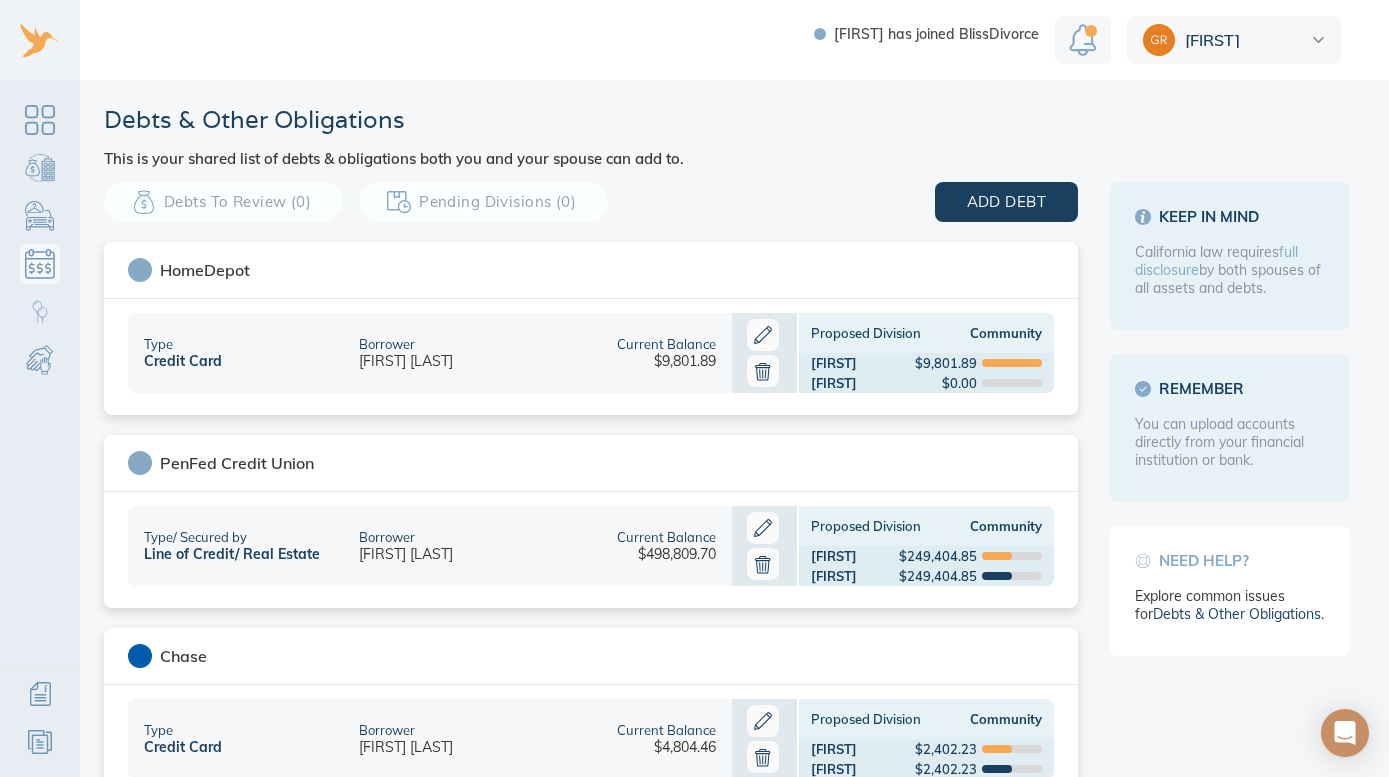 scroll, scrollTop: 0, scrollLeft: 0, axis: both 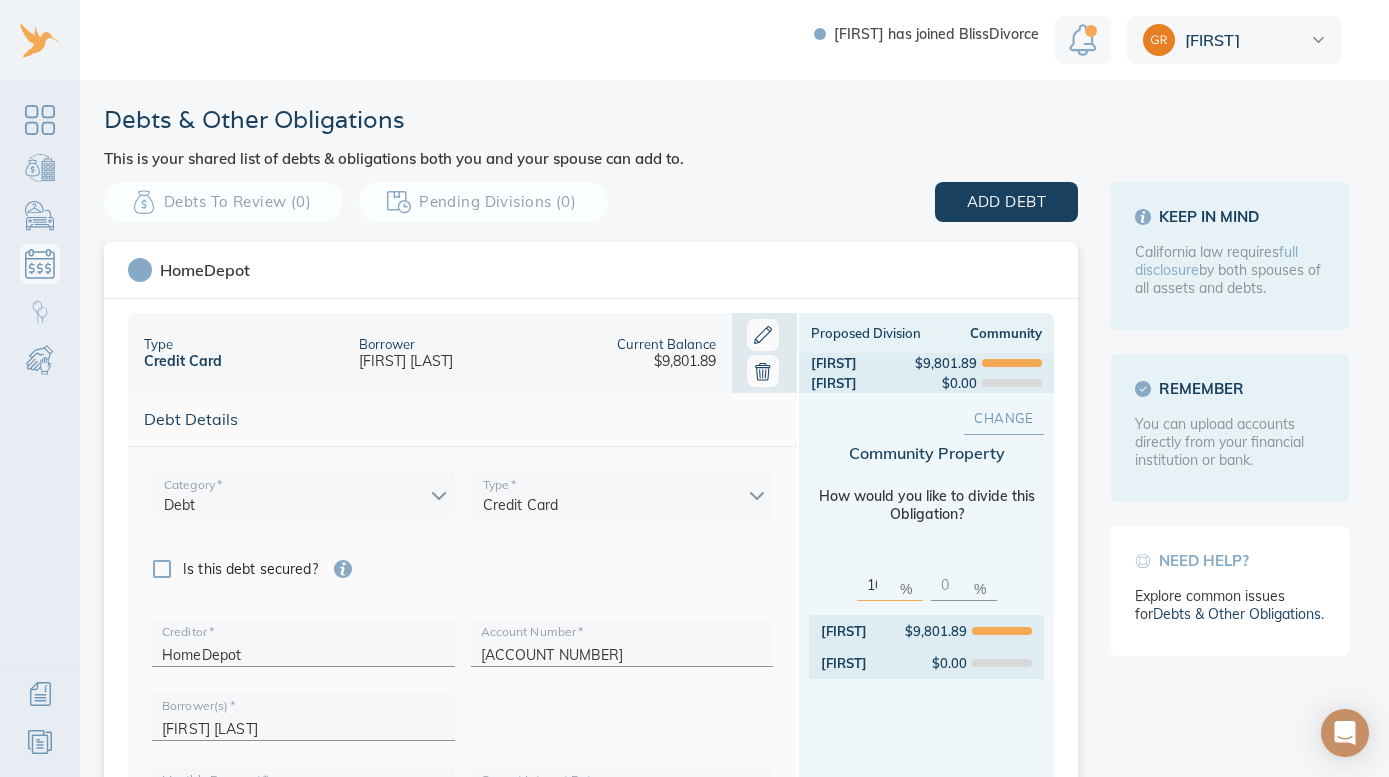 click on "Change" at bounding box center (1004, 418) 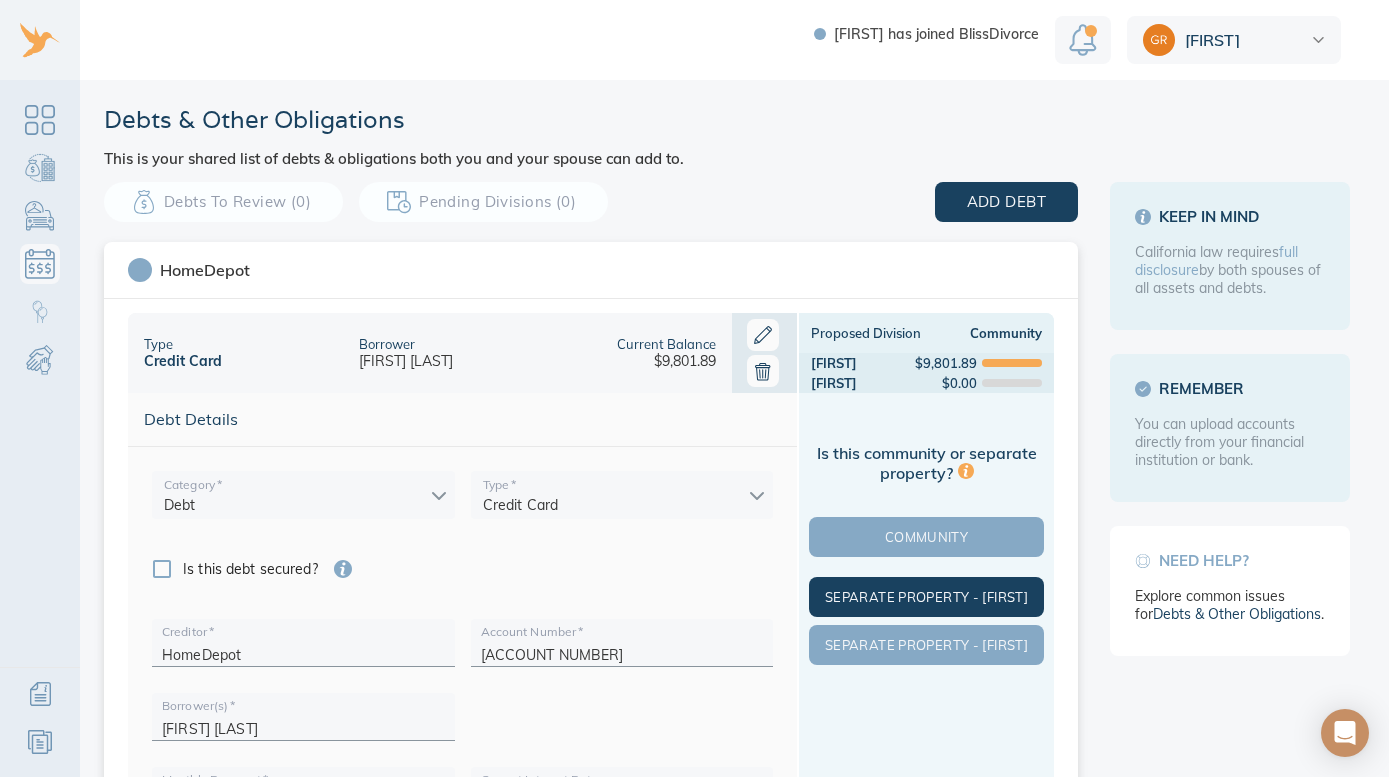 click on "Separate Property - [FIRST]" at bounding box center [926, 597] 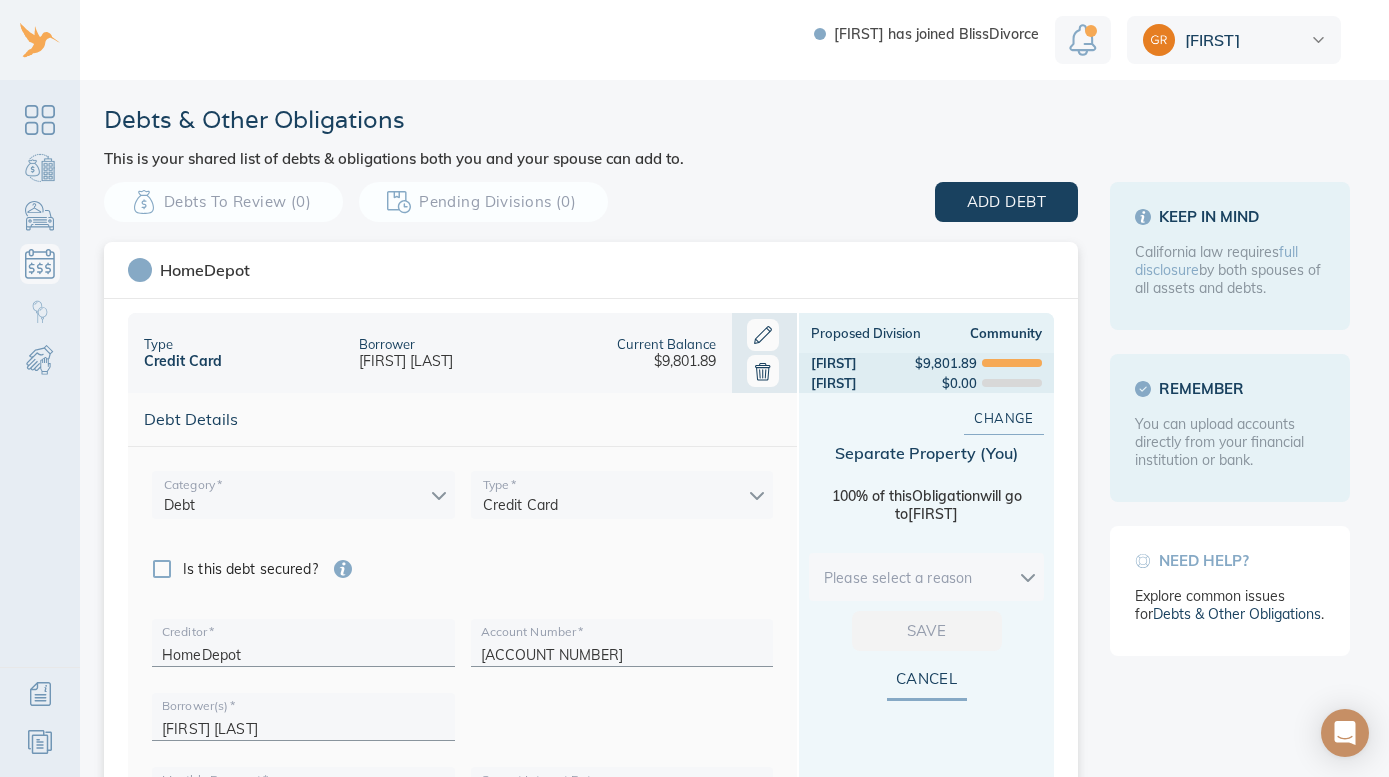 click on "[FIRST] [LAST]" at bounding box center [694, 388] 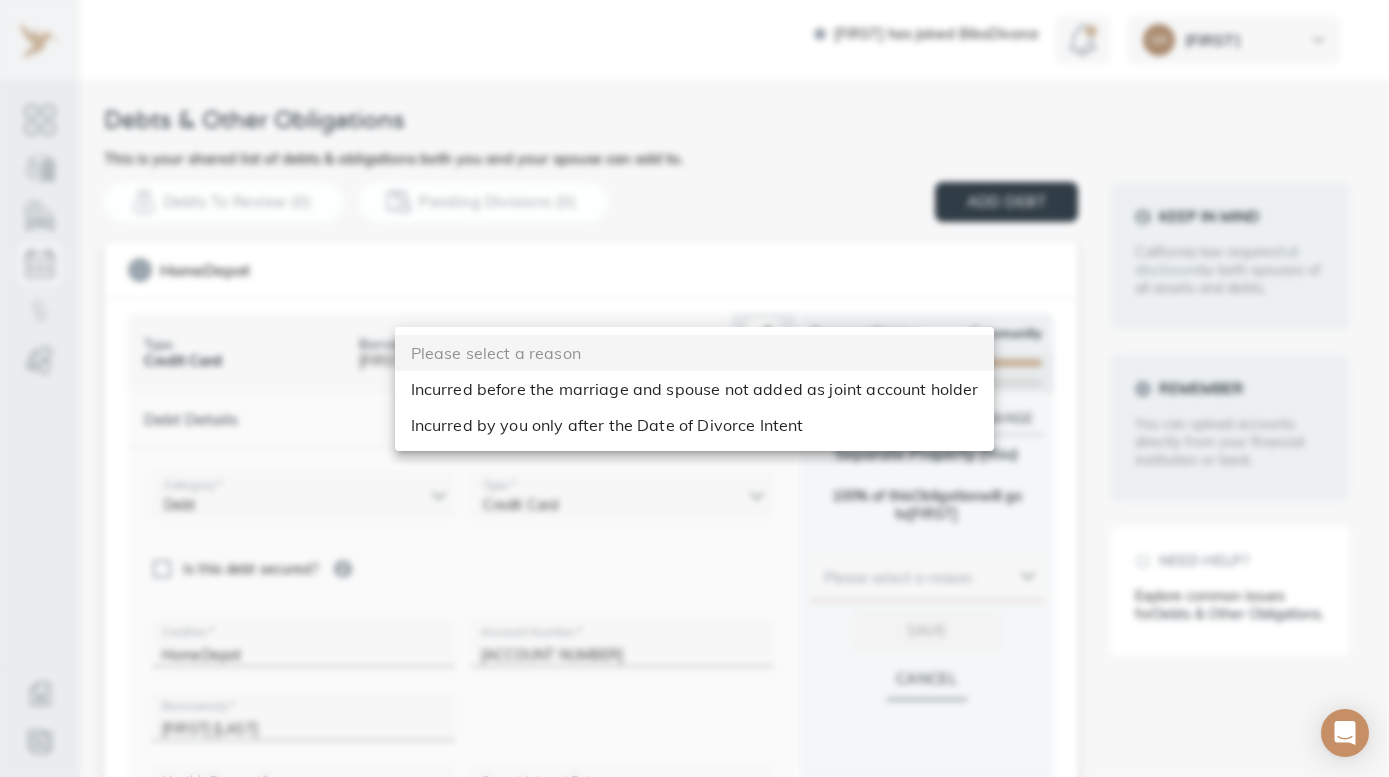 click on "Incurred by you only after the Date of Divorce Intent" at bounding box center [695, 425] 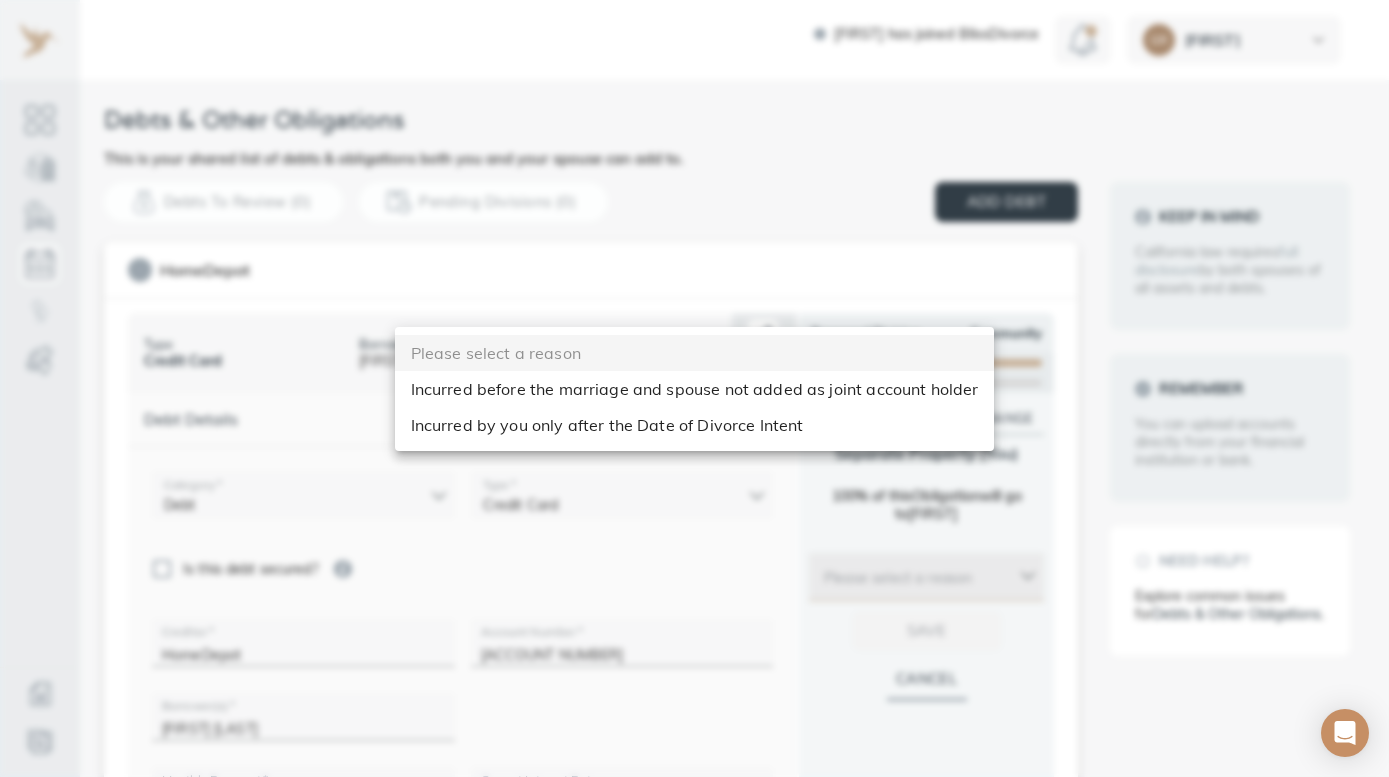 type on "after_dos" 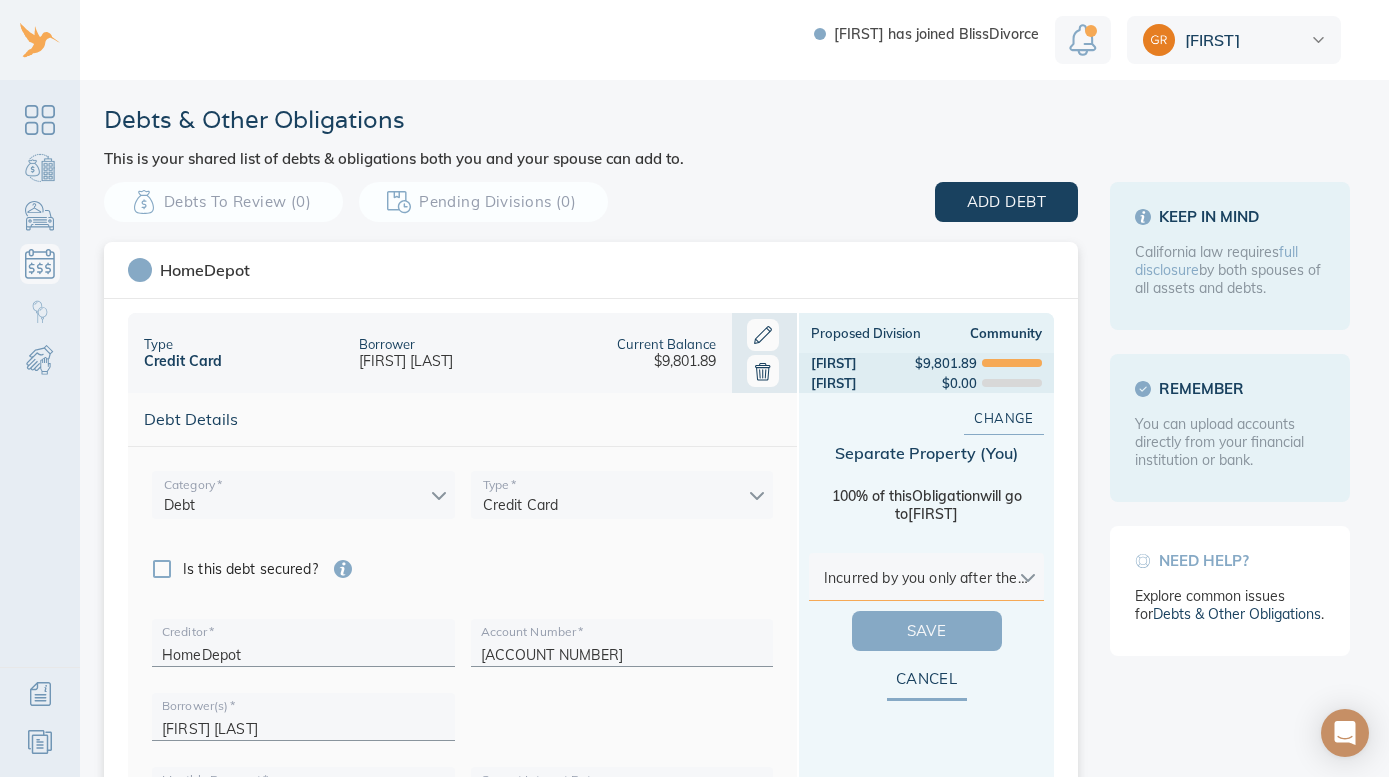 click on "Save" at bounding box center (927, 631) 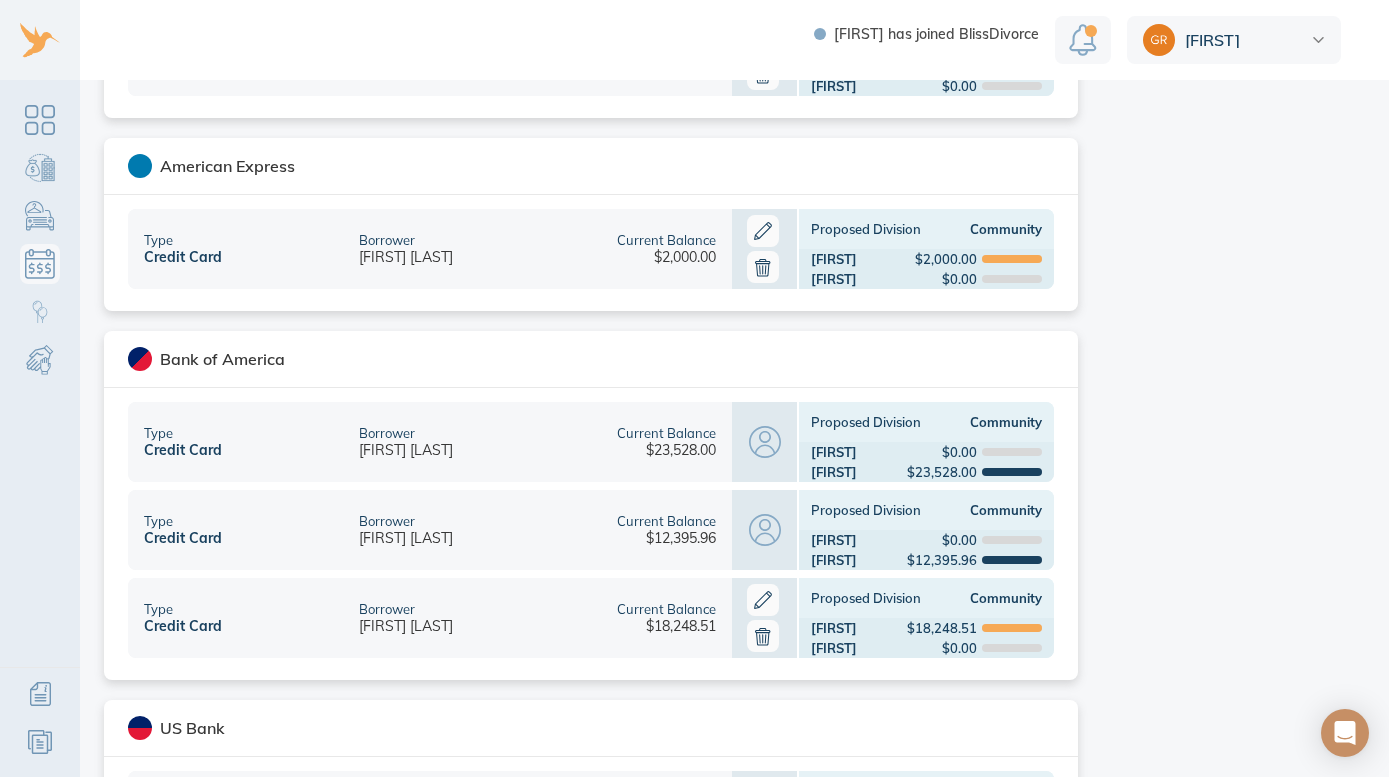 scroll, scrollTop: 2159, scrollLeft: 0, axis: vertical 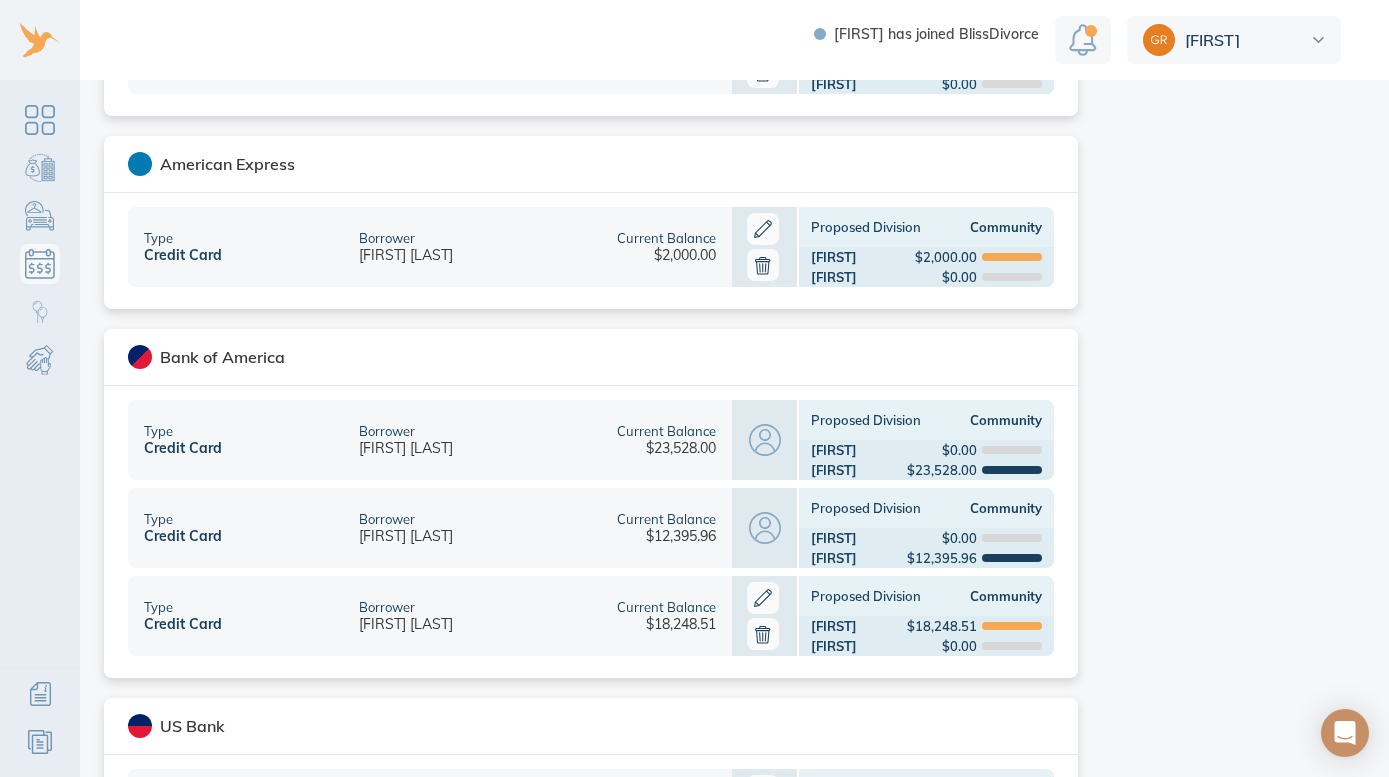 click on "Proposed Division Community" at bounding box center (926, 596) 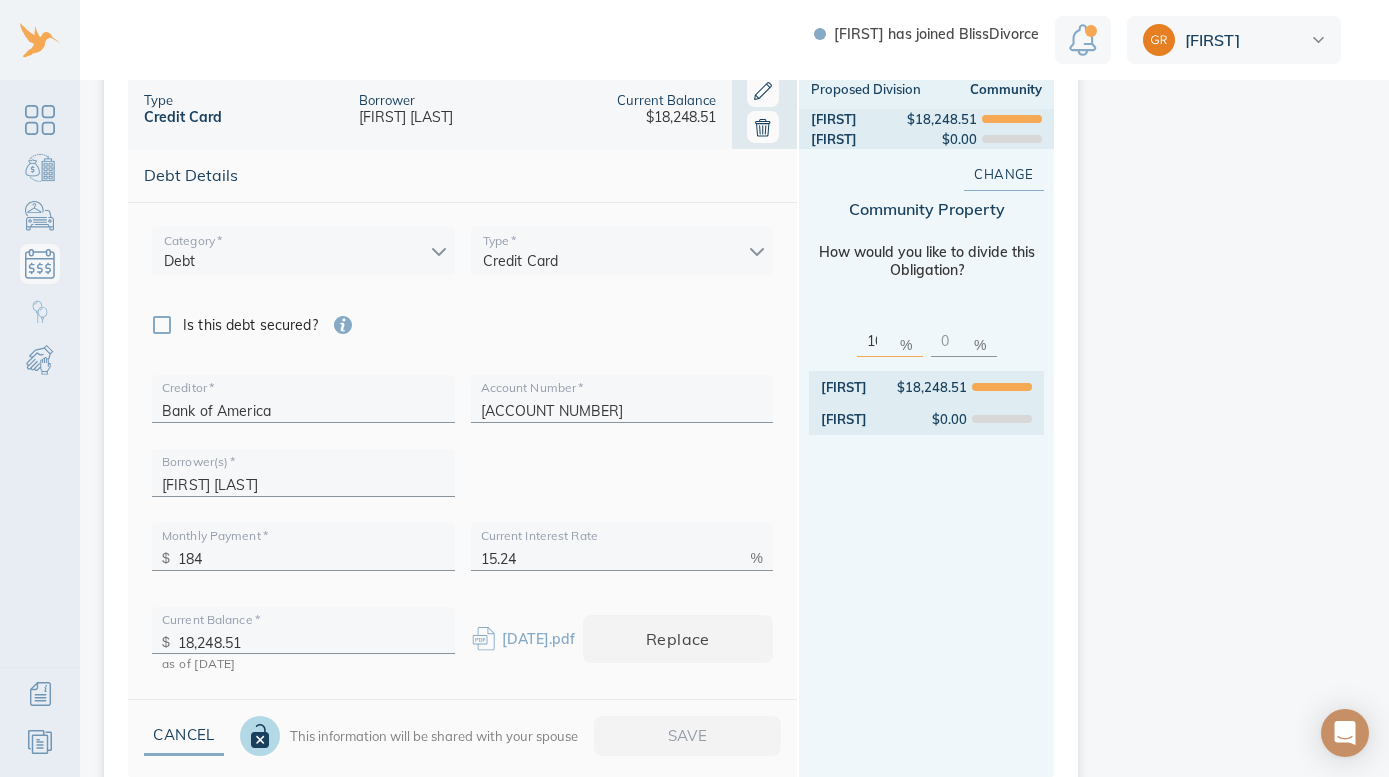 scroll, scrollTop: 2032, scrollLeft: 0, axis: vertical 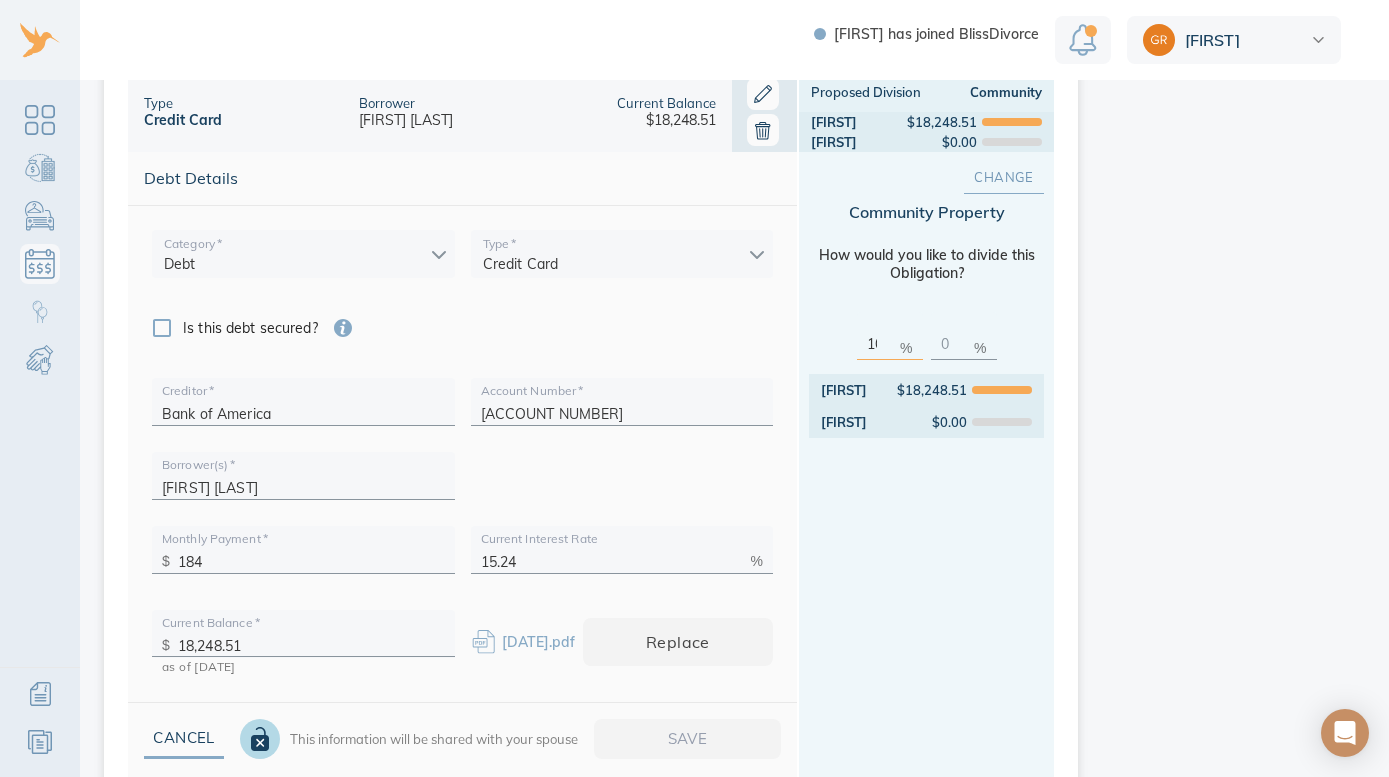 click on "Change" at bounding box center [1004, 177] 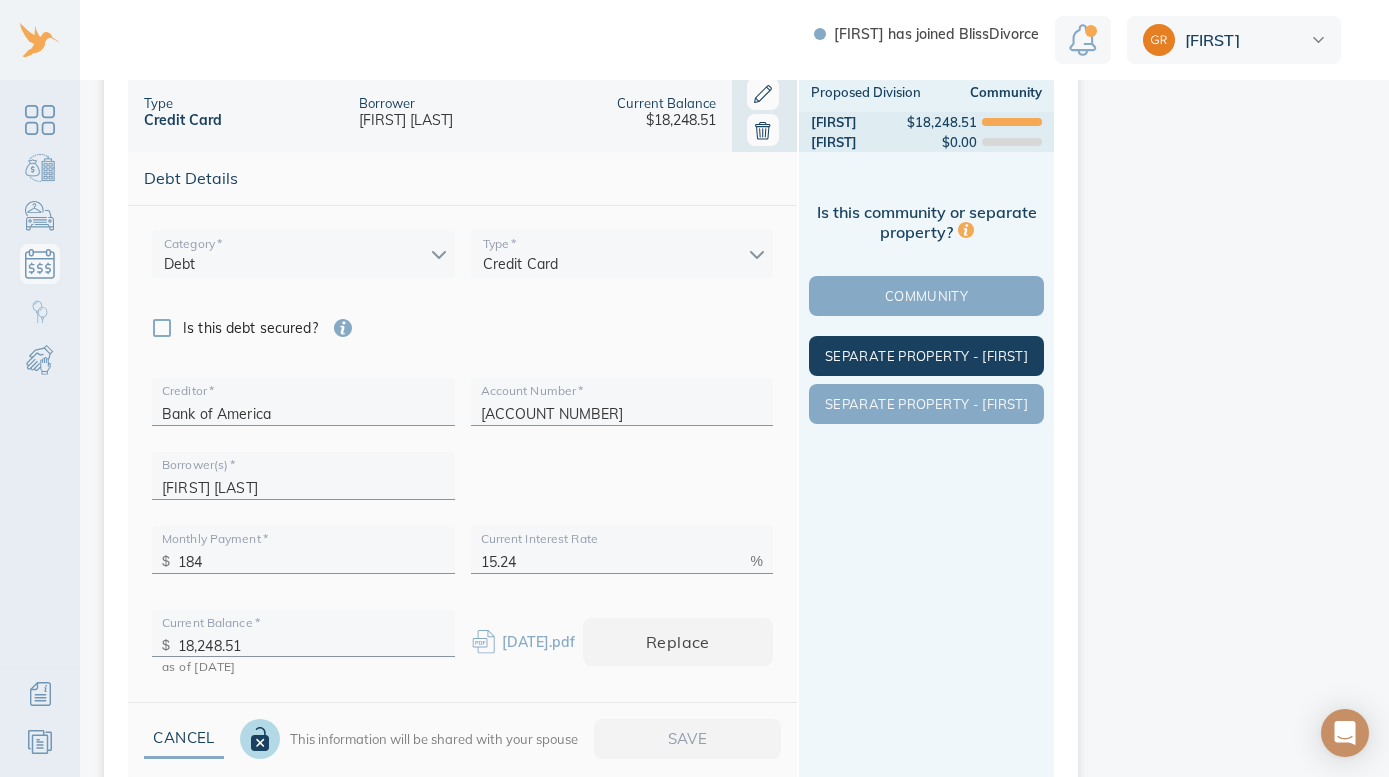 click on "Separate Property - [FIRST]" at bounding box center (926, 356) 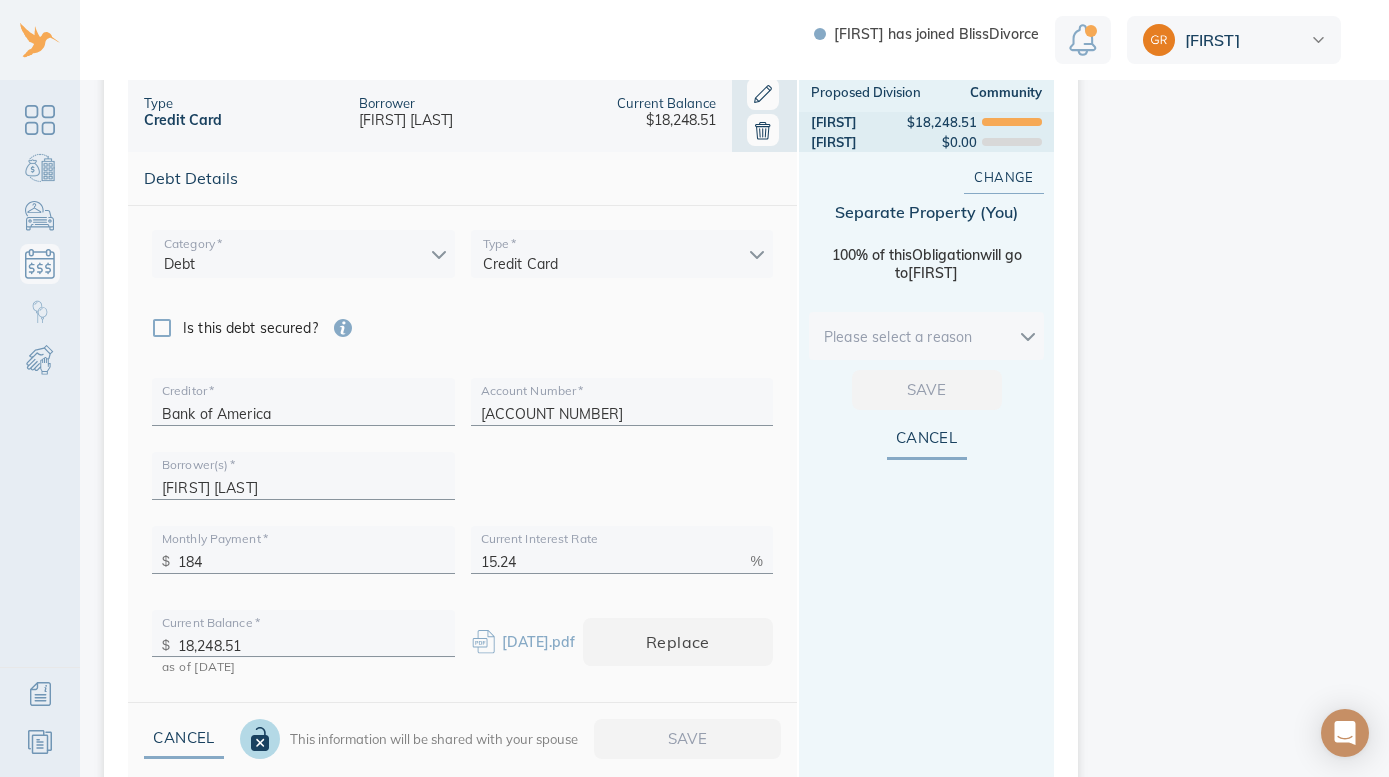 click on "Linnea    has joined BlissDivorce [FIRST]
Debts & Other Obligations This is your shared list of debts & obligations both you and your spouse can add to. Add Obligation The easiest and most accurate way to add a debt is to securely import data from your financial institution. Privacy and security are our top priority. We do not store your login information. We use trusted technology to securely import data. Import Loading debts & other obligations please wait You can also add your debt manually add manually Debts to Review (0) Pending Divisions (0) add debt HomeDepot Type Credit Card Borrower [FIRST] [LAST] Current Balance $[AMOUNT] Proposed Division Separate [FIRST] PenFed Credit Union Type  / Secured by Line of Credit  / Real Estate Borrower [FIRST] [LAST] Current Balance $[AMOUNT] Proposed Division Community [FIRST] $[AMOUNT] [FIRST] $[AMOUNT] Chase Type Credit Card Borrower [FIRST] [LAST] Current Balance $[AMOUNT] Proposed Division Community [FIRST] $[AMOUNT] [FIRST]" at bounding box center [694, 388] 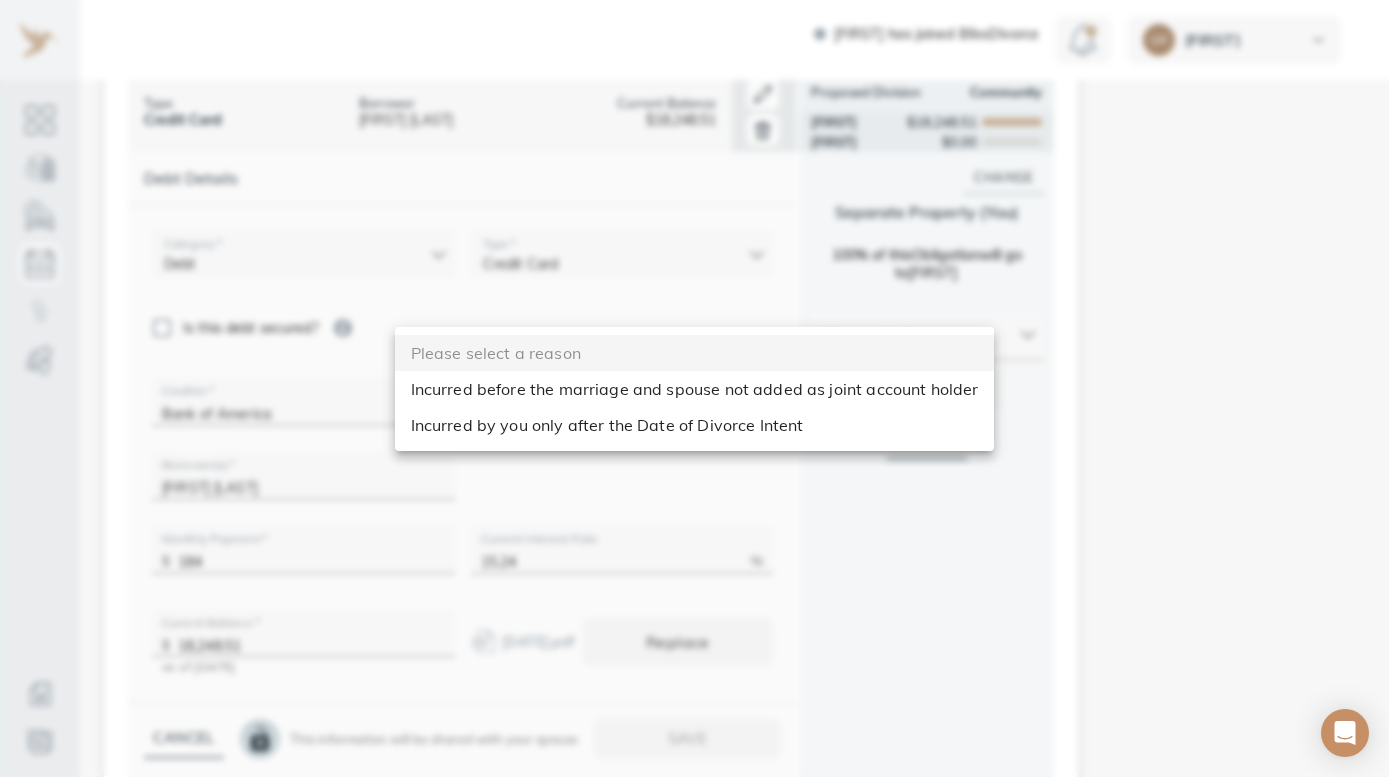 click on "Incurred by you only after the Date of Divorce Intent" at bounding box center (695, 425) 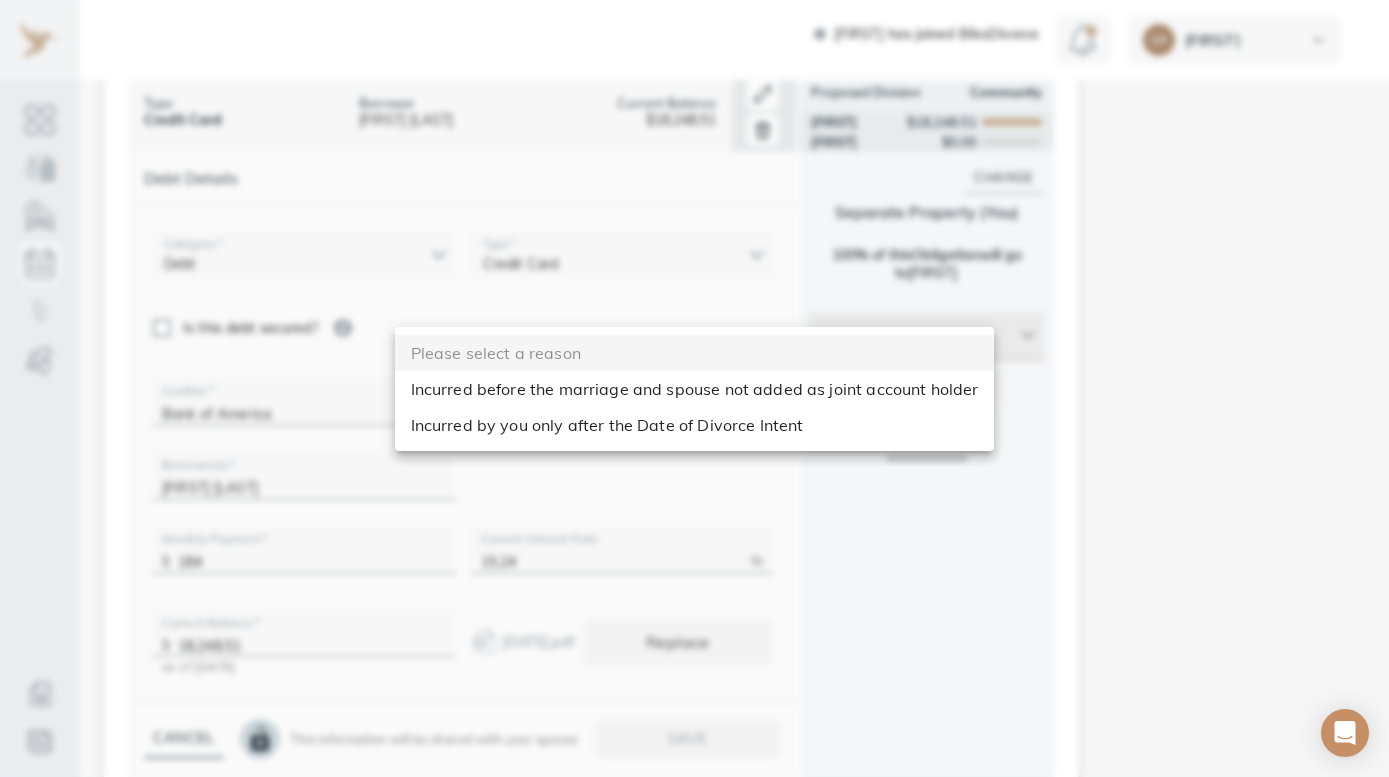 type on "after_dos" 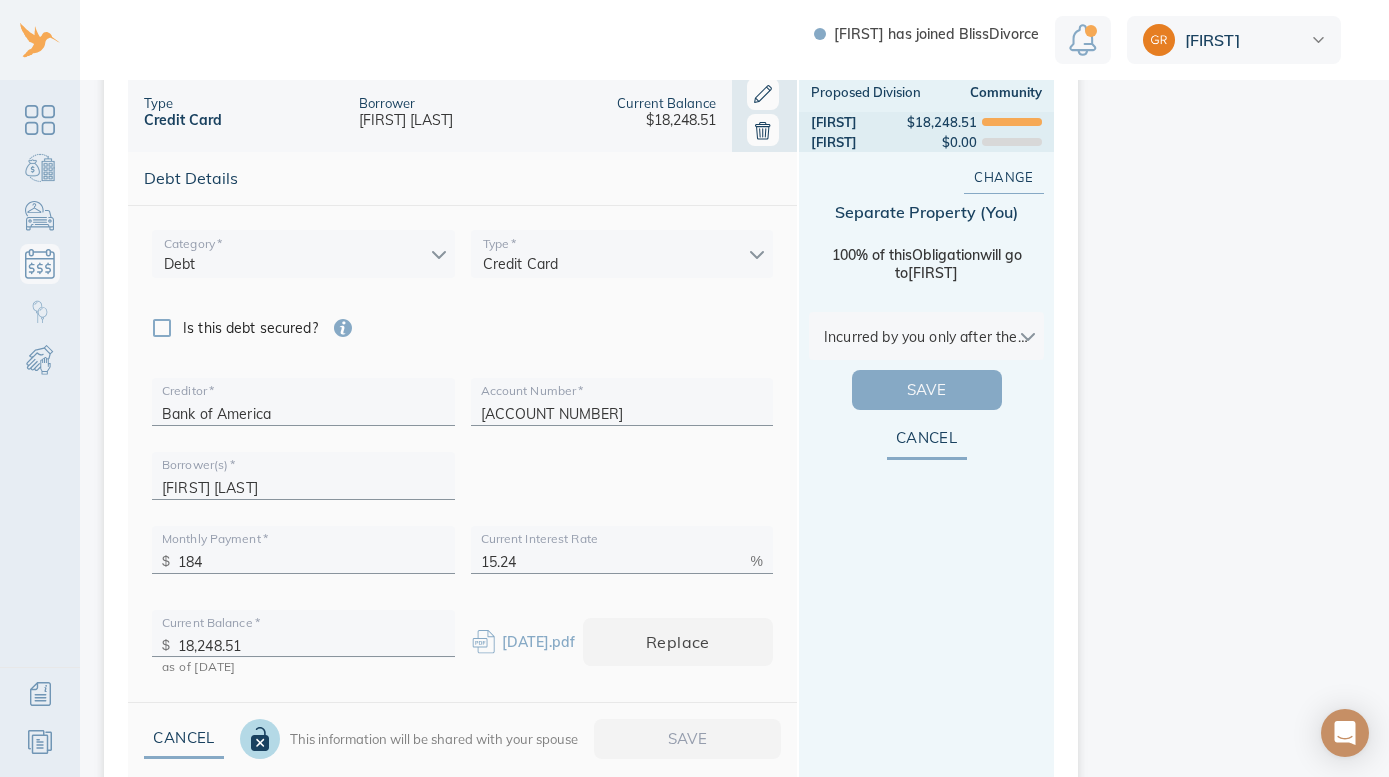 click on "Save" at bounding box center (927, 390) 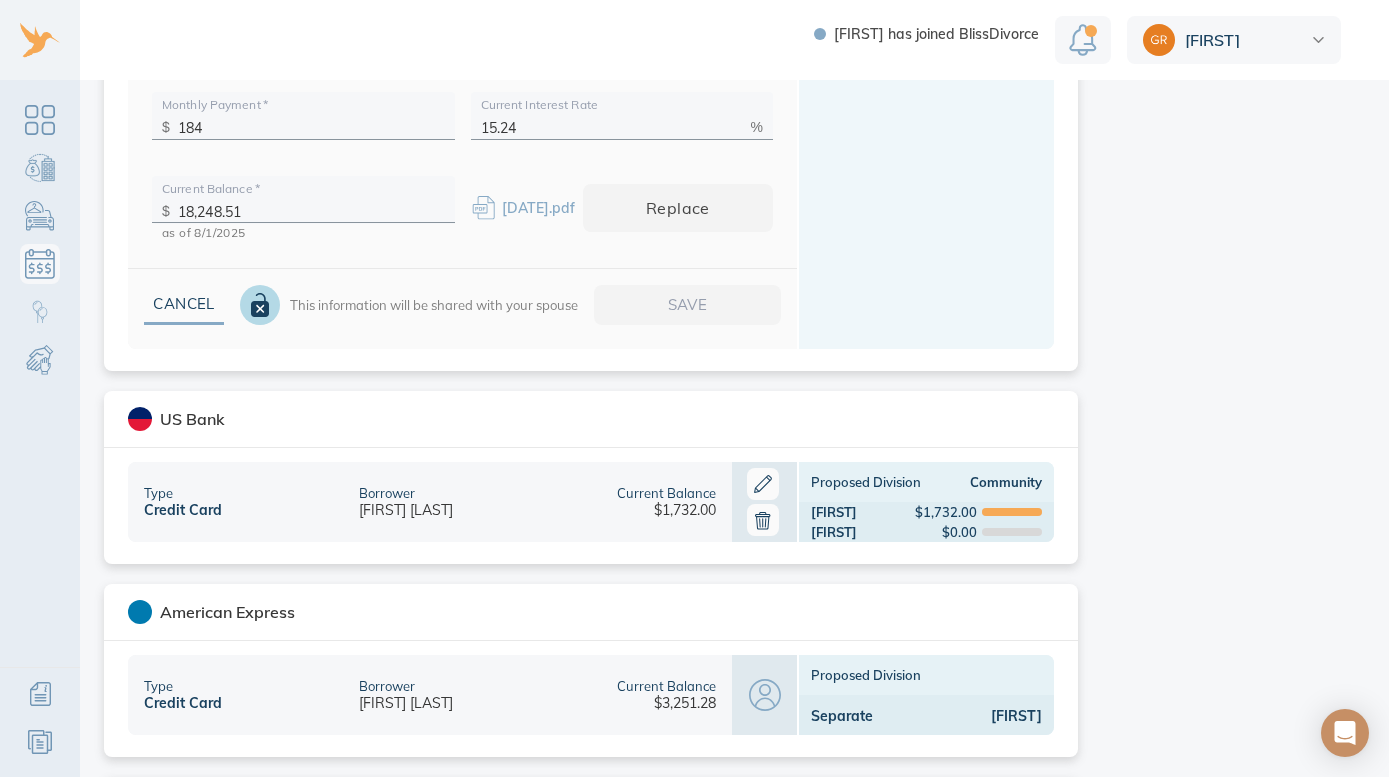scroll, scrollTop: 2496, scrollLeft: 0, axis: vertical 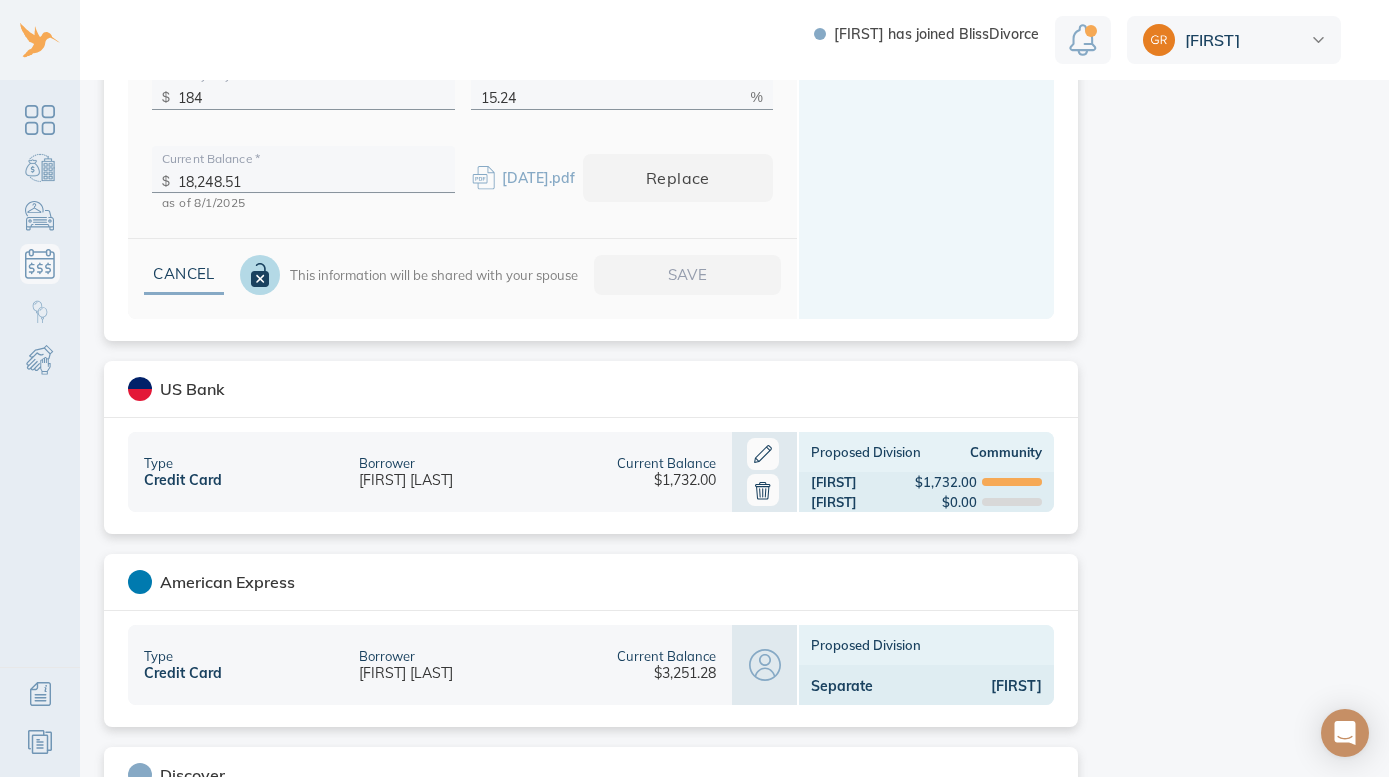 click on "Community" at bounding box center [985, 452] 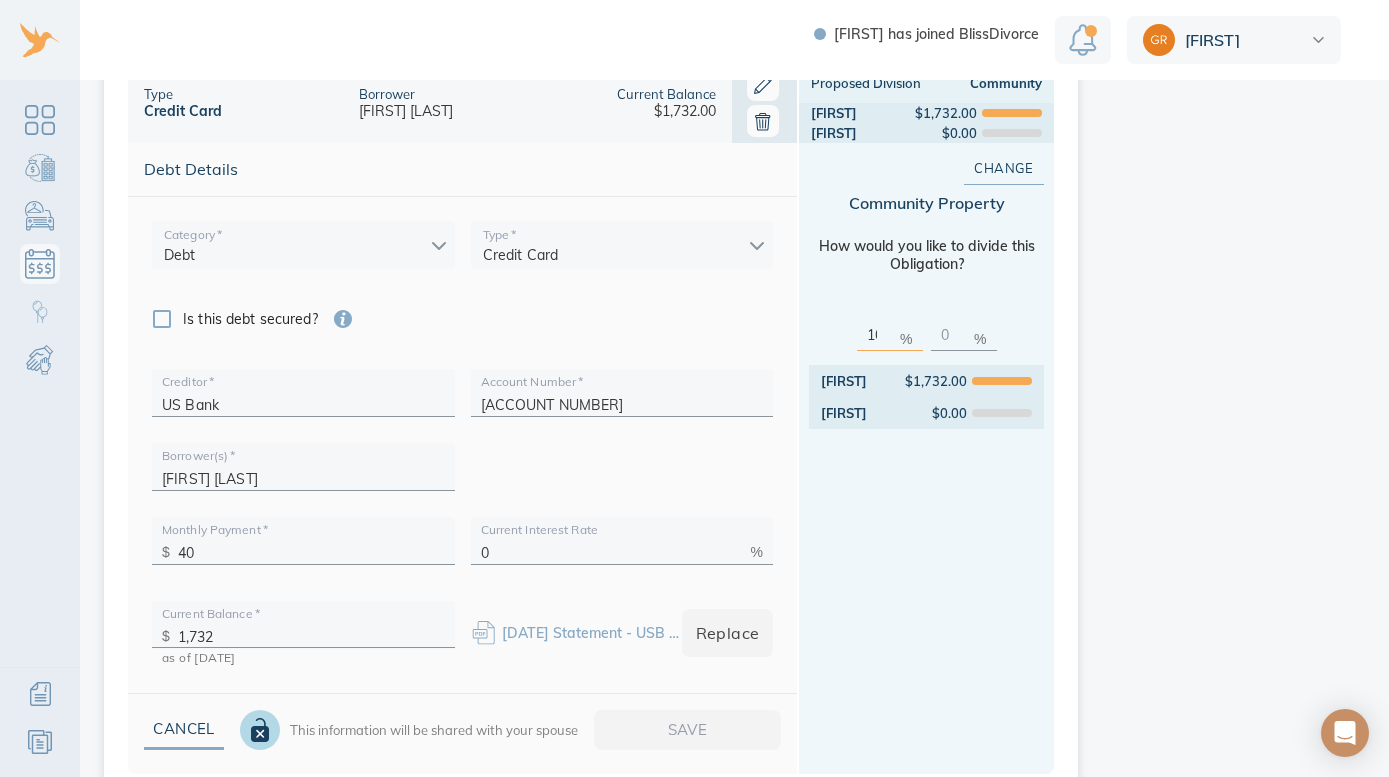 scroll, scrollTop: 2166, scrollLeft: 0, axis: vertical 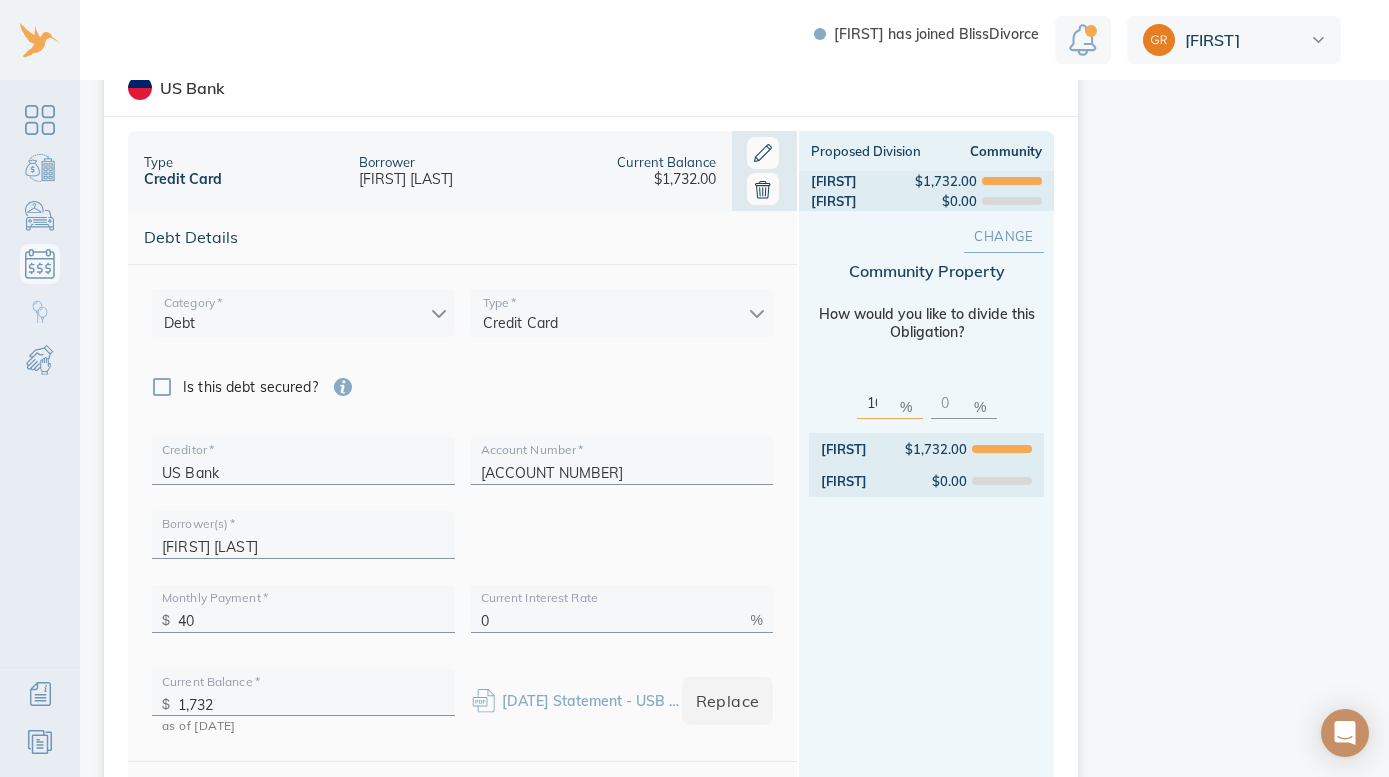 click on "Change" at bounding box center (1004, 236) 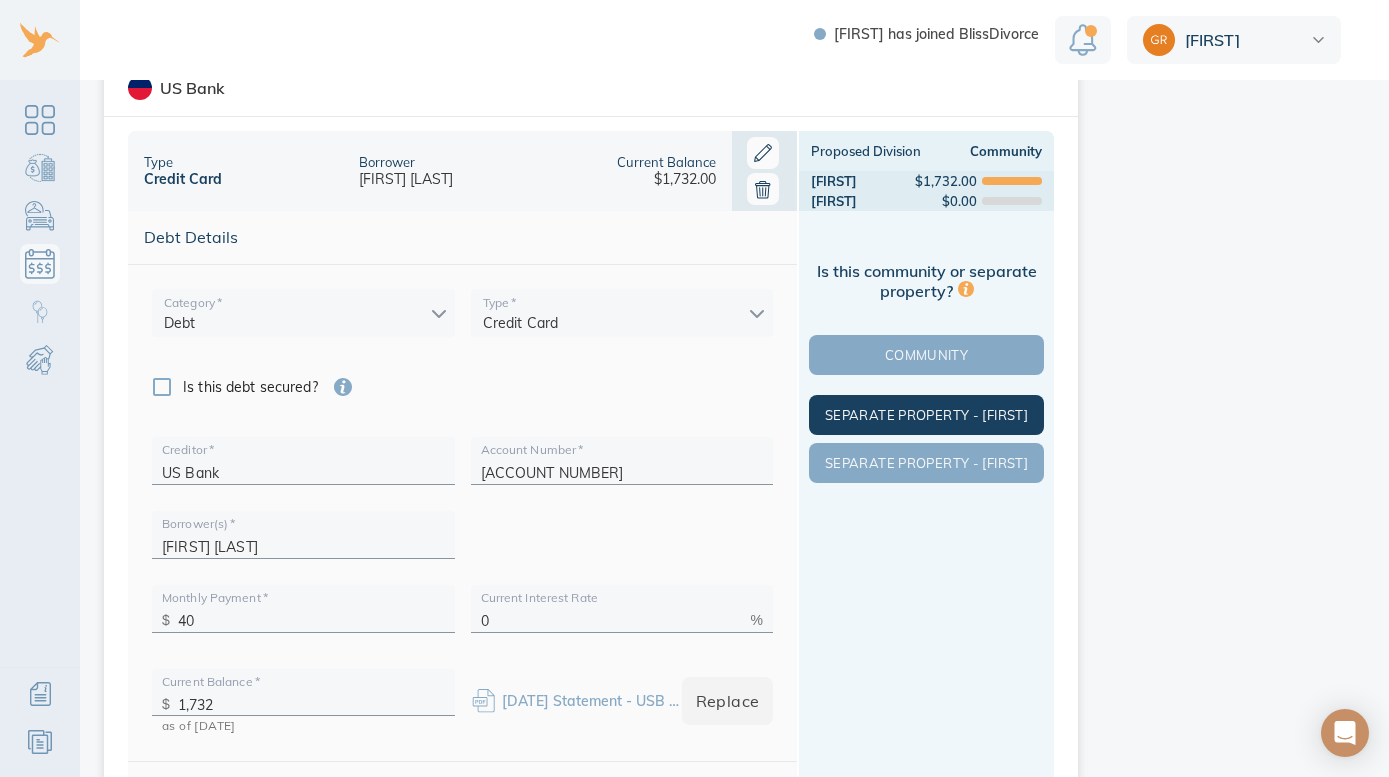 click on "Separate Property - [FIRST]" at bounding box center [926, 415] 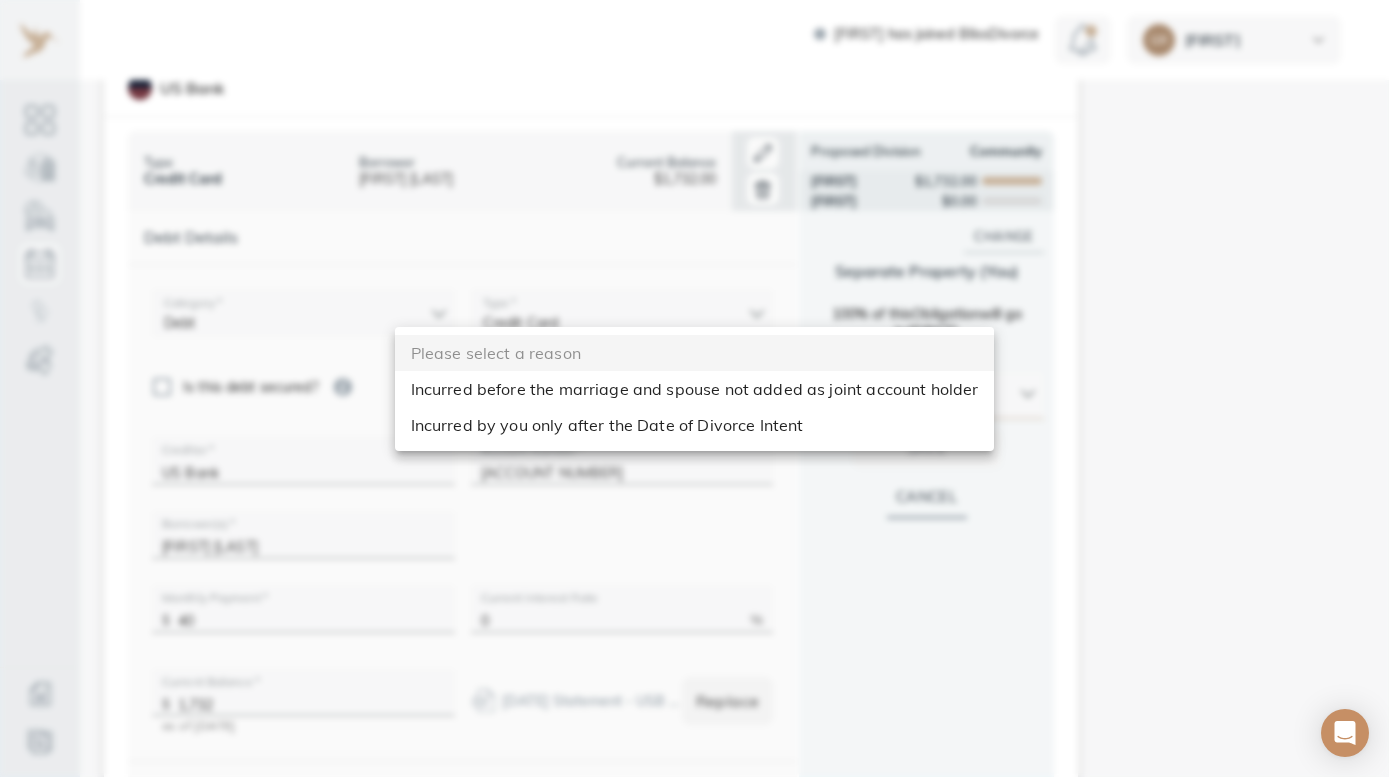 click on "Linnea    has joined BlissDivorce [FIRST]
Debts & Other Obligations This is your shared list of debts & obligations both you and your spouse can add to. Add Obligation The easiest and most accurate way to add a debt is to securely import data from your financial institution. Privacy and security are our top priority. We do not store your login information. We use trusted technology to securely import data. Import Loading debts & other obligations please wait You can also add your debt manually add manually Debts to Review (0) Pending Divisions (0) add debt HomeDepot Type Credit Card Borrower [FIRST] [LAST] Current Balance $[AMOUNT] Proposed Division Separate [FIRST] PenFed Credit Union Type  / Secured by Line of Credit  / Real Estate Borrower [FIRST] [LAST] Current Balance $[AMOUNT] Proposed Division Community [FIRST] $[AMOUNT] [FIRST] $[AMOUNT] Chase Type Credit Card Borrower [FIRST] [LAST] Current Balance $[AMOUNT] Proposed Division Community [FIRST] $[AMOUNT] [FIRST]" at bounding box center [694, 388] 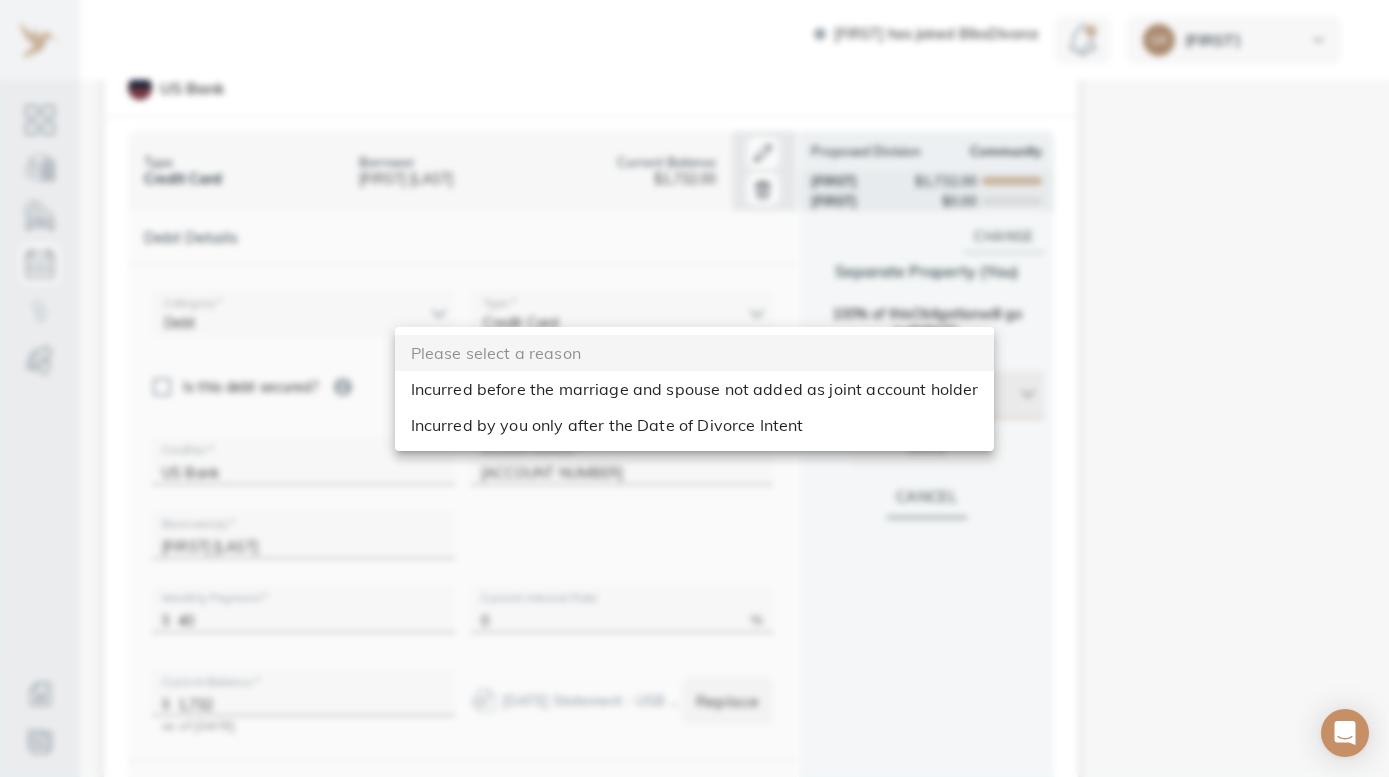 type on "after_dos" 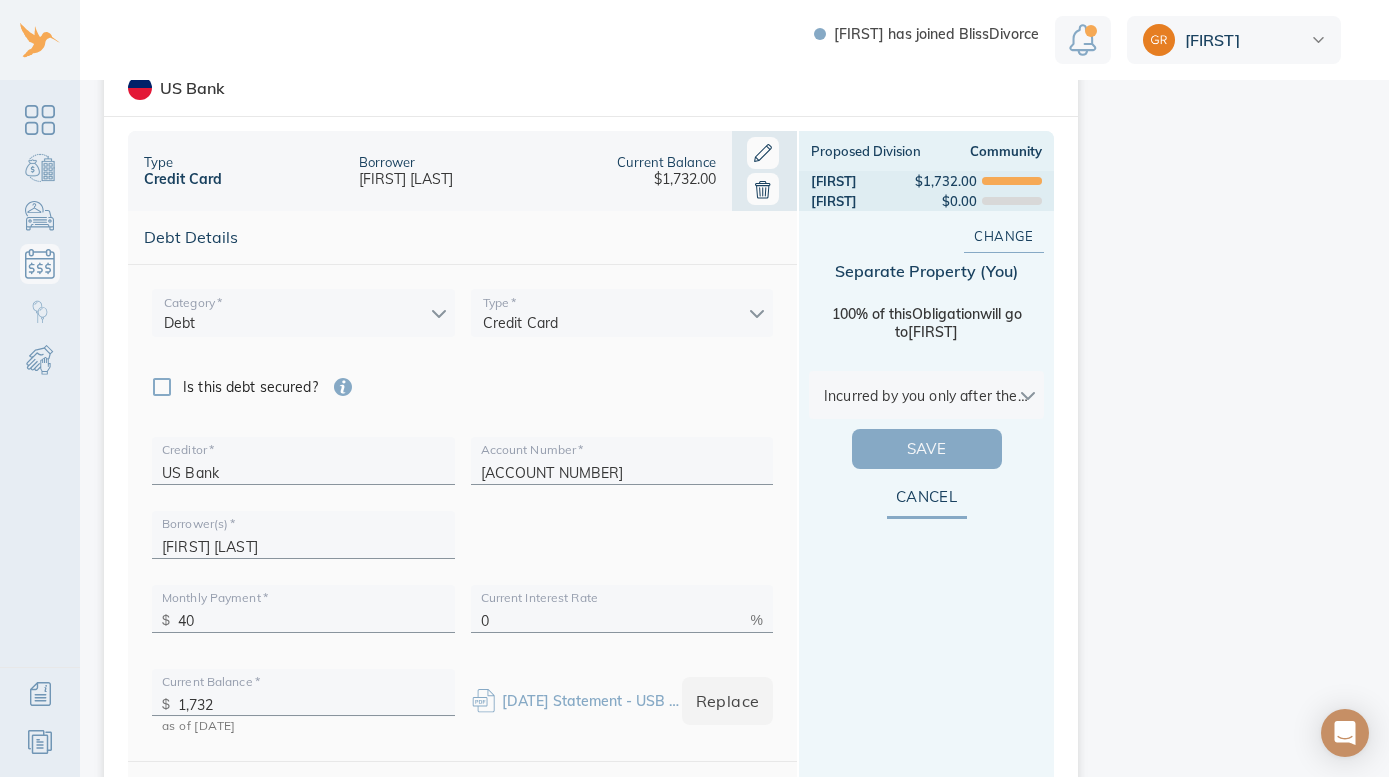 click on "Save" at bounding box center (927, 449) 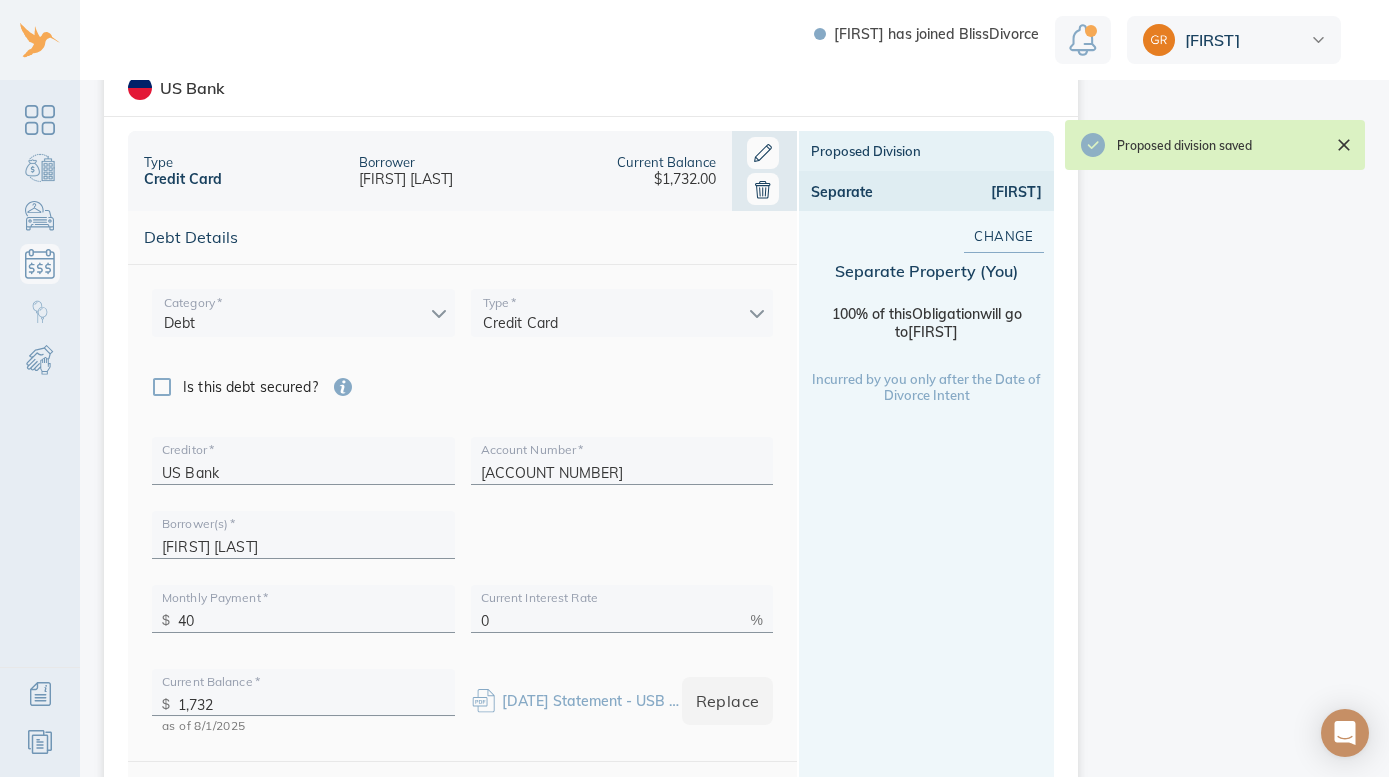 click on "Keep in mind California law requires  full disclosure  by both spouses of all assets and debts. Remember You can upload accounts directly from your financial institution or bank. Need help? Explore common issues for  Debts & Other Obligations ." at bounding box center (1230, -357) 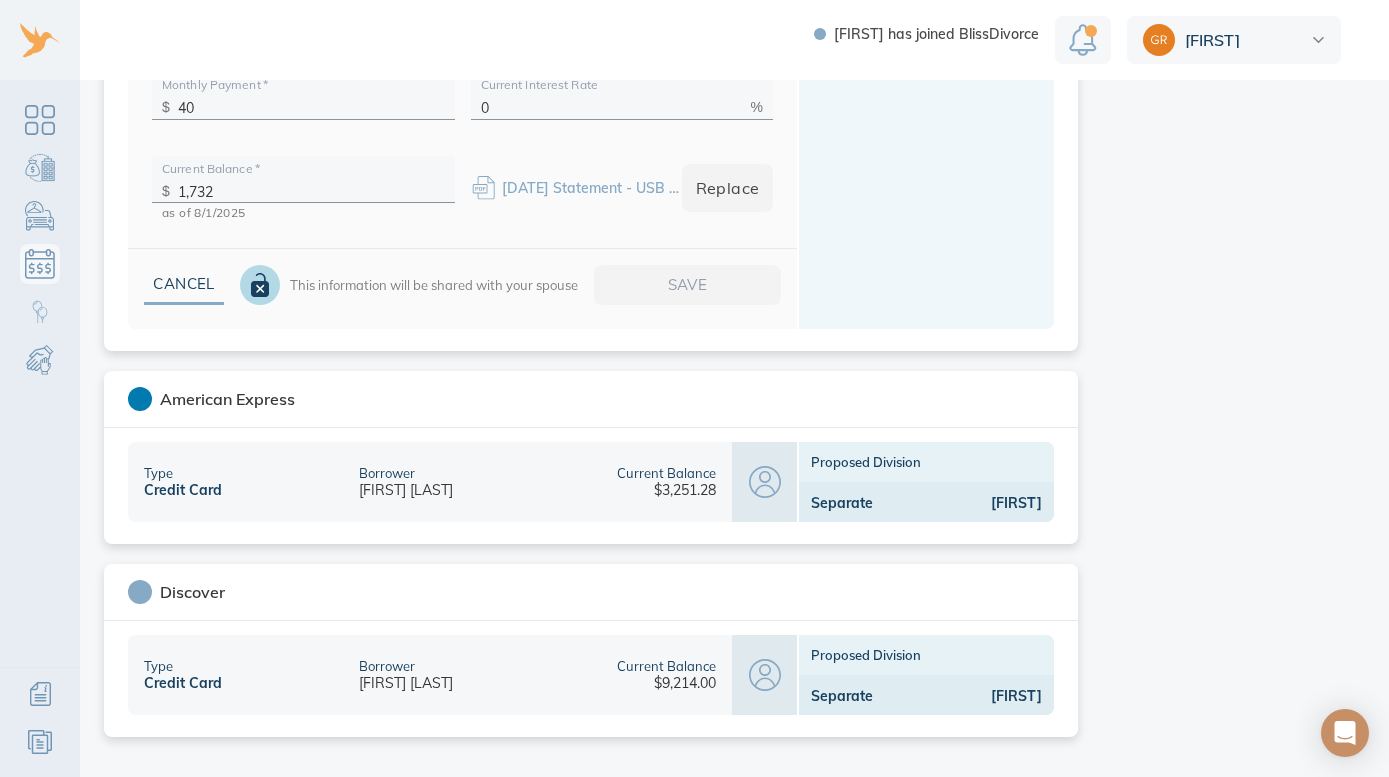 scroll, scrollTop: 2679, scrollLeft: 0, axis: vertical 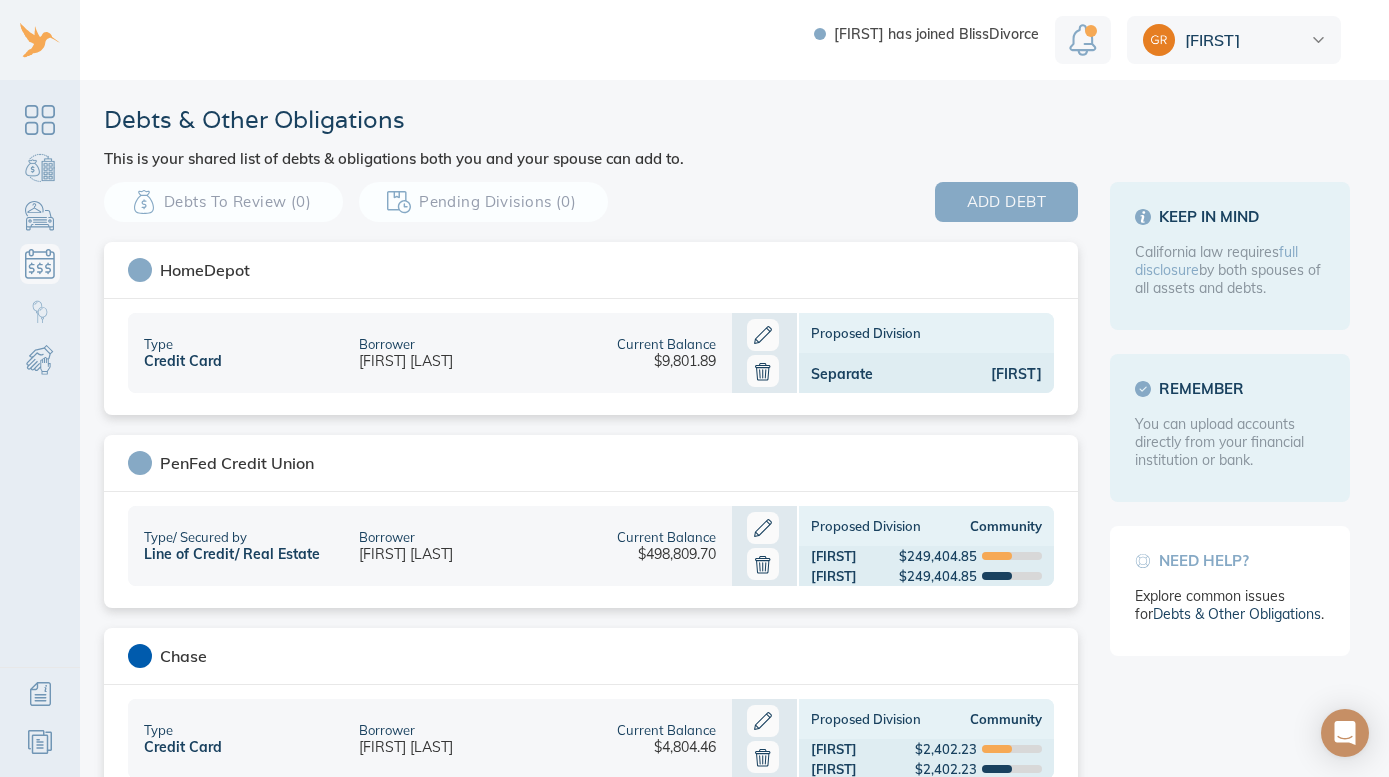 click on "add debt" at bounding box center [1006, 202] 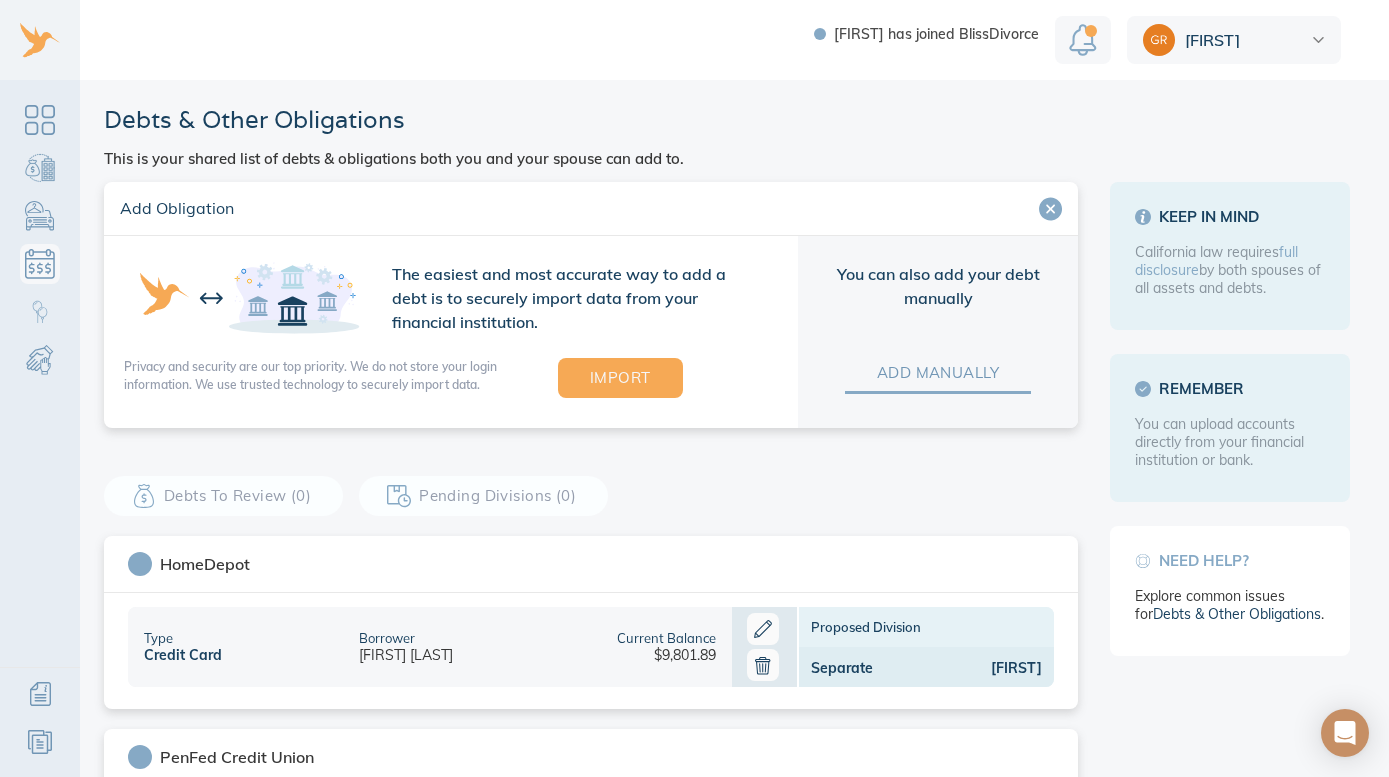 click on "add manually" at bounding box center (938, 373) 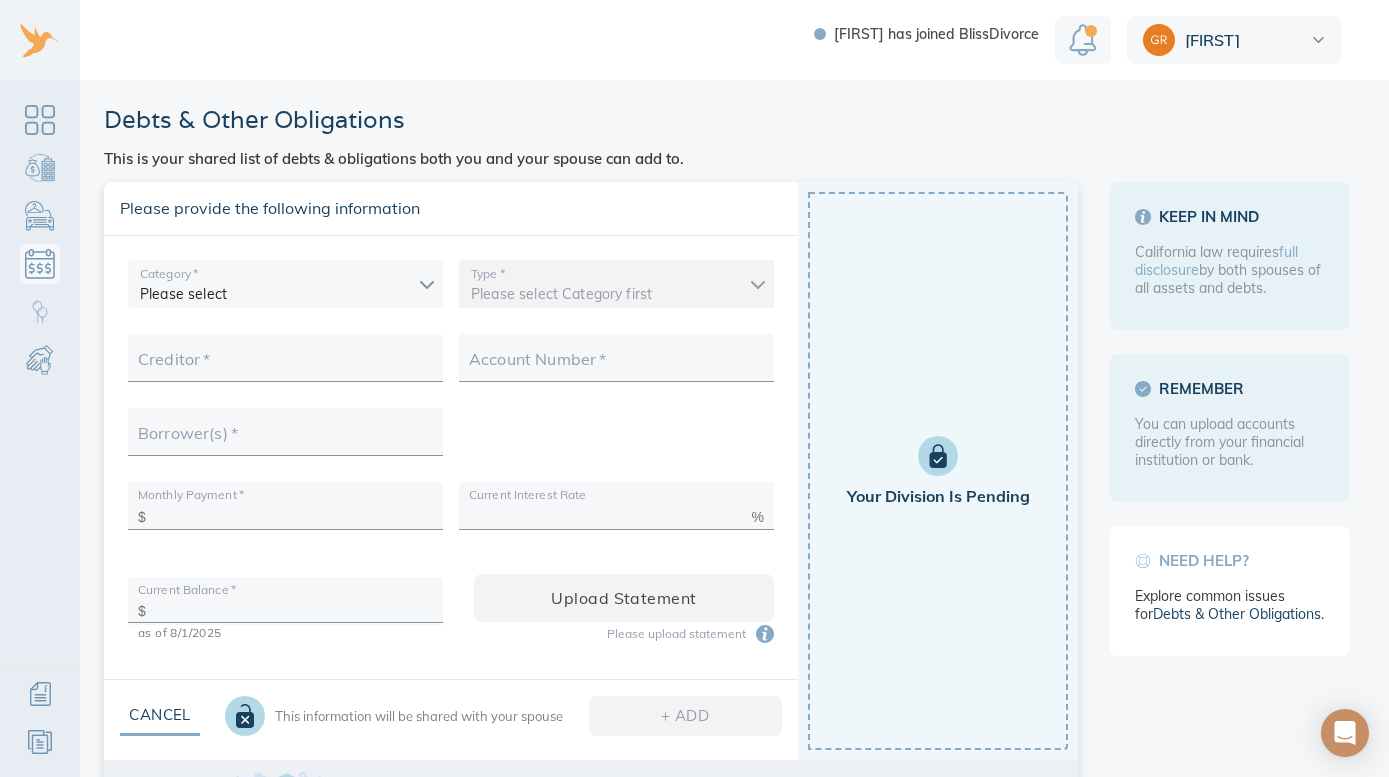 click on "Creditor   *" at bounding box center (285, 364) 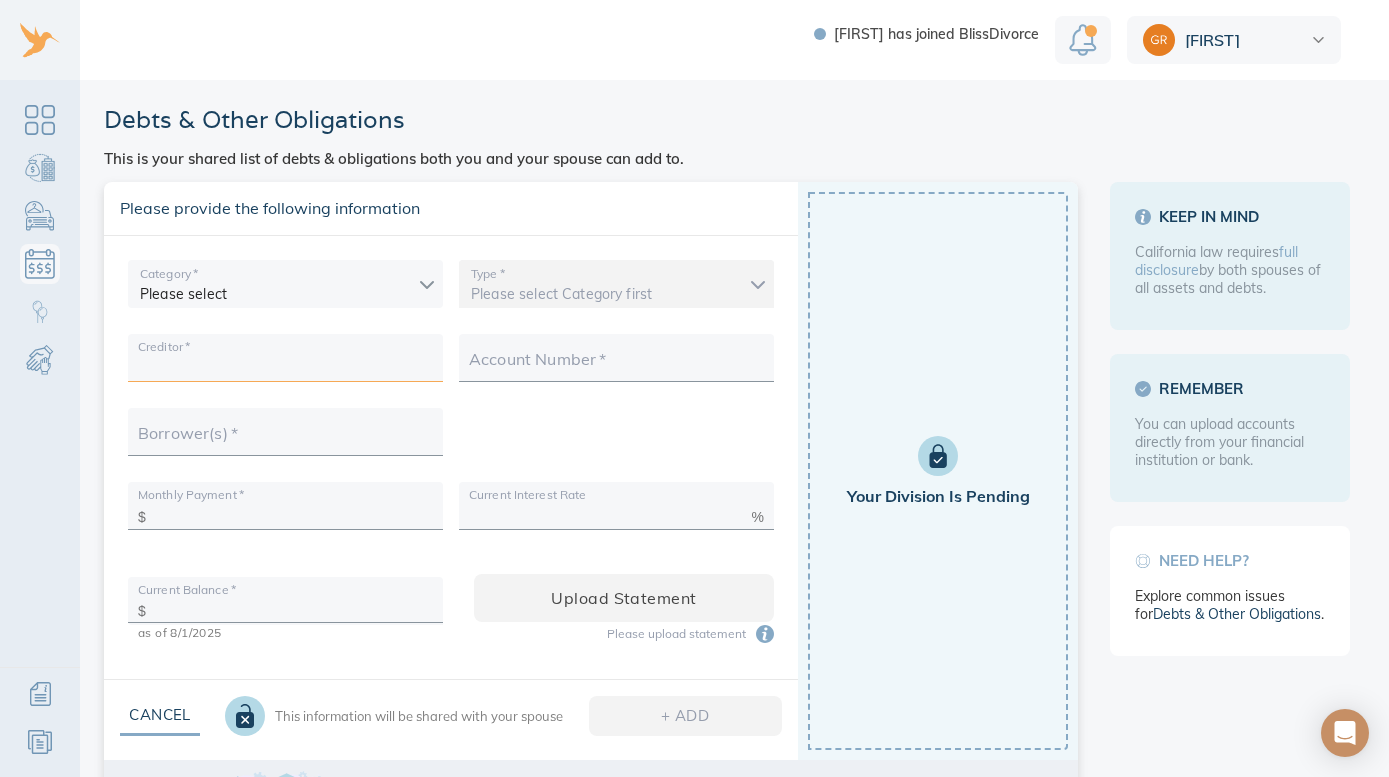click on "Linnea    has joined BlissDivorce [FIRST]
Debts & Other Obligations This is your shared list of debts & obligations both you and your spouse can add to. Add Obligation The easiest and most accurate way to add a debt is to securely import data from your financial institution. Privacy and security are our top priority. We do not store your login information. We use trusted technology to securely import data. Import Loading debts & other obligations please wait You can also add your debt manually add manually Please provide the following information Category   * Please select Type   * Please select Category first Is this debt secured? Secured by Check is secured first to enable options Creditor   * Account Number   * Borrower(s)   * Monthly Payment   * $ Current Interest Rate % Current Balance   * $ as of [DATE] Upload statement Please upload statement Cancel This information will be shared with your spouse + ADD Your Division is Pending TIP: Import Loading debts & other obligations *" at bounding box center [694, 388] 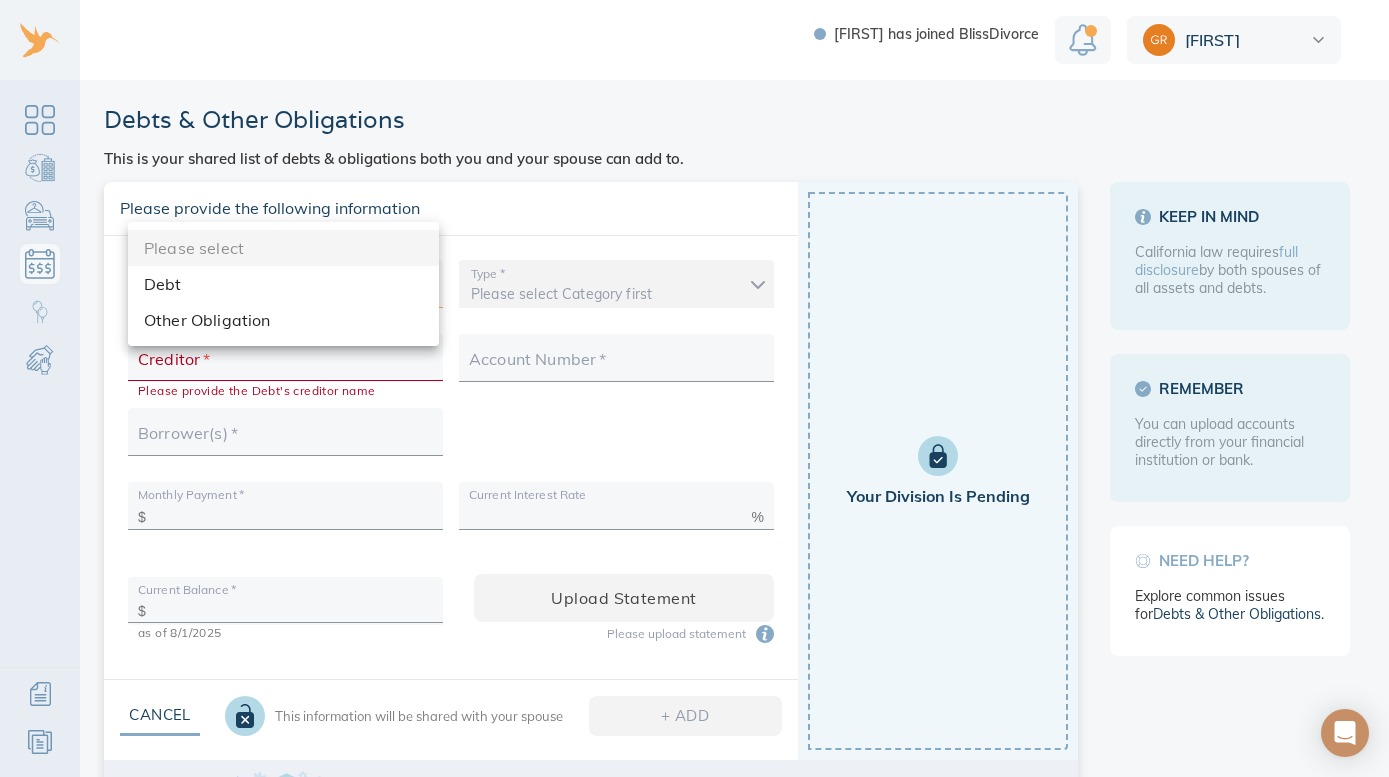 click on "Debt" at bounding box center (283, 284) 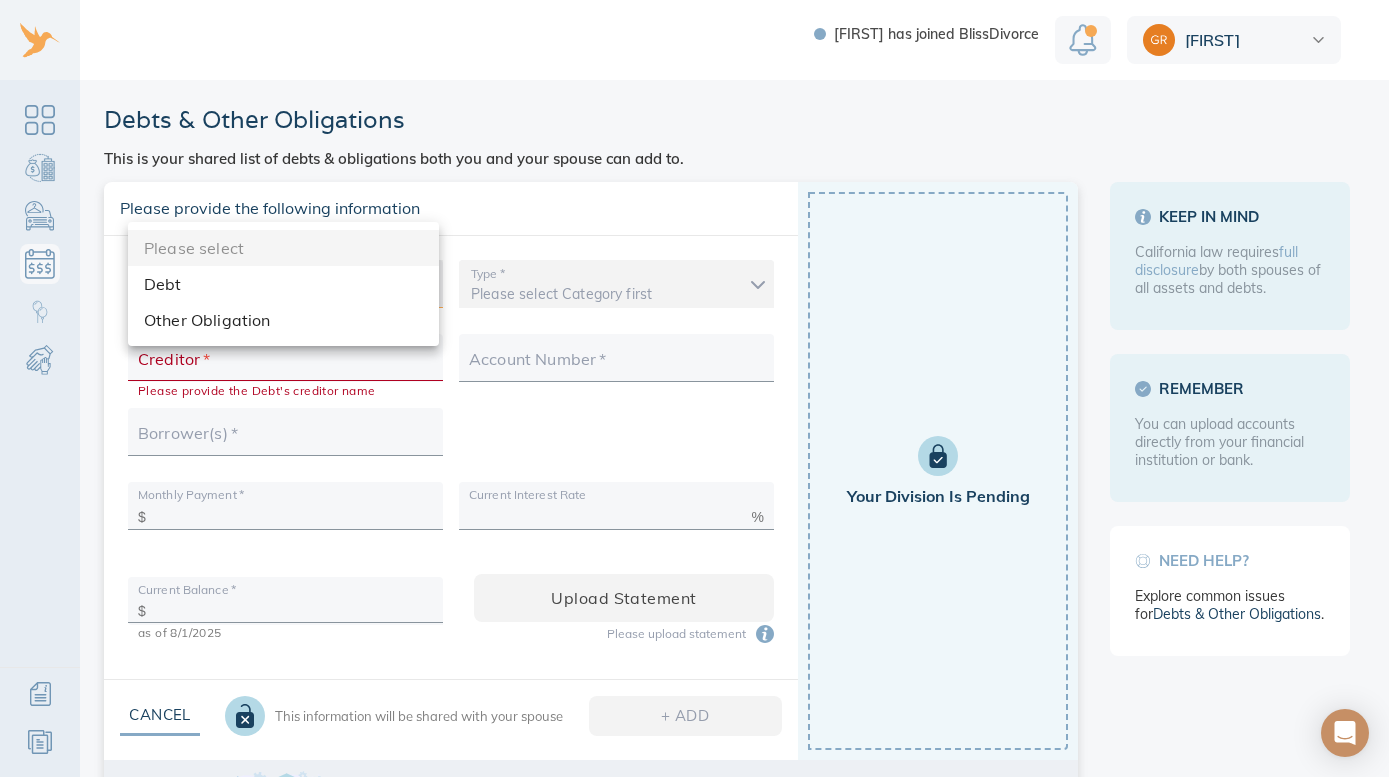 type on "debt" 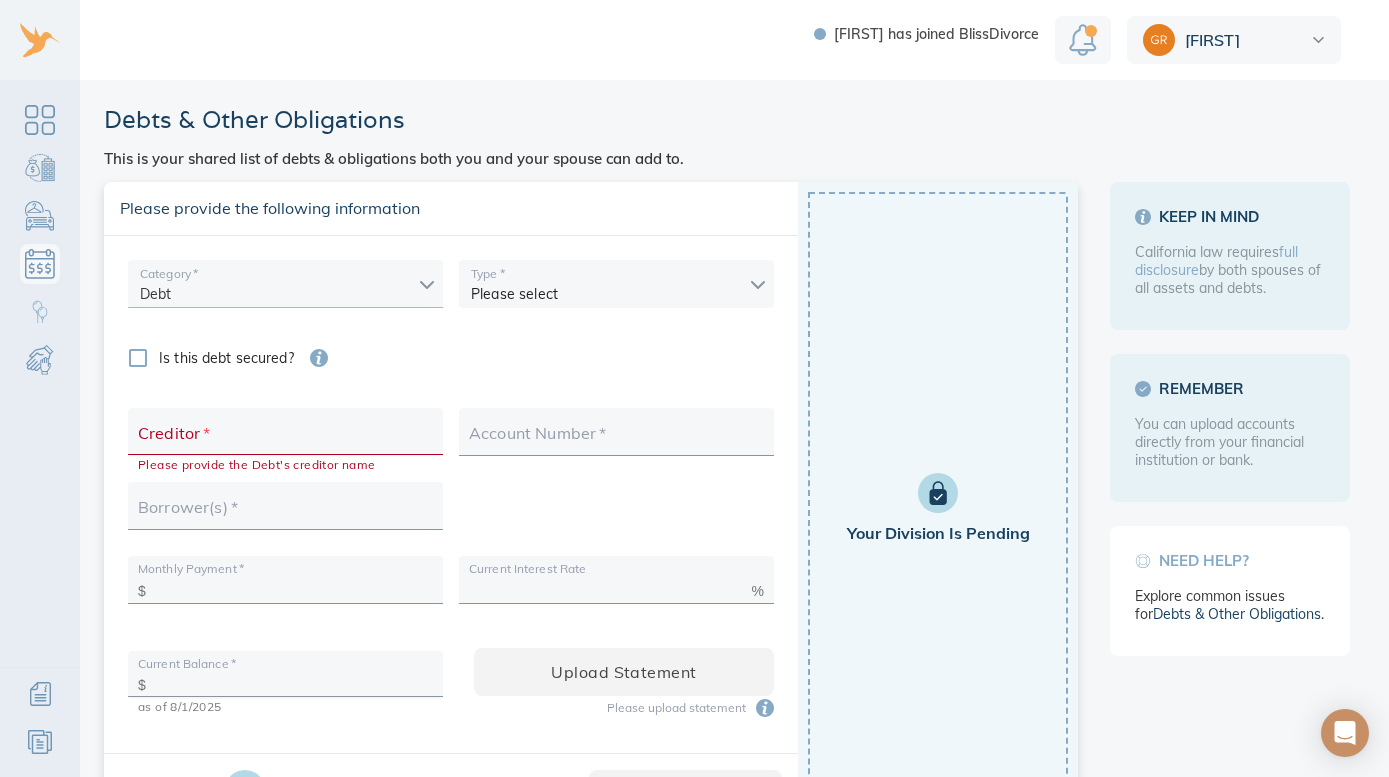 click on "Linnea    has joined BlissDivorce [FIRST]
Debts & Other Obligations This is your shared list of debts & obligations both you and your spouse can add to. Add Obligation The easiest and most accurate way to add a debt is to securely import data from your financial institution. Privacy and security are our top priority. We do not store your login information. We use trusted technology to securely import data. Import Loading debts & other obligations please wait You can also add your debt manually add manually Please provide the following information Category   * Debt debt Type   * Please select Is this debt secured? Secured by Please select Creditor   * Please provide the Debt's creditor name Account Number   * Borrower(s)   * Monthly Payment   * $ Current Interest Rate % Current Balance   * $ as of [DATE] Upload statement Please upload statement Cancel This information will be shared with your spouse + ADD Your Division is Pending TIP: Import Loading debts & other obligations Type *" at bounding box center (694, 388) 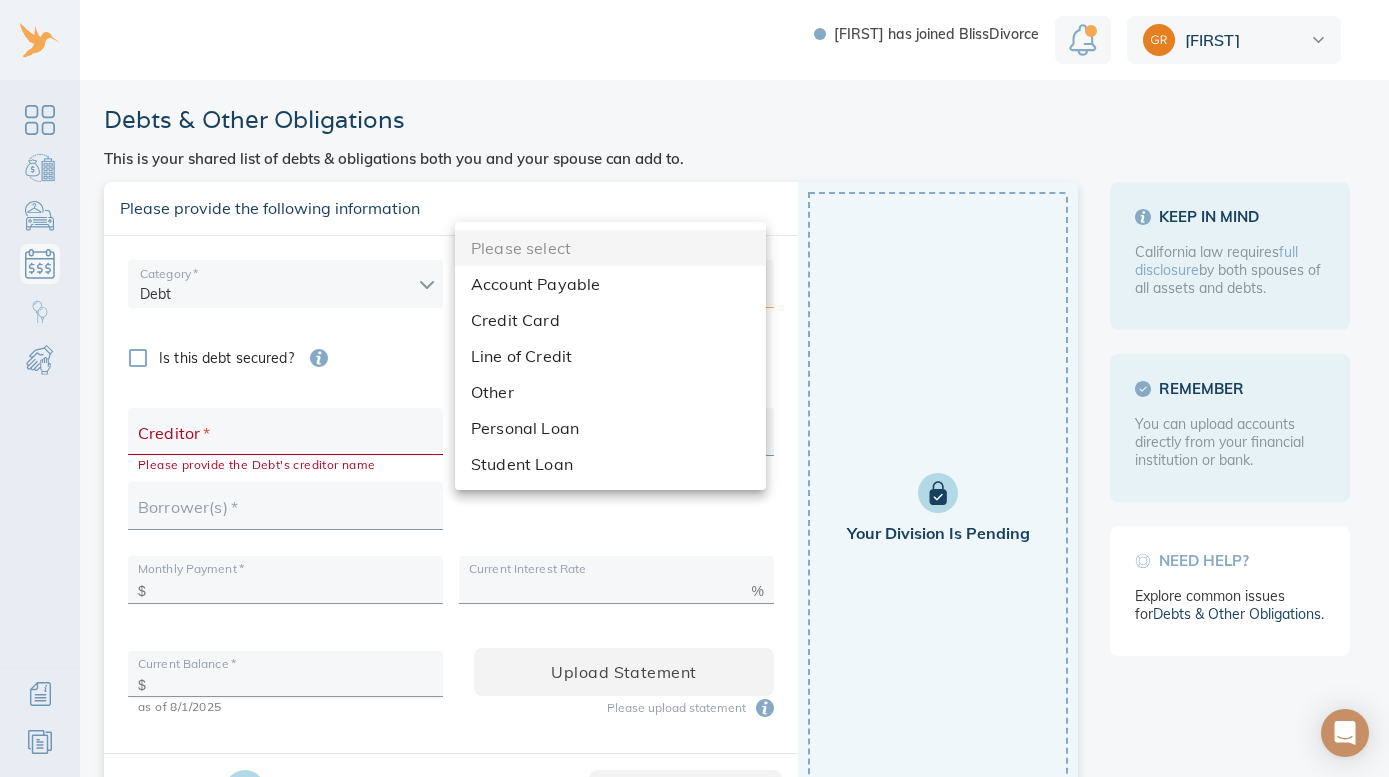 click on "Credit Card" at bounding box center (610, 320) 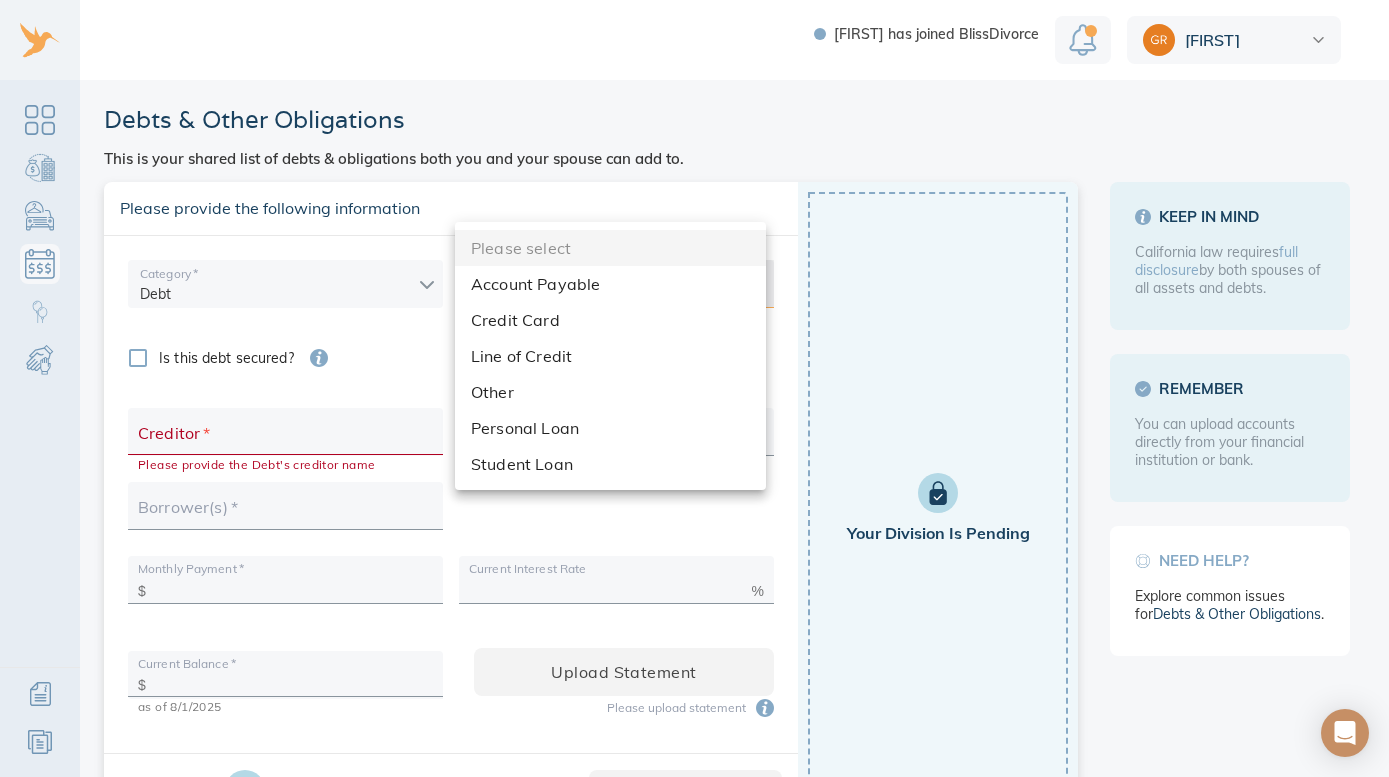 type on "credit_card" 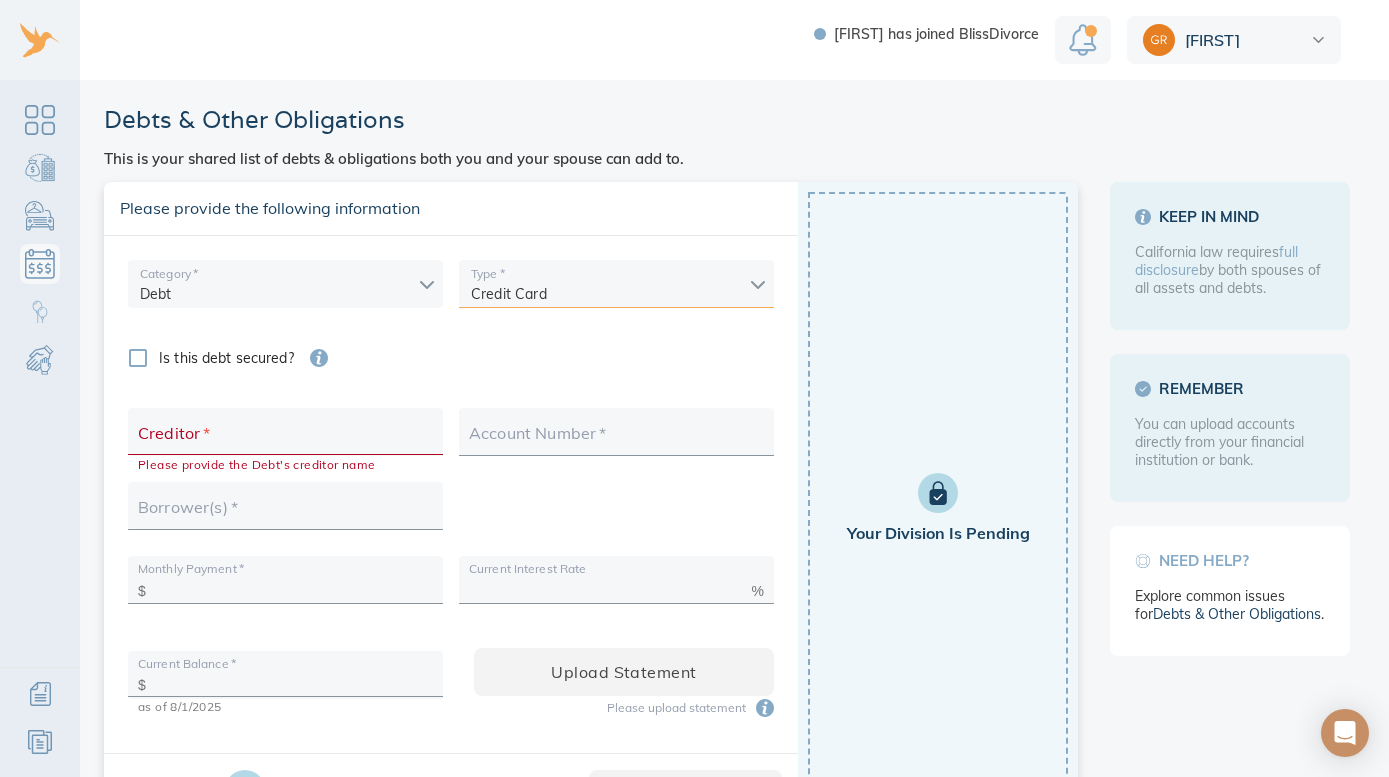click on "Creditor   *" at bounding box center (285, 438) 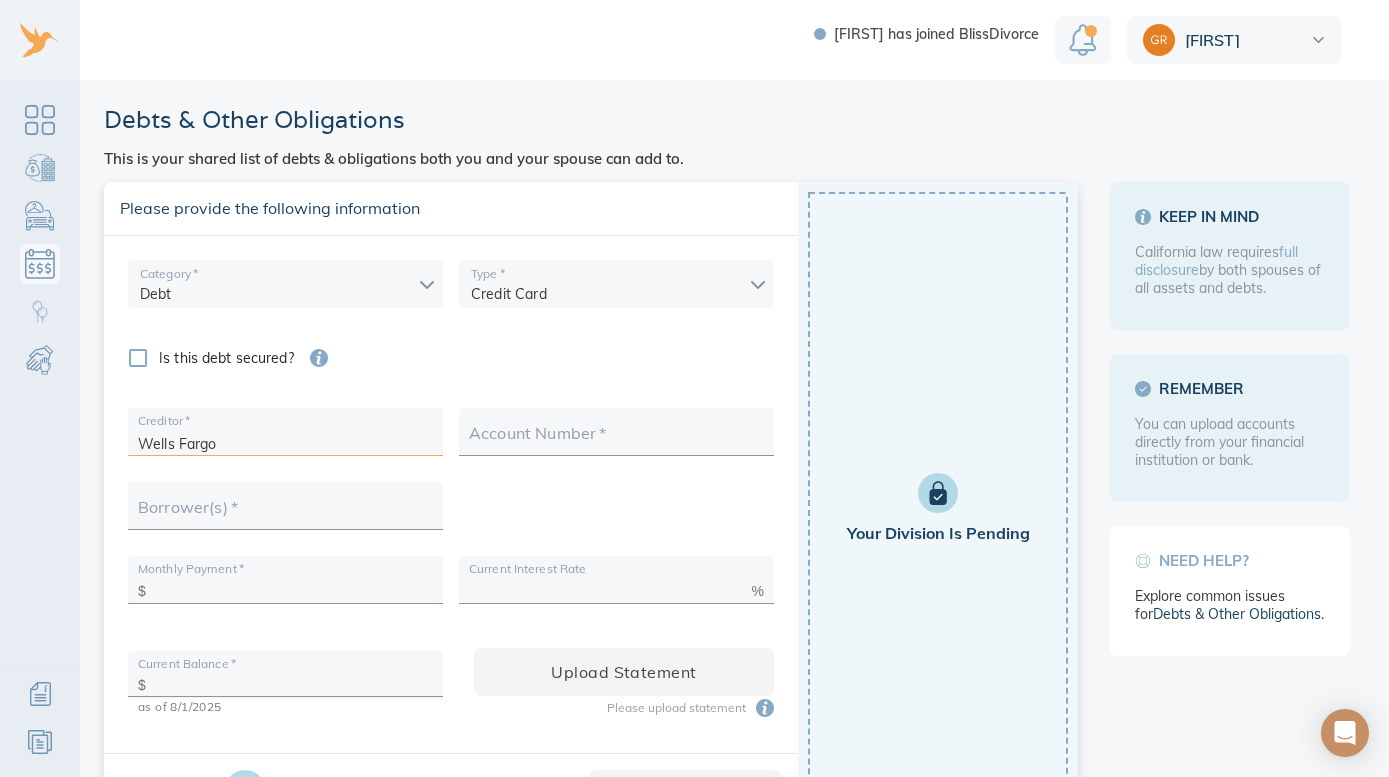 type on "Wells Fargo" 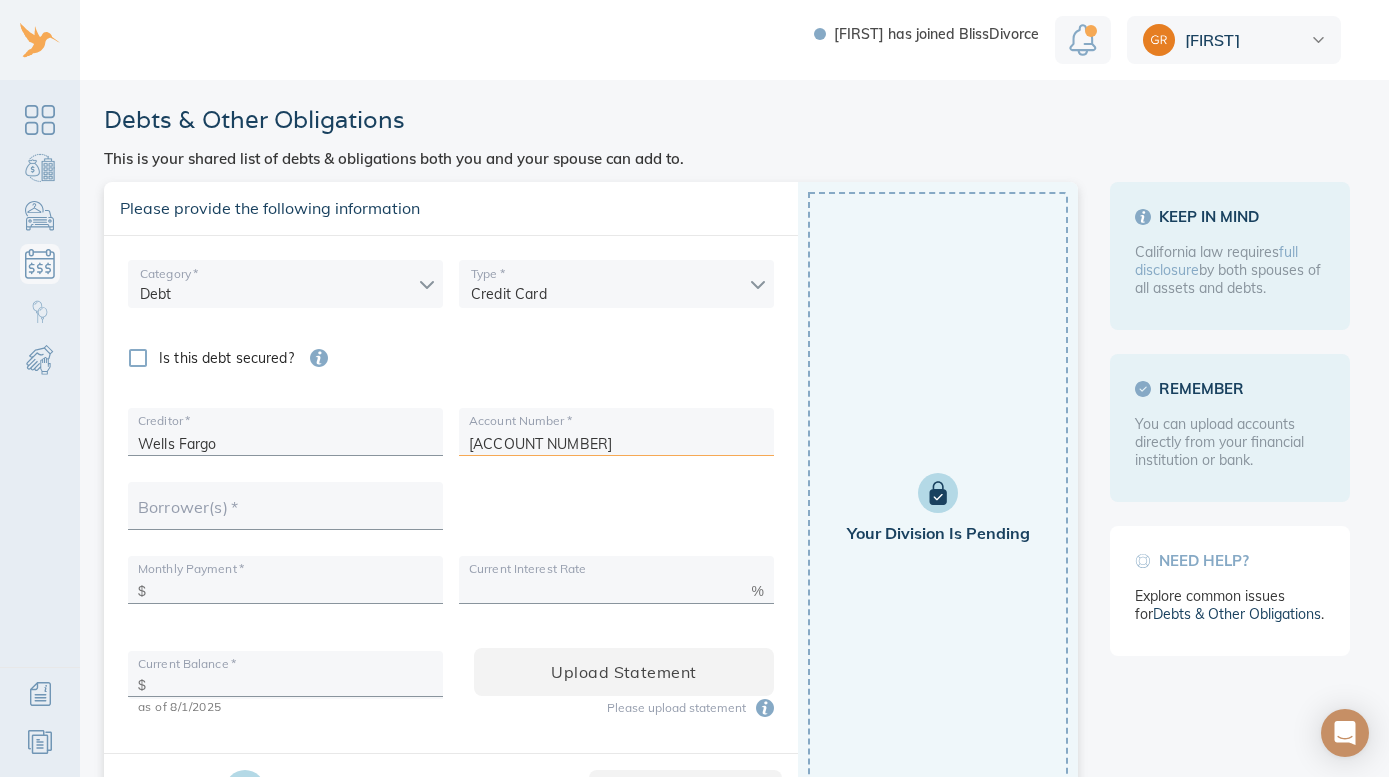 type on "[ACCOUNT NUMBER]" 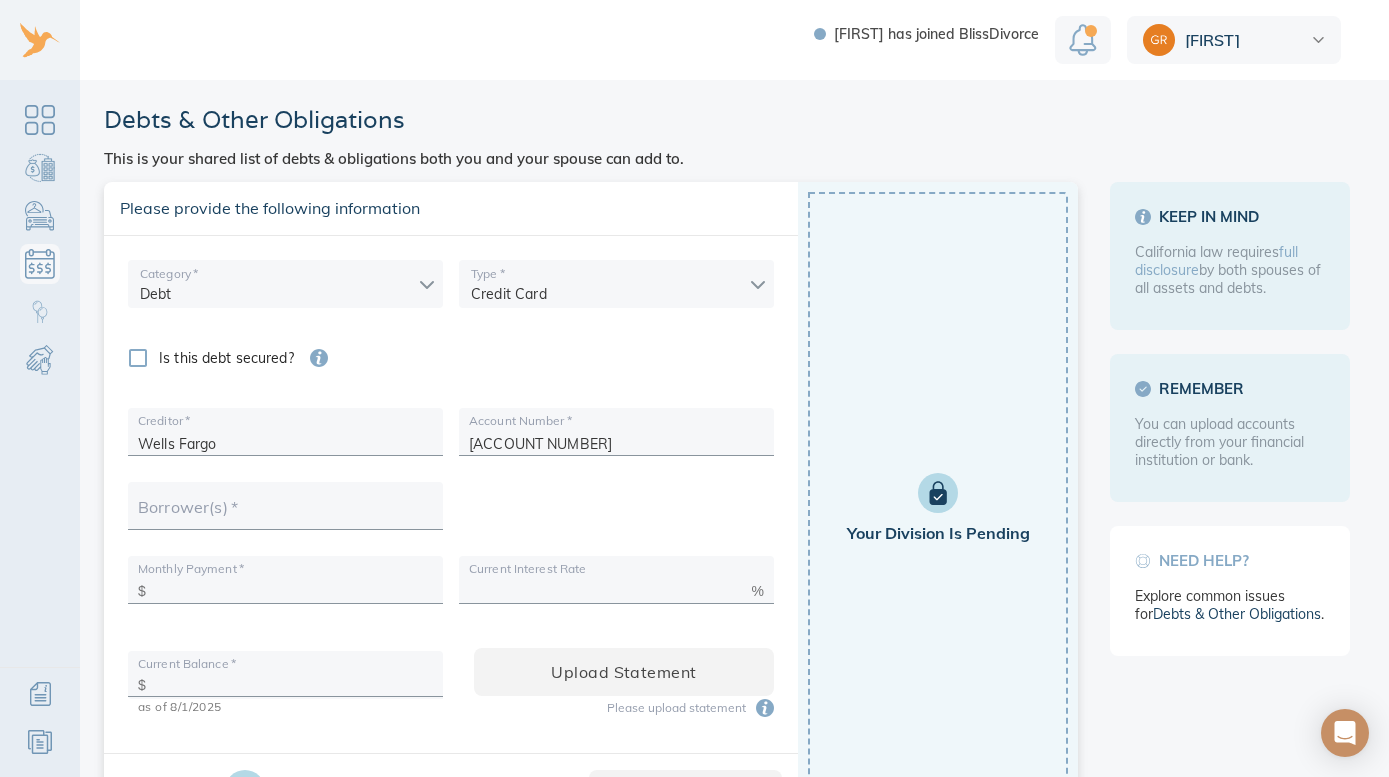 click on "Borrower(s)   *" at bounding box center [285, 512] 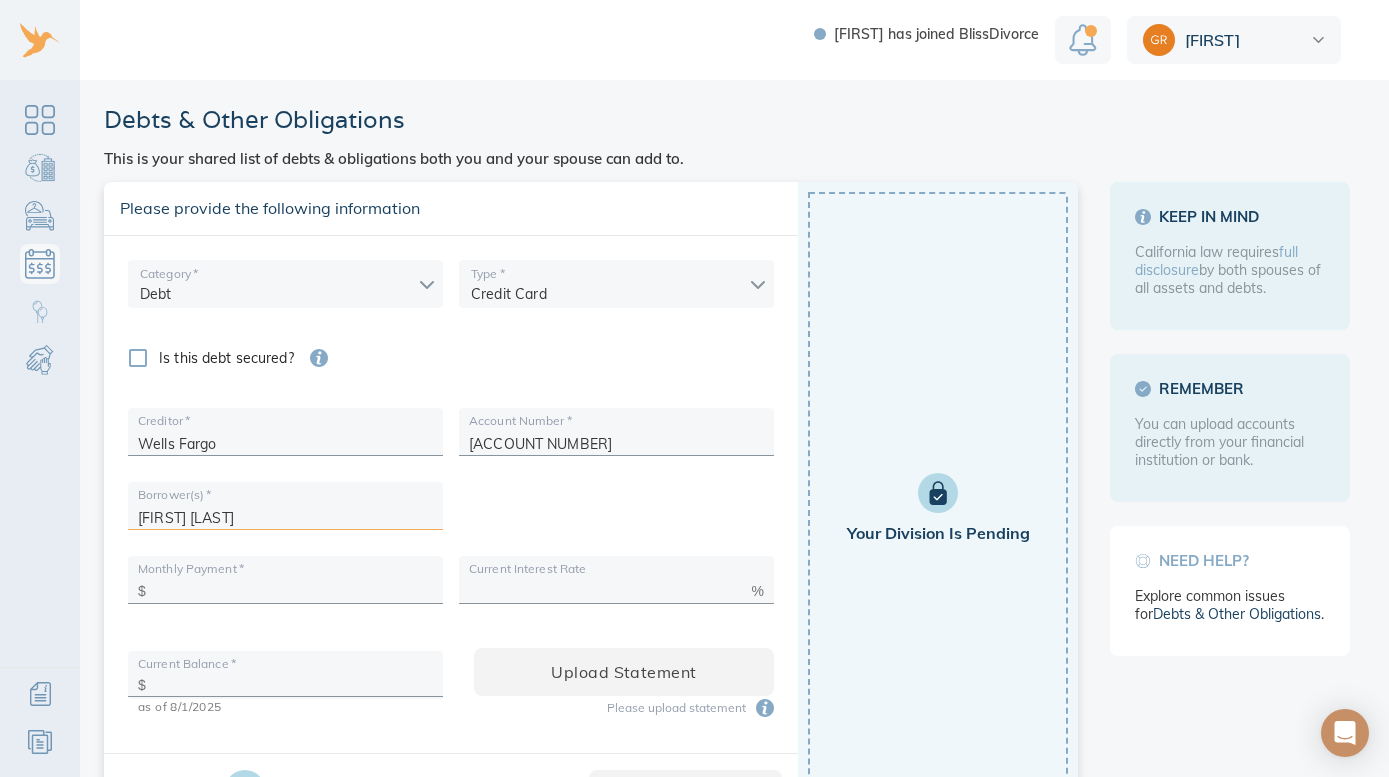type on "[FIRST] [LAST]" 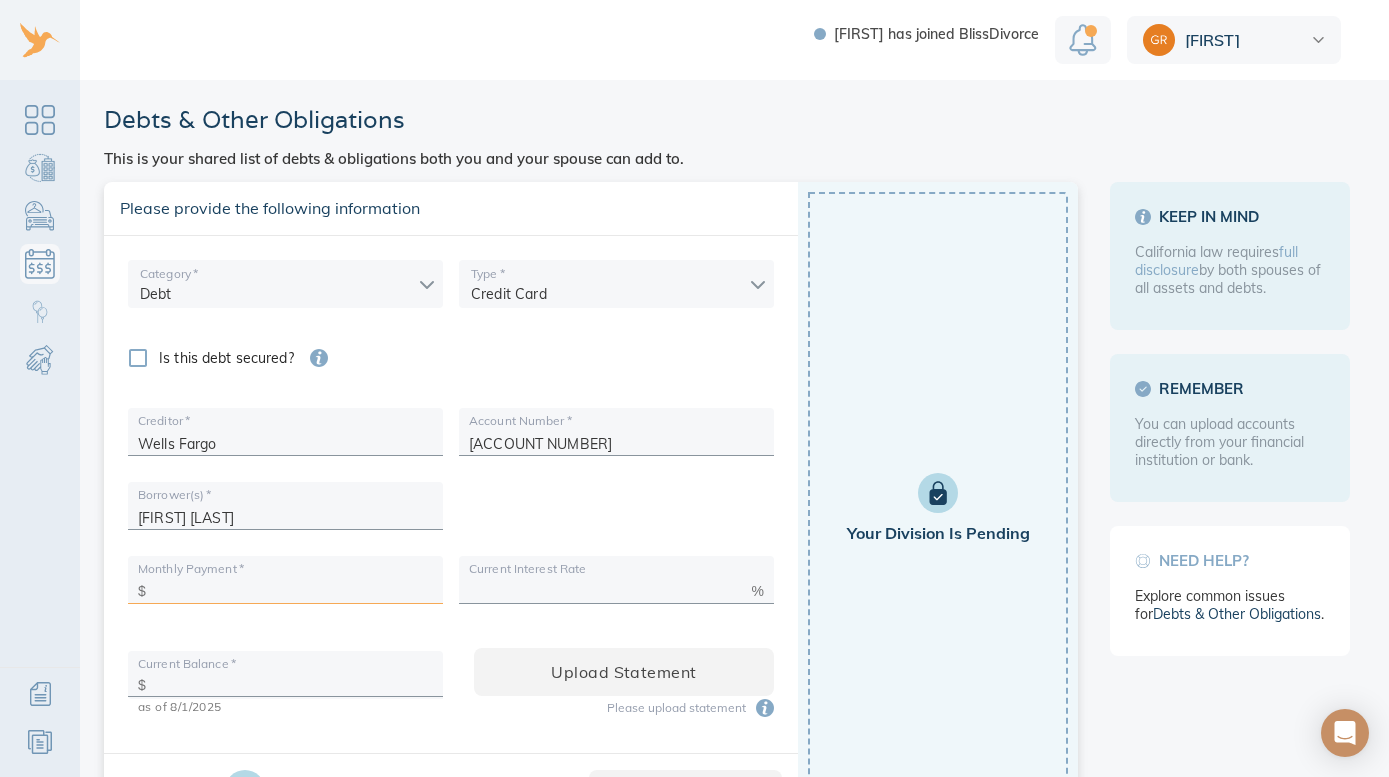 click at bounding box center [293, 586] 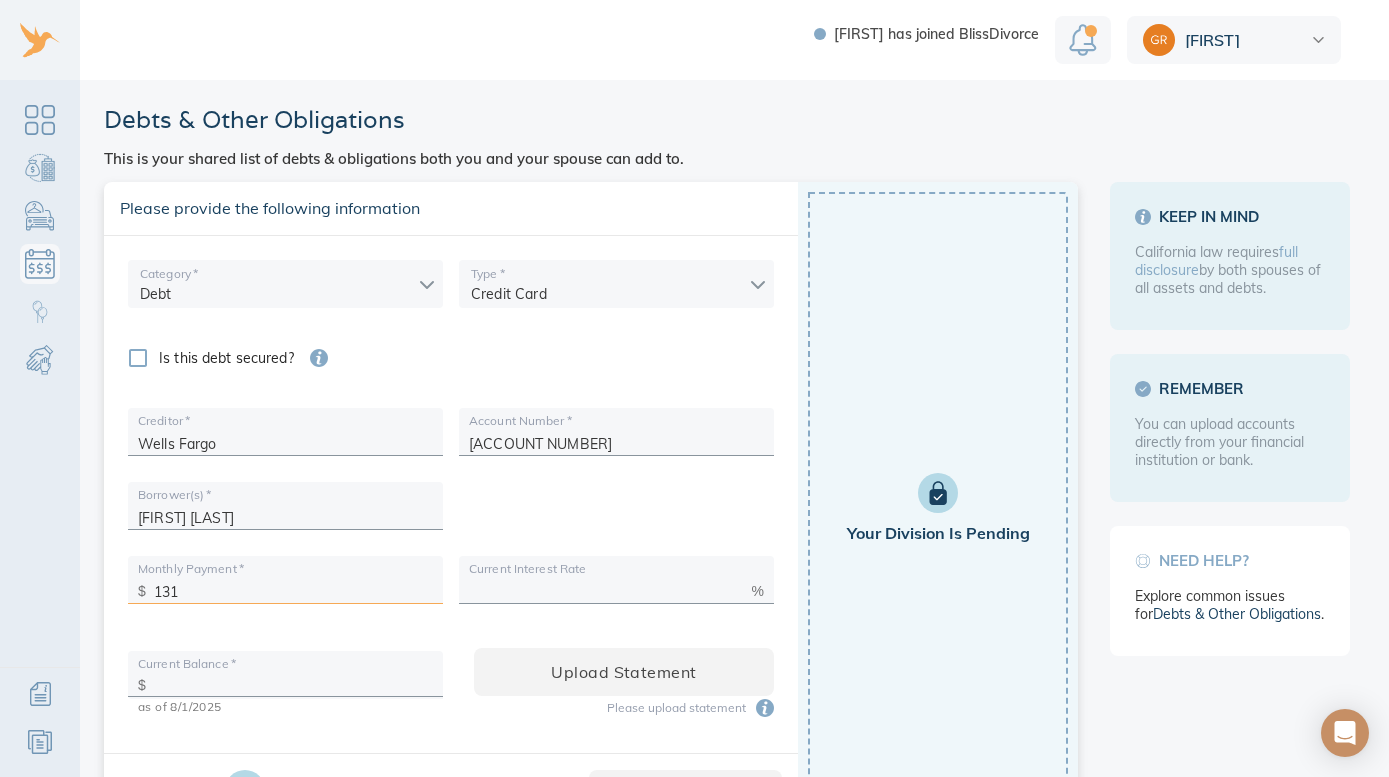 type on "131" 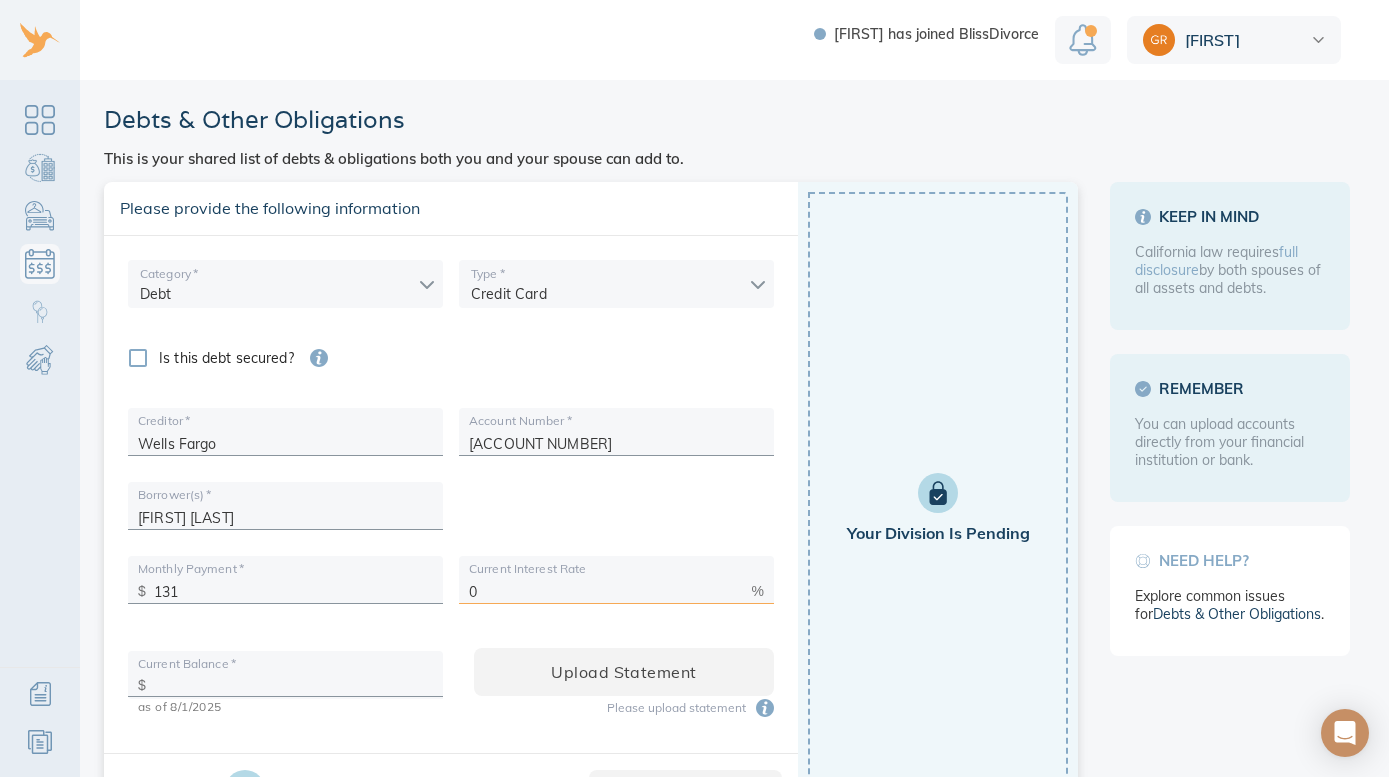 type on "0" 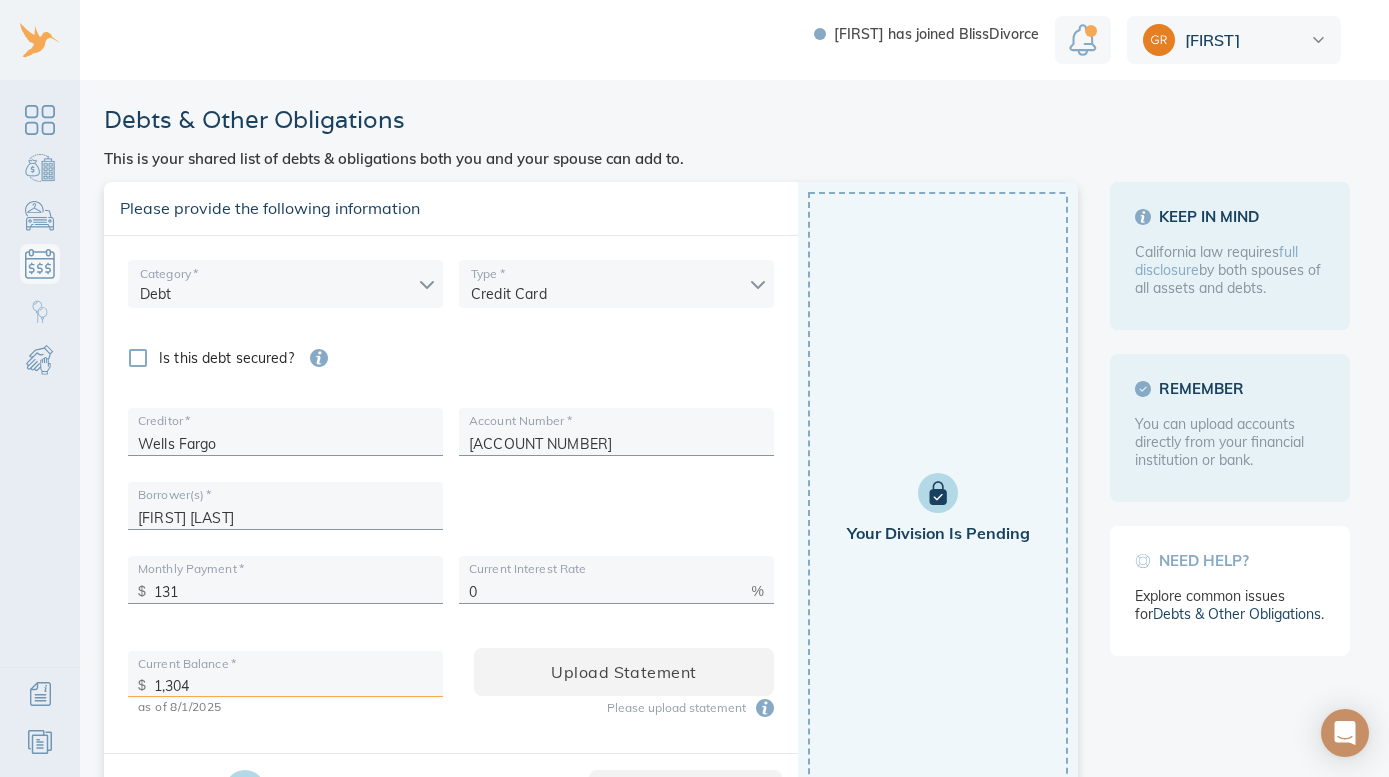 type on "13,046" 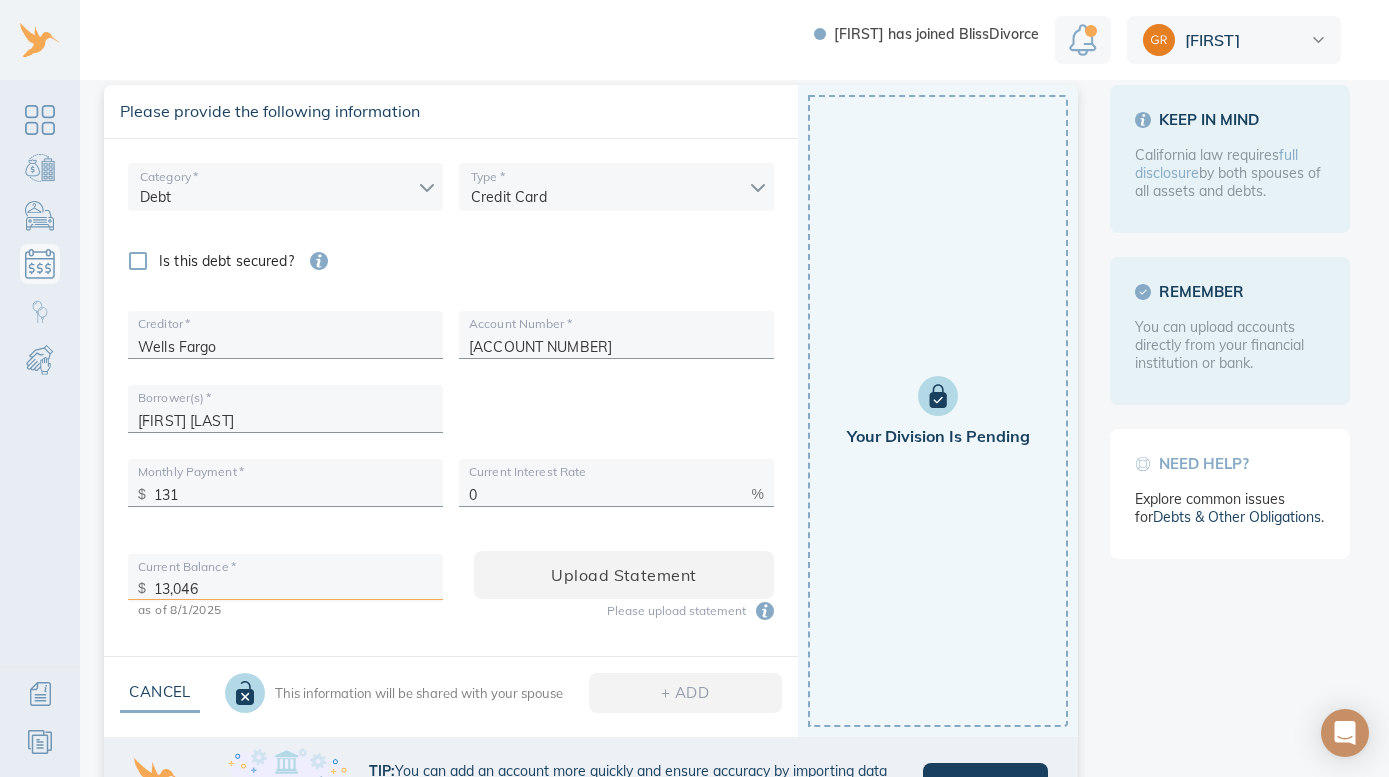 scroll, scrollTop: 148, scrollLeft: 0, axis: vertical 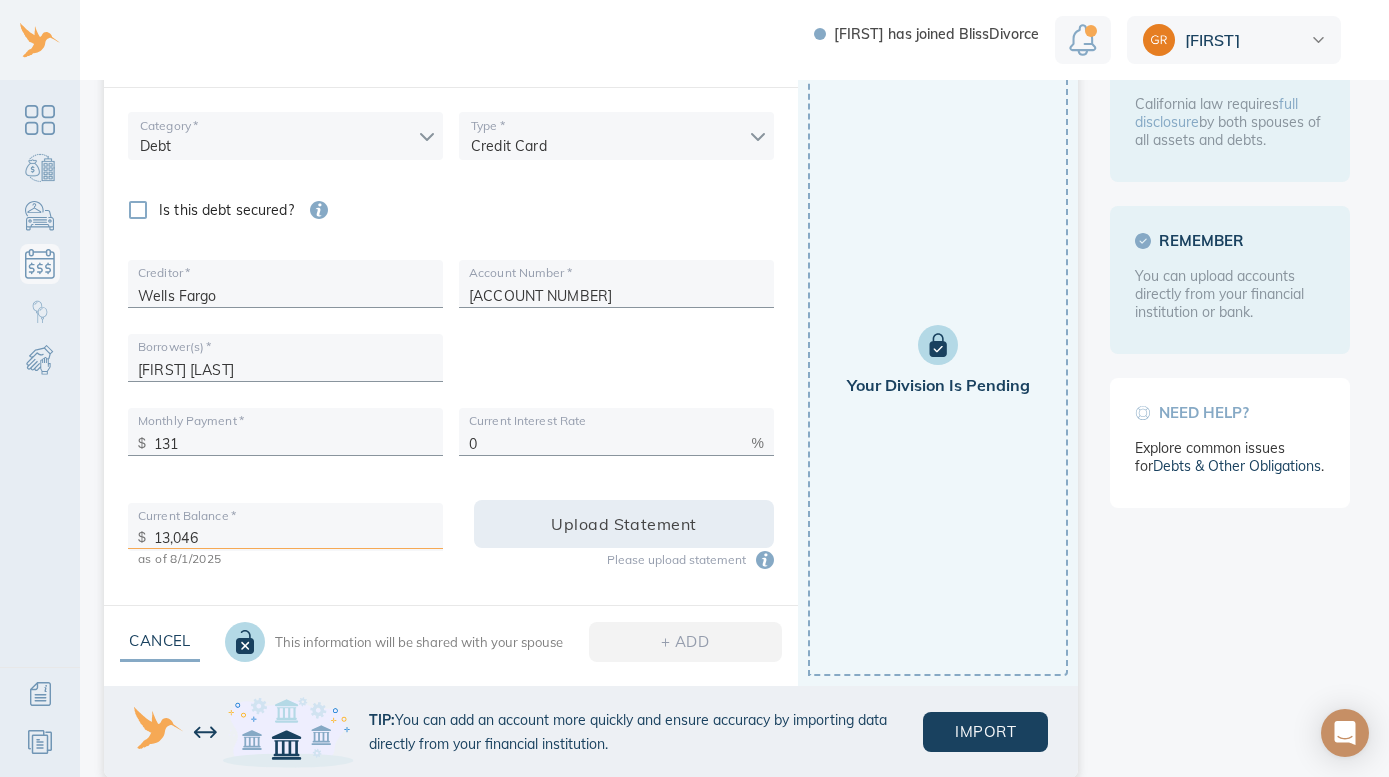 click on "Upload statement" at bounding box center [624, 524] 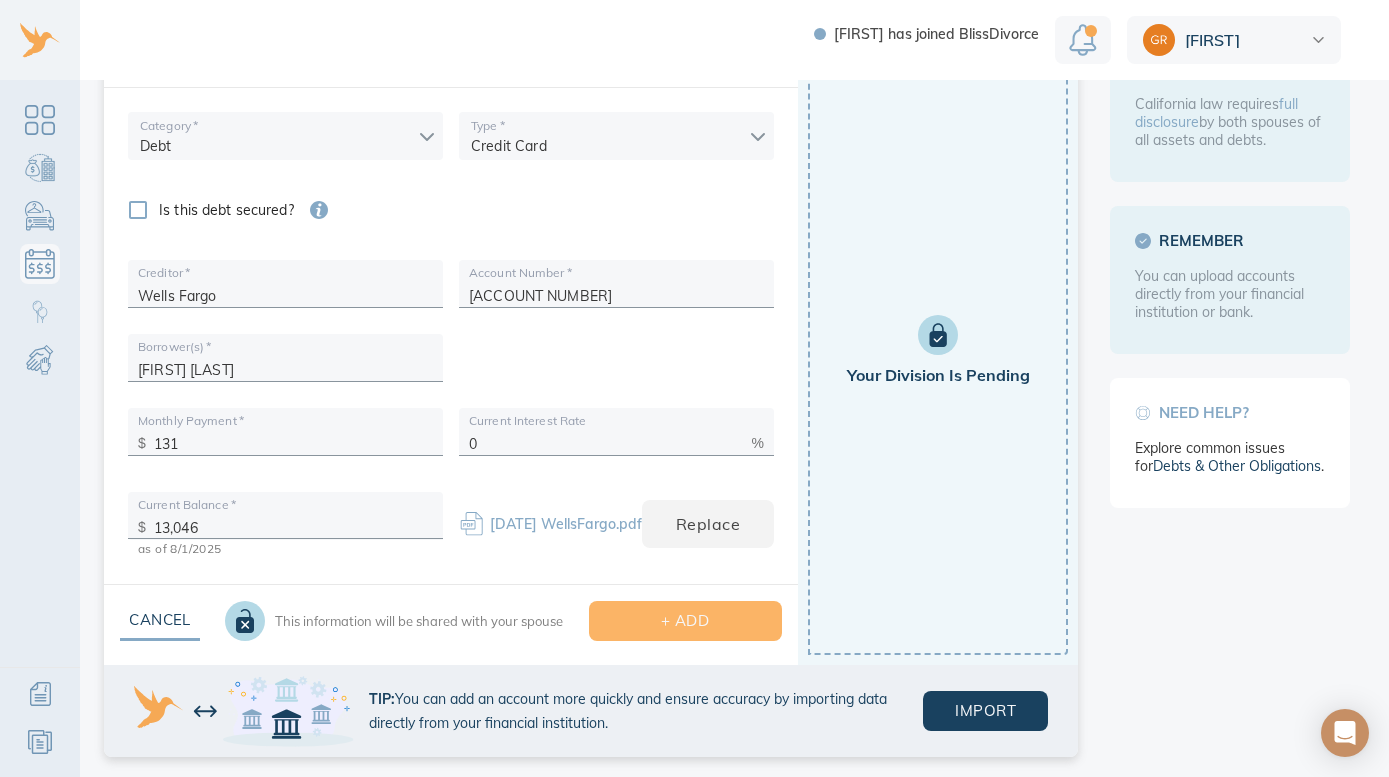 click on "+ ADD" at bounding box center (686, 621) 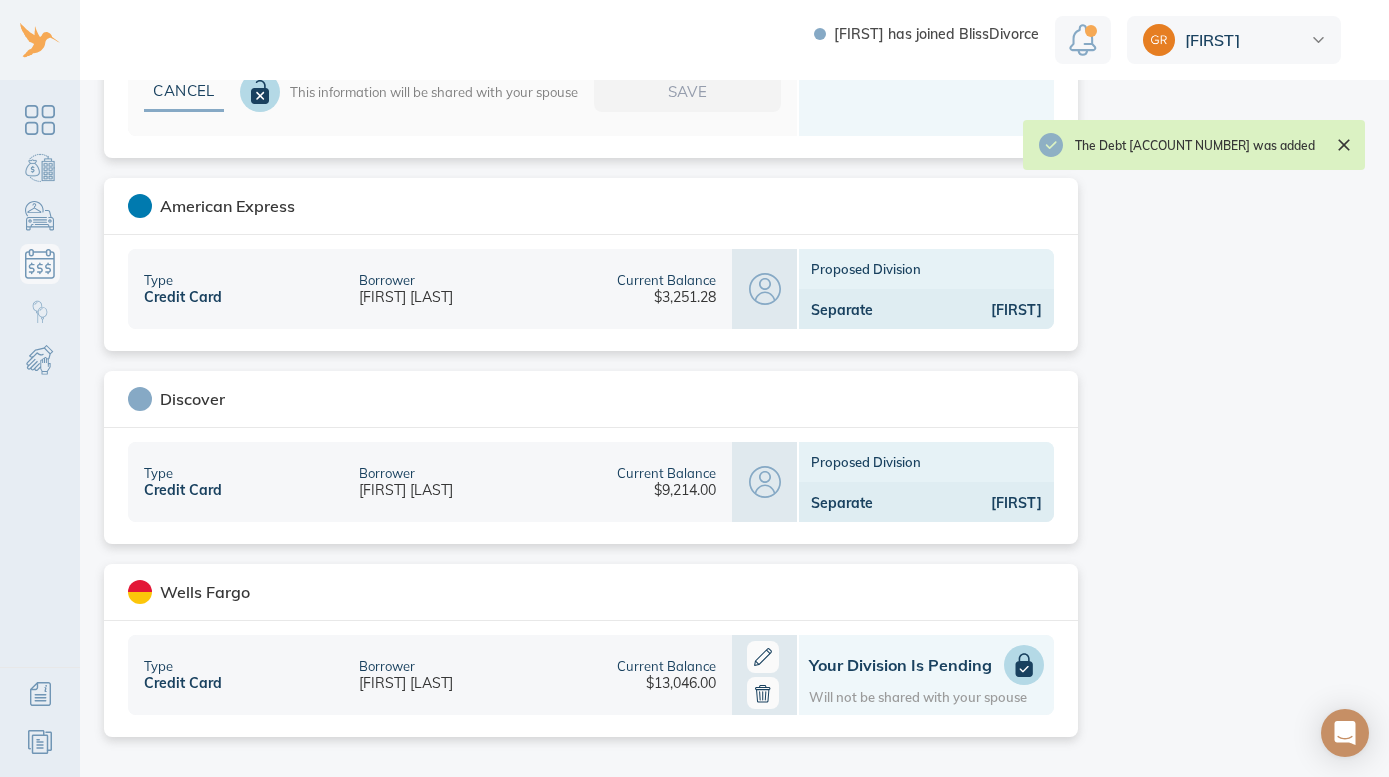 scroll, scrollTop: 2872, scrollLeft: 0, axis: vertical 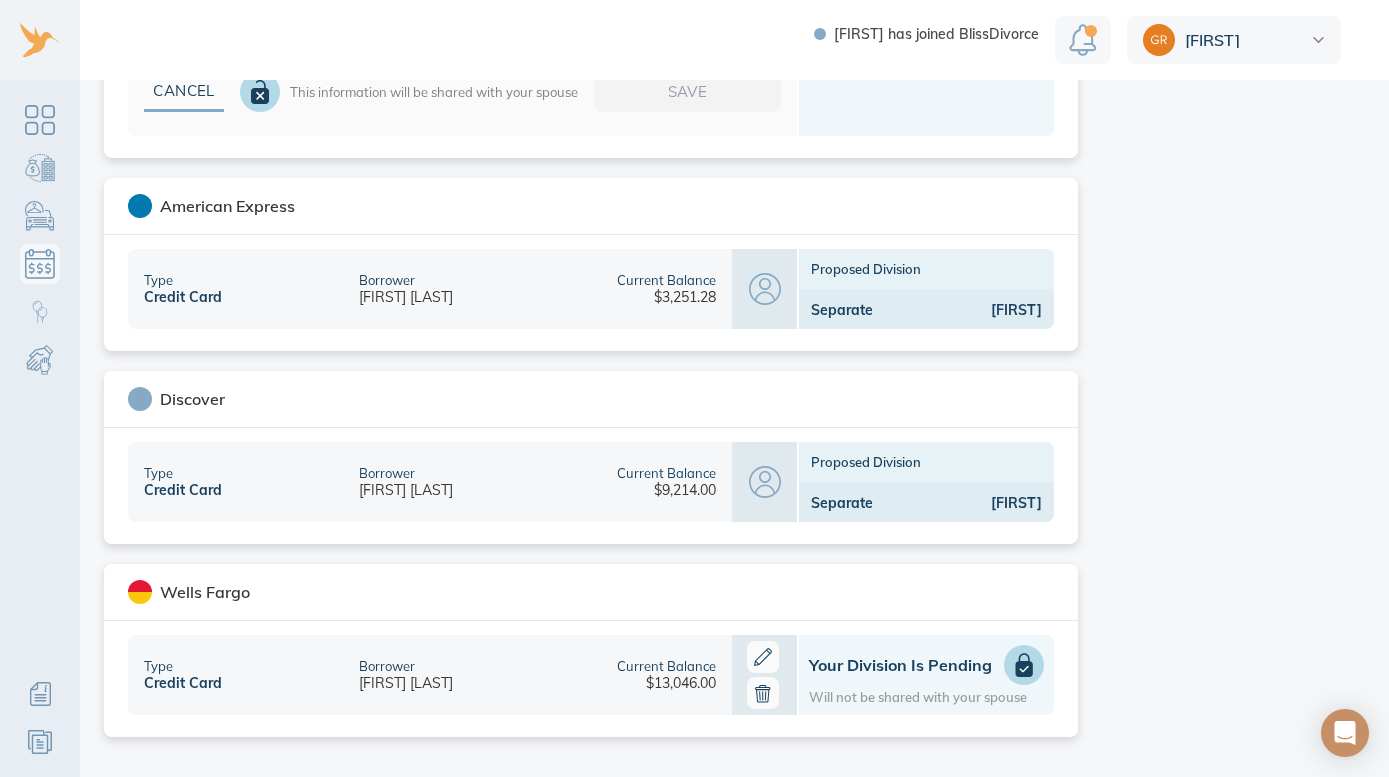 click at bounding box center [1024, 665] 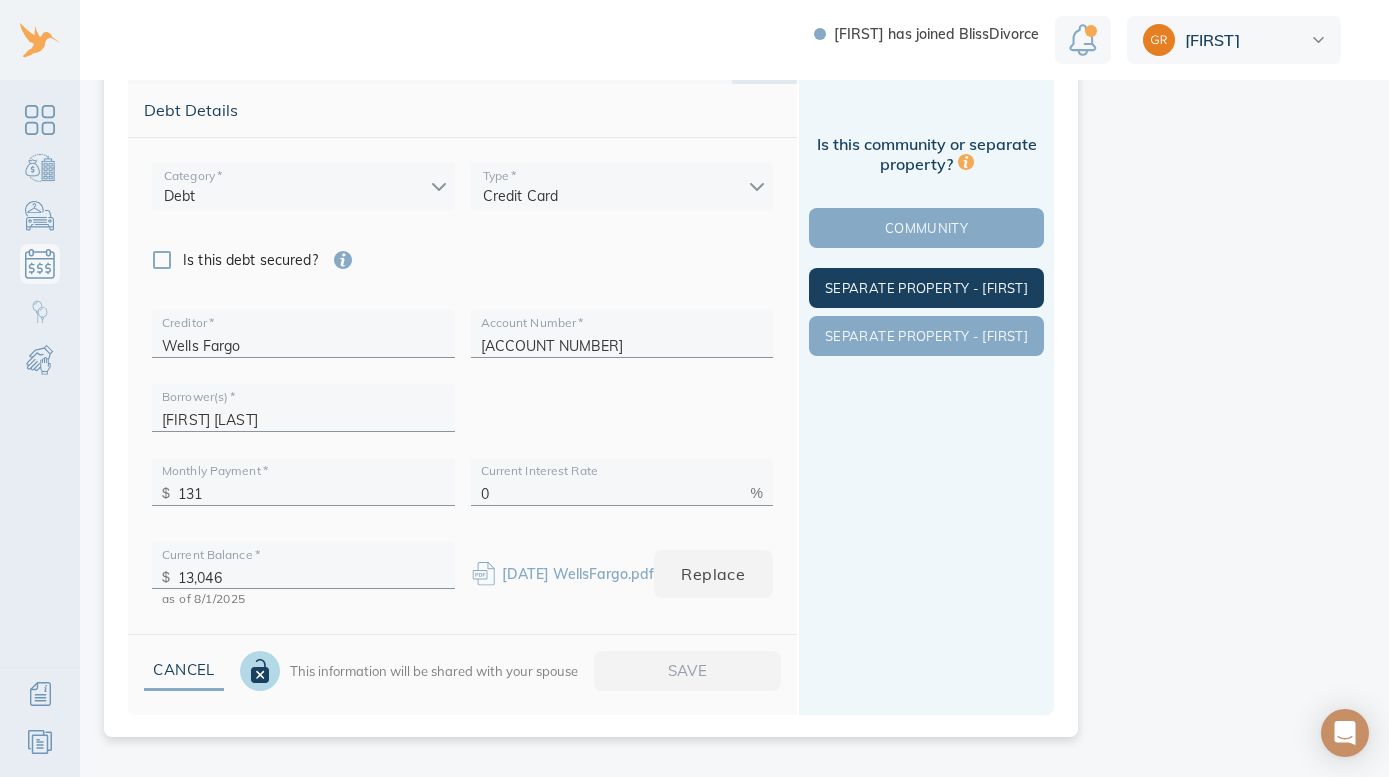 click on "Separate Property - [FIRST]" at bounding box center (926, 288) 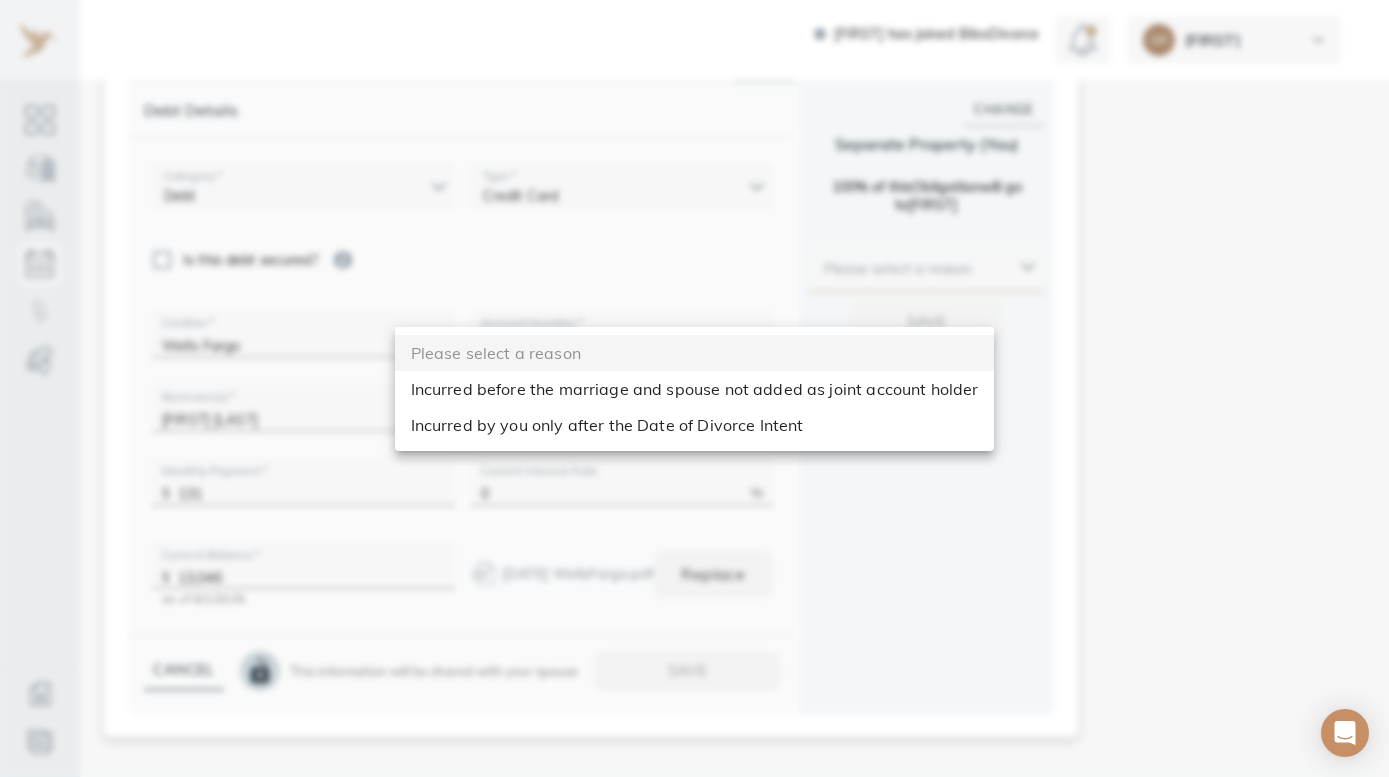 click on "[FIRST] has joined BlissDivorce [FIRST]
Debts & Other Obligations This is your shared list of debts & obligations both you and your spouse can add to. Add Obligation The easiest and most accurate way to add a debt is to securely import data from your financial institution. Privacy and security are our top priority. We do not store your login information. We use trusted technology to securely import data. Import Loading debts & other obligations please wait You can also add your debt manually add manually Debts to Review (0) Pending Divisions (1) add debt HomeDepot Type Credit Card Borrower [FIRST] [LAST] Current Balance $[AMOUNT] Proposed Division Separate [FIRST] PenFed Credit Union Type  / Secured by Line of Credit  / Real Estate Borrower [FIRST] [LAST] Current Balance $[AMOUNT] Proposed Division Community [FIRST] $[AMOUNT] [FIRST] $[AMOUNT] Chase Type Credit Card Borrower [FIRST] [LAST] Current Balance $[AMOUNT] Proposed Division Community [FIRST] $[AMOUNT] [FIRST]" at bounding box center [694, 388] 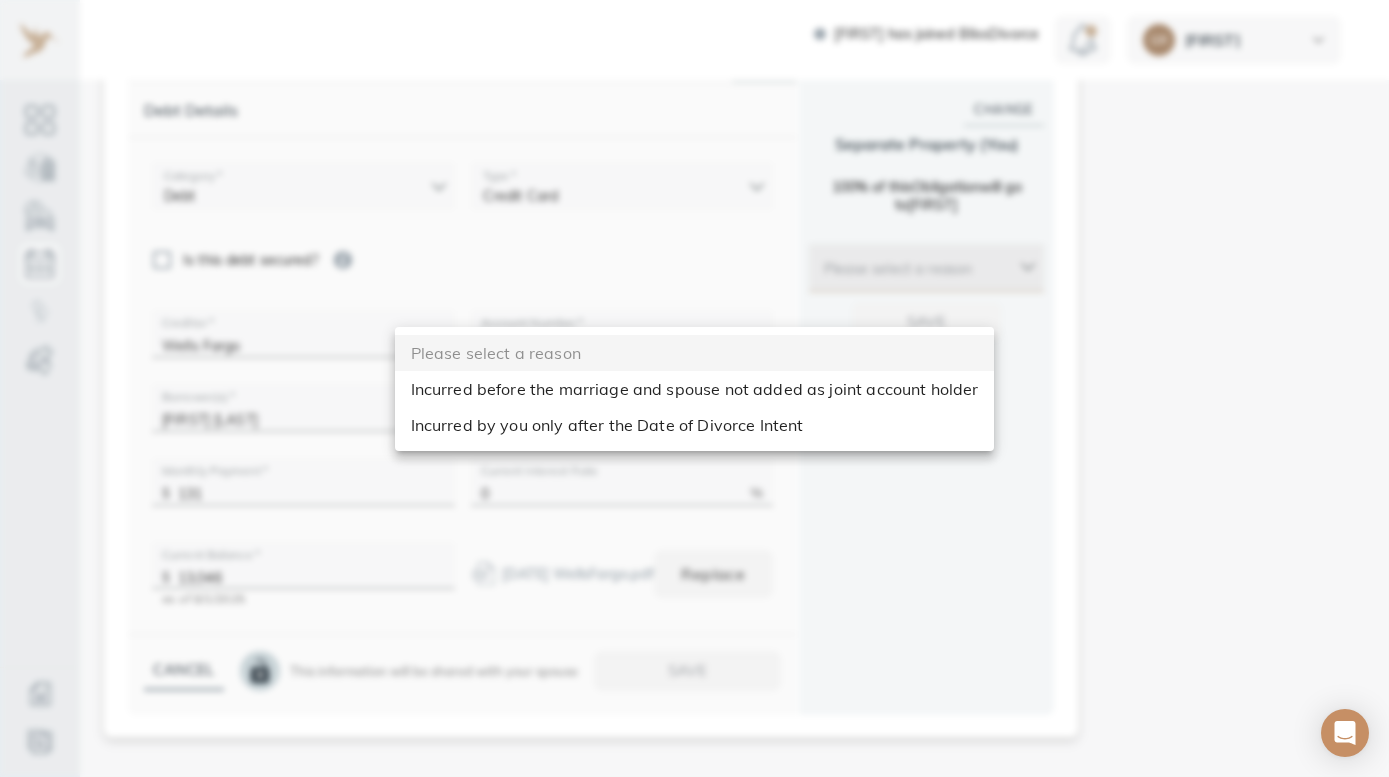 type on "after_dos" 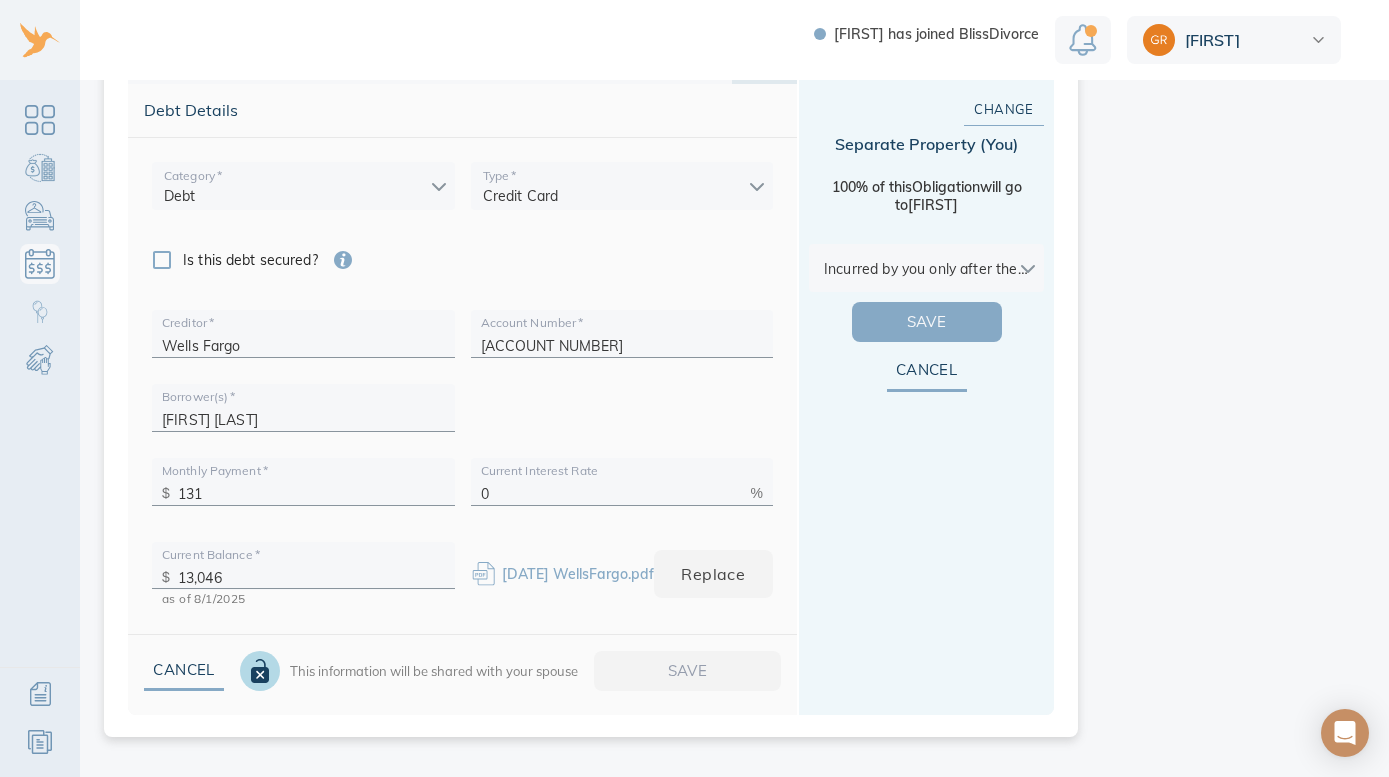 click on "Save" at bounding box center [927, 322] 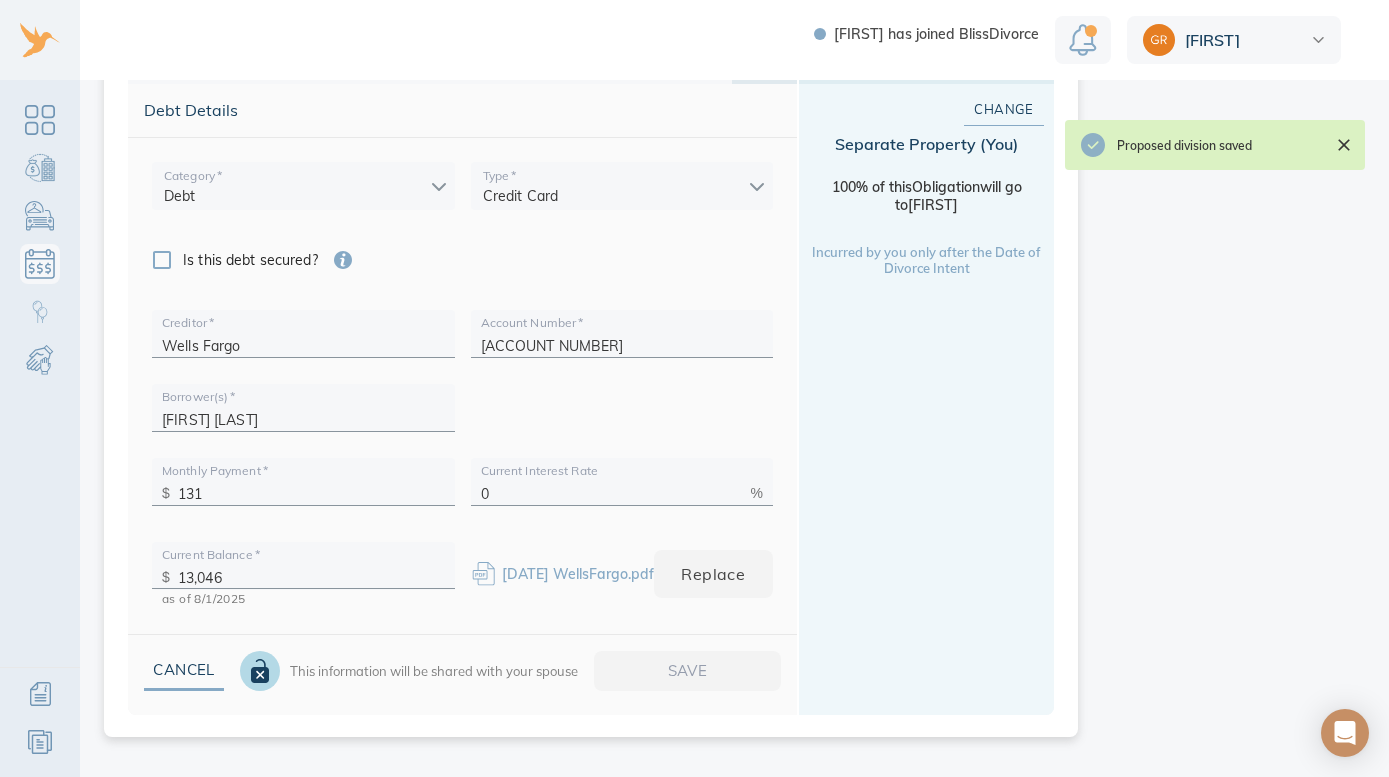 click on "Keep in mind California law requires  full disclosure  by both spouses of all assets and debts. Remember You can upload accounts directly from your financial institution or bank. Need help? Explore common issues for  Debts & Other Obligations ." at bounding box center (1230, -967) 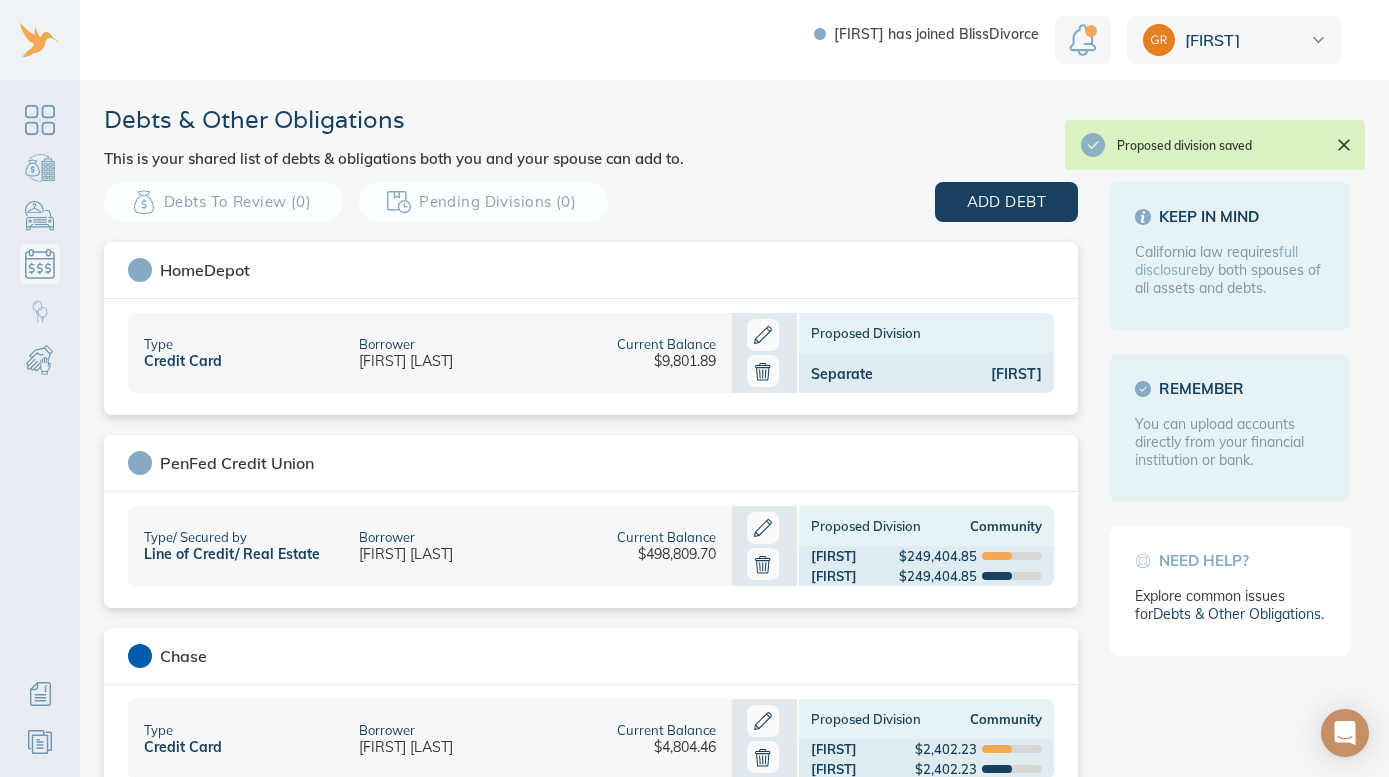 scroll, scrollTop: 0, scrollLeft: 0, axis: both 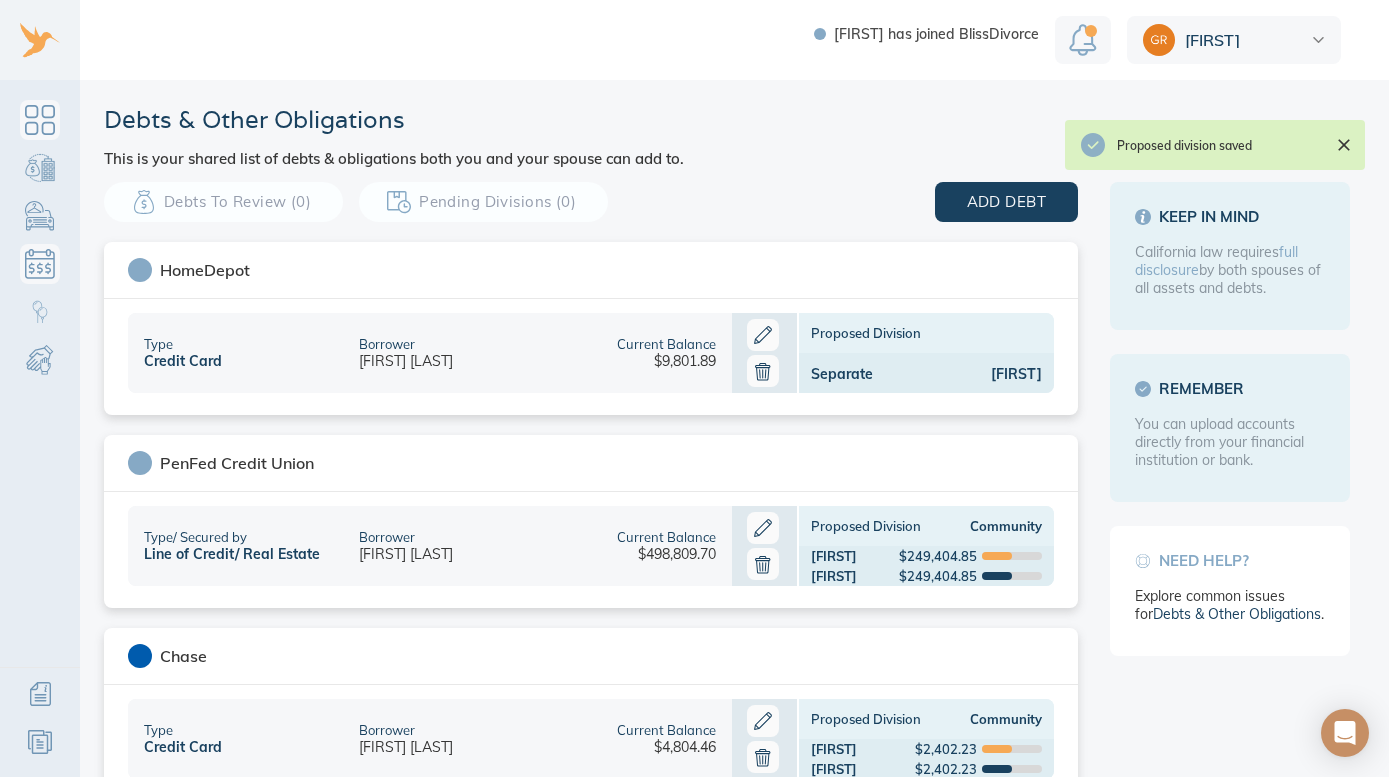 click at bounding box center [40, 120] 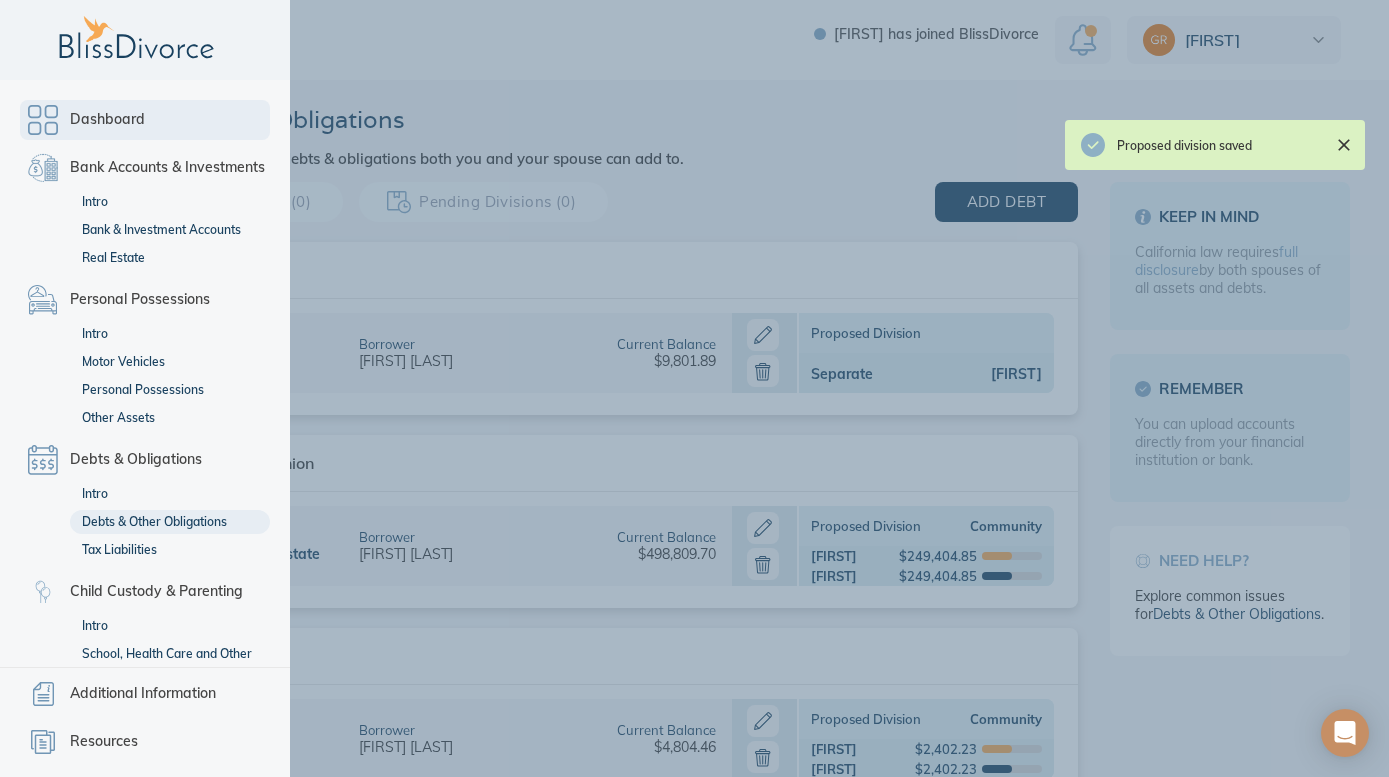 click on "Dashboard" at bounding box center (107, 120) 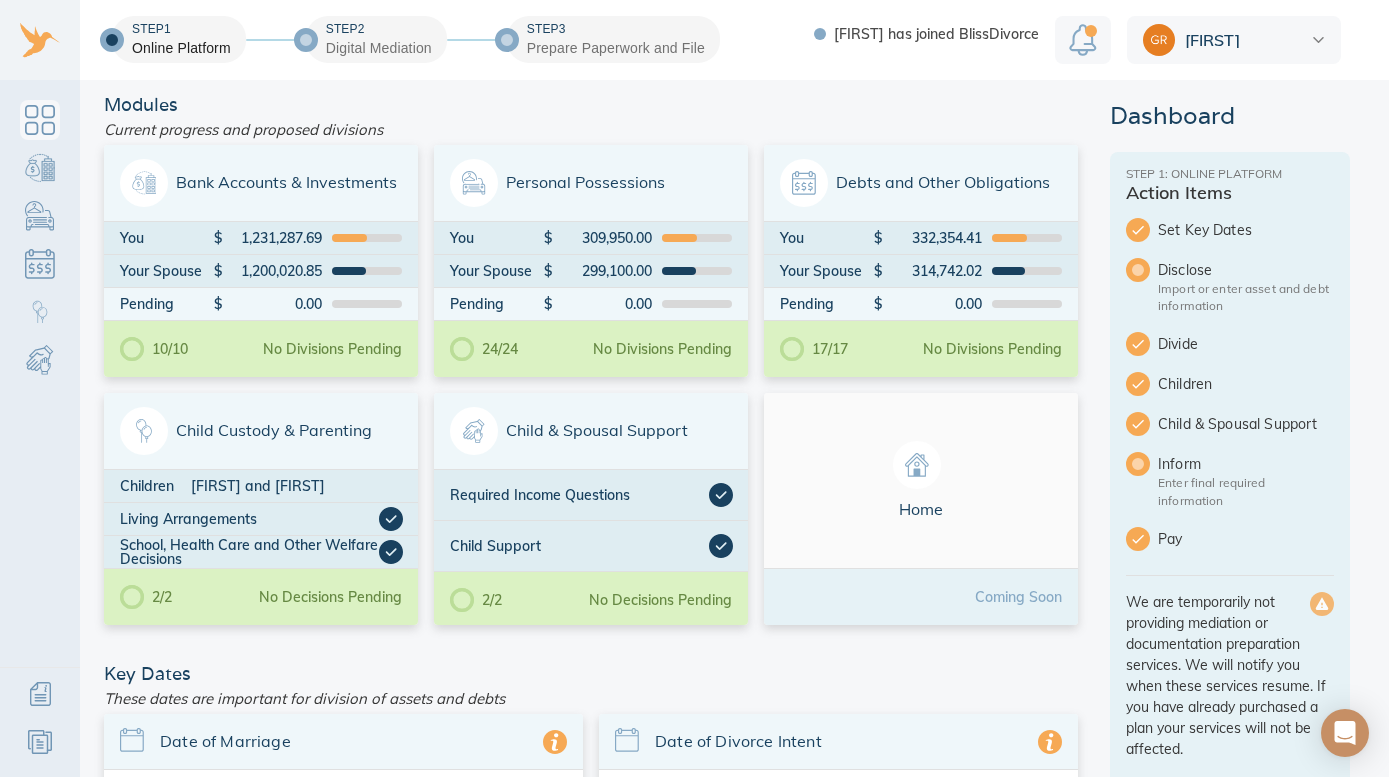 scroll, scrollTop: 0, scrollLeft: 0, axis: both 